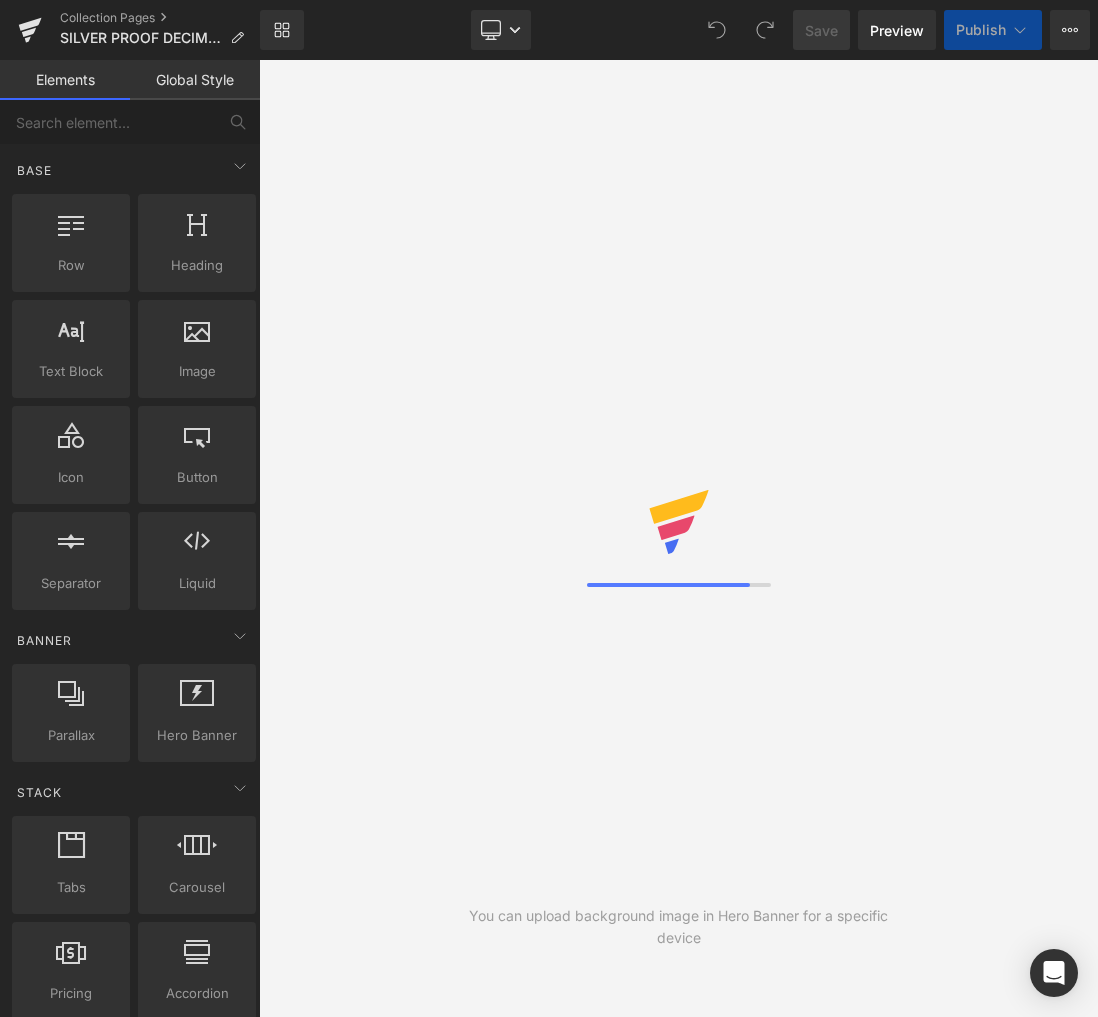 scroll, scrollTop: 0, scrollLeft: 0, axis: both 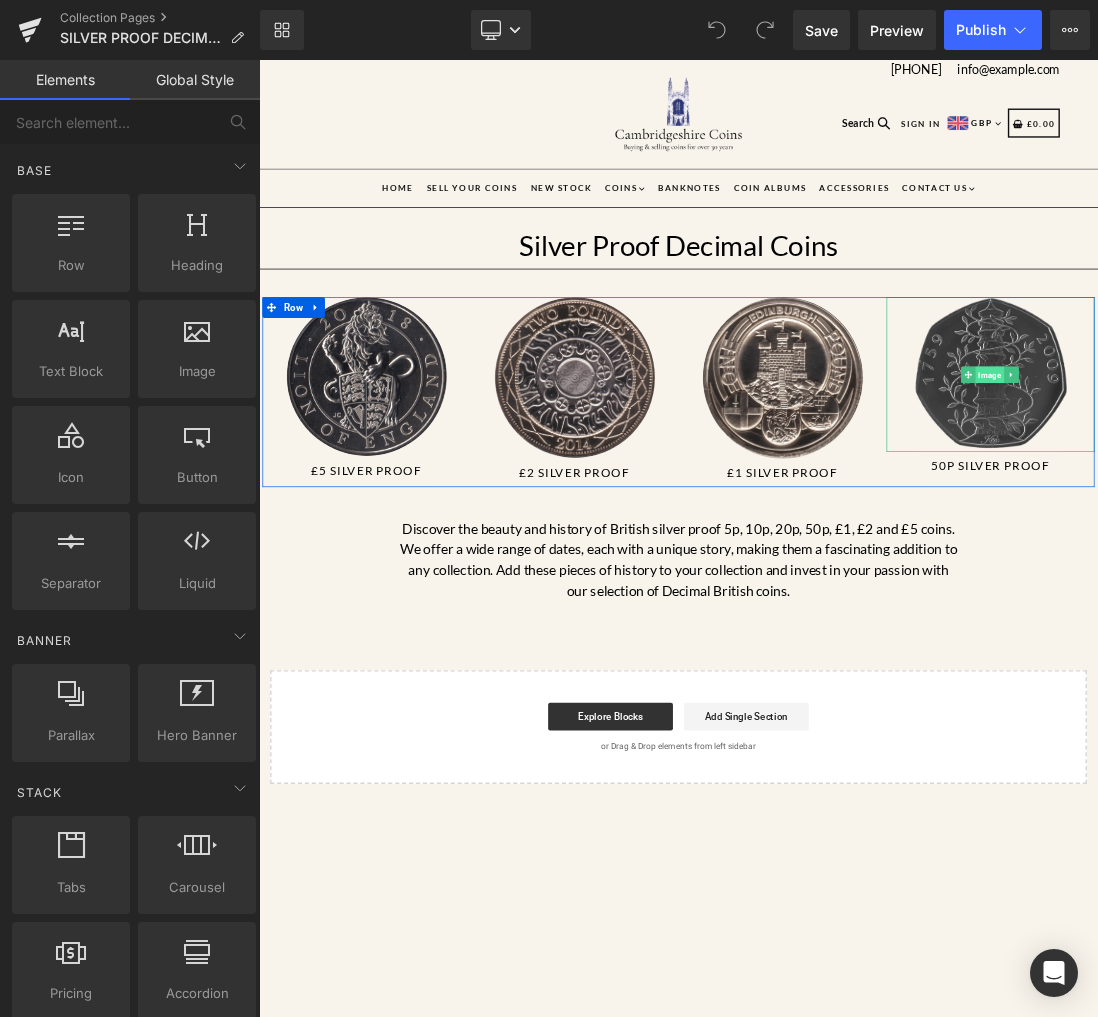 click on "Image" at bounding box center (1313, 514) 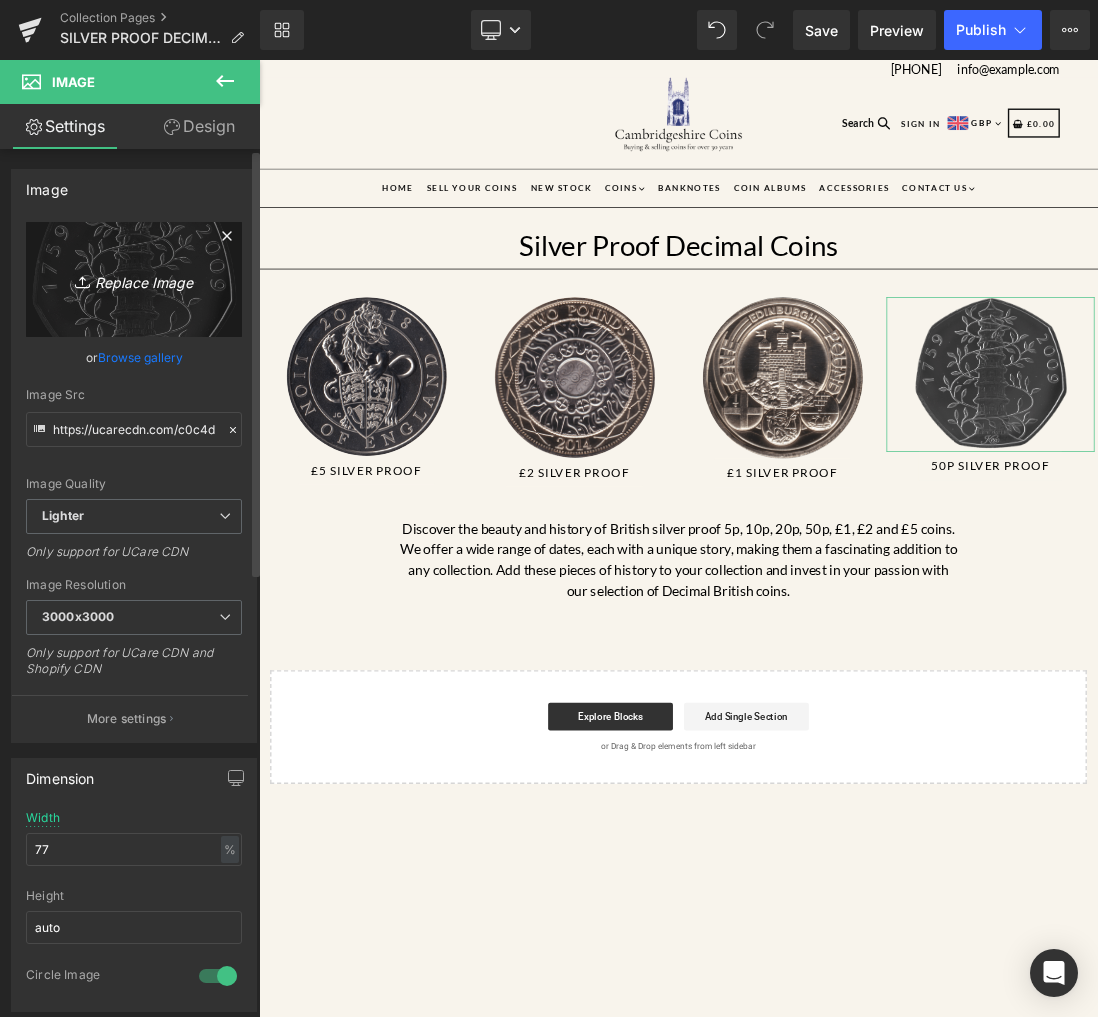 click on "Replace Image" at bounding box center (134, 279) 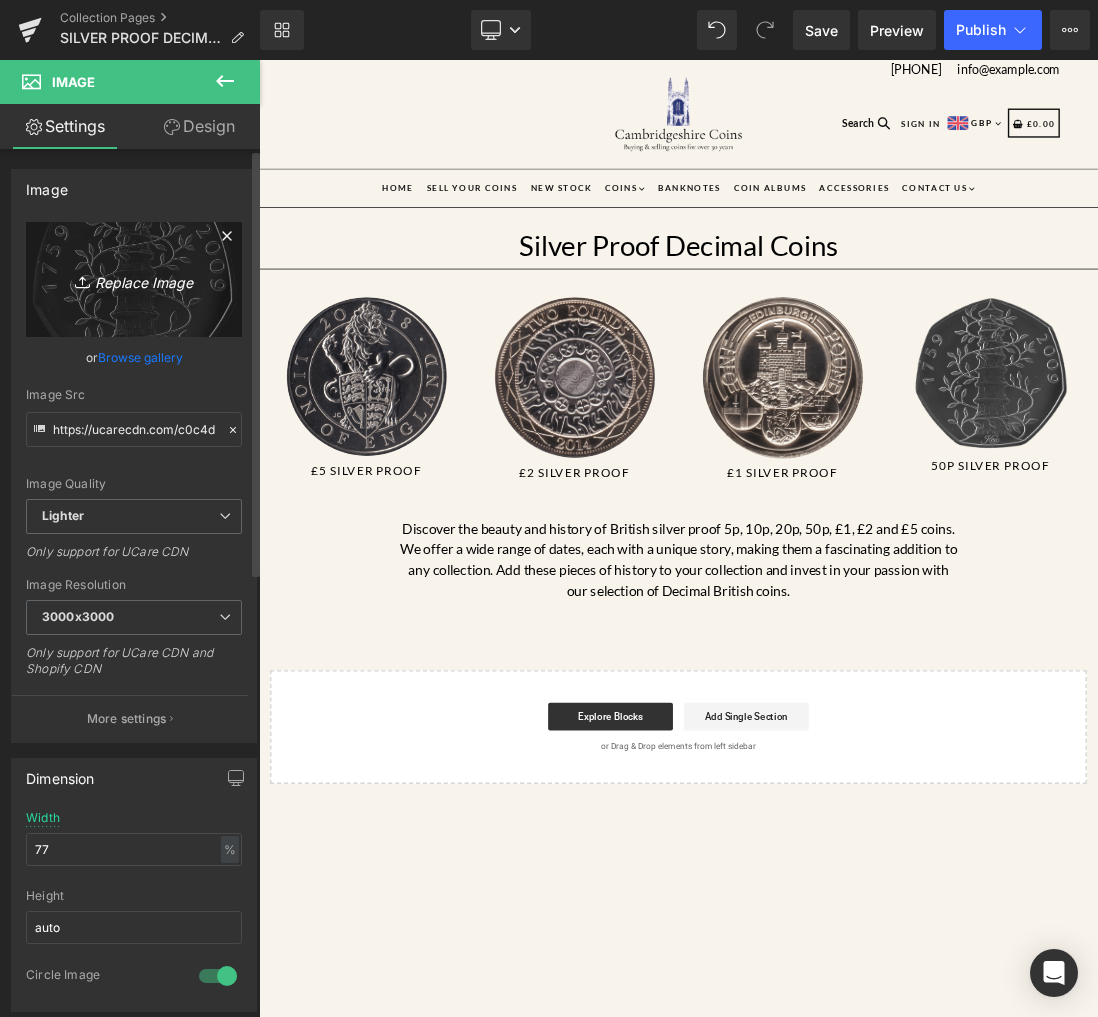 type on "C:\fakepath\white-Photoroom copy.png" 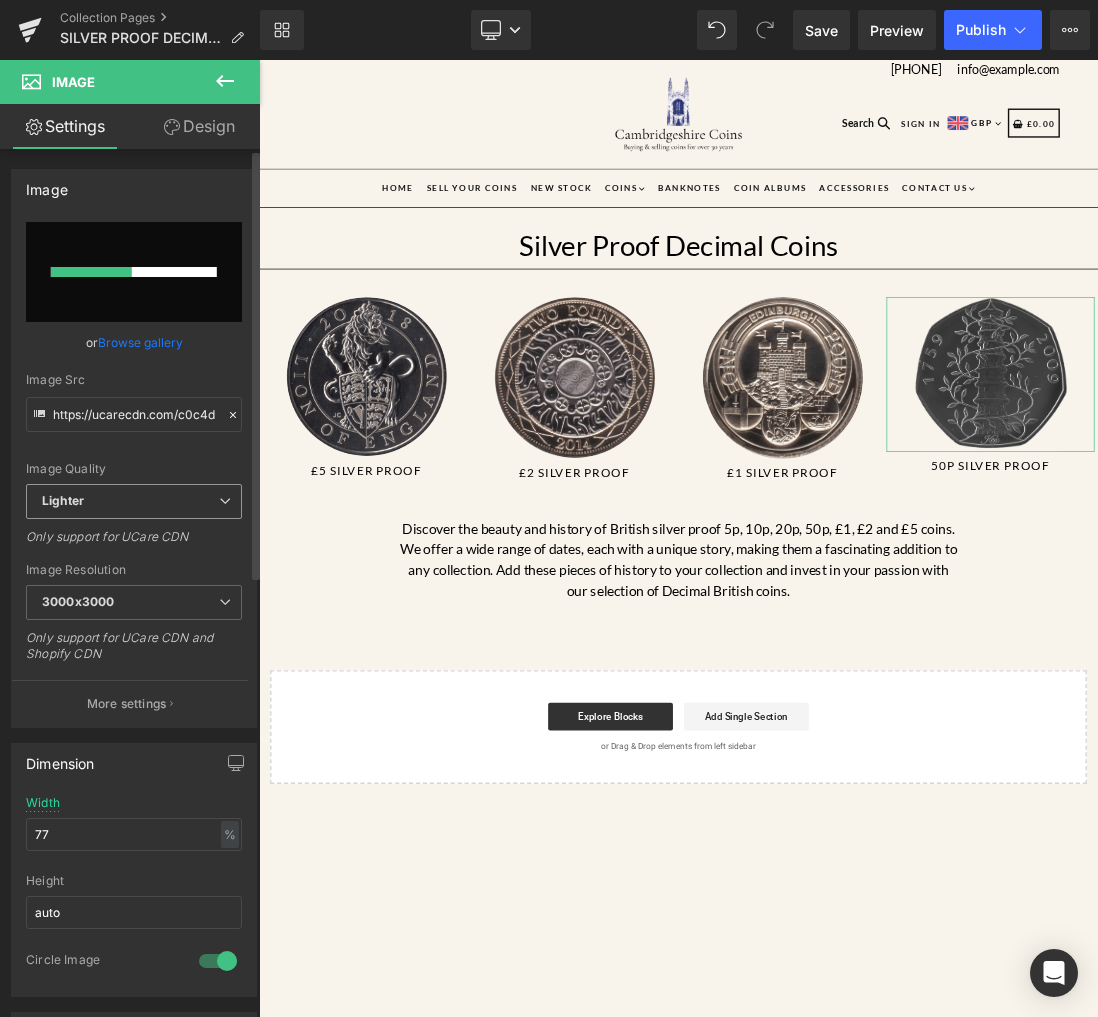 type 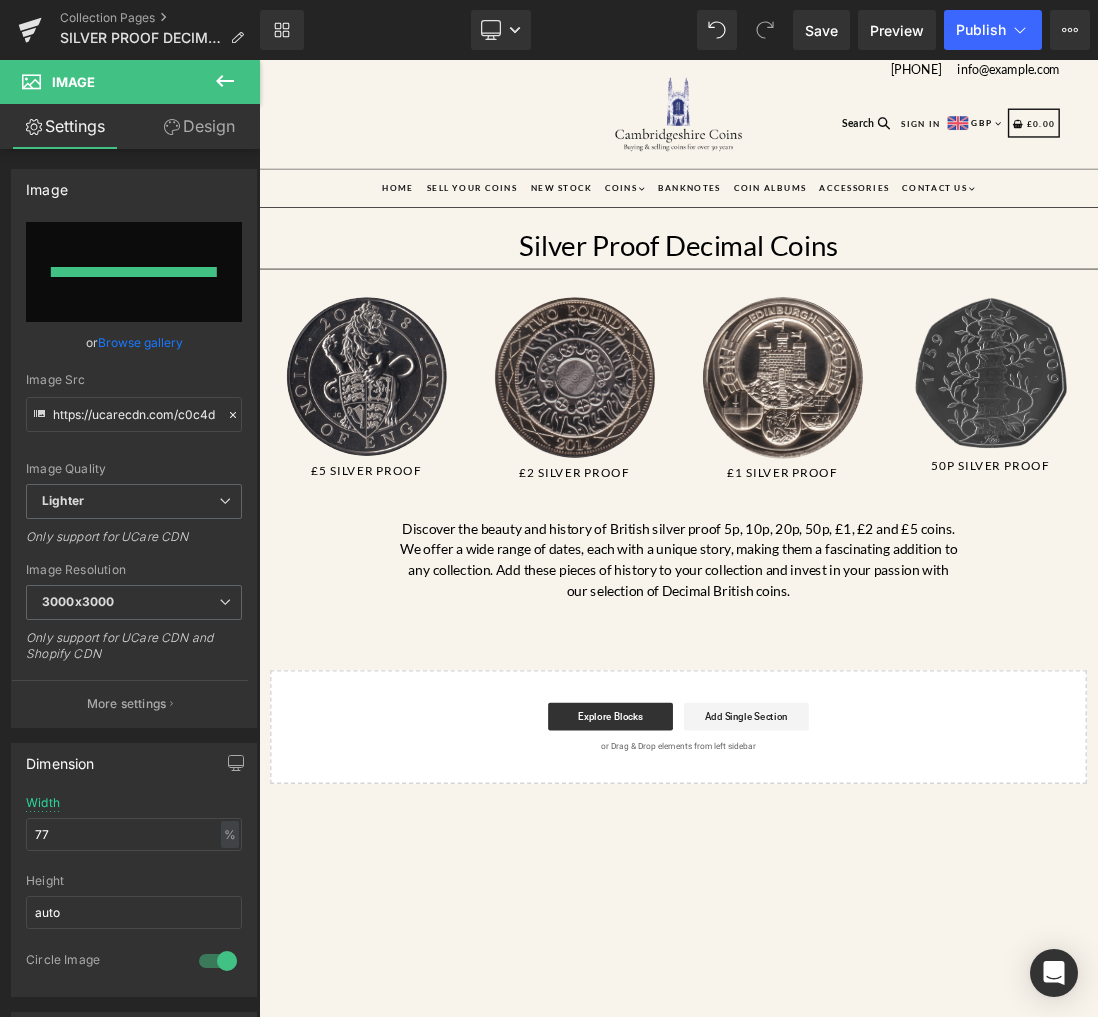 type on "https://ucarecdn.com/a811f26a-0590-4054-ba3a-3c69b2f3ad3b/-/format/auto/-/preview/3000x3000/-/quality/lighter/white-Photoroom%20copy.png" 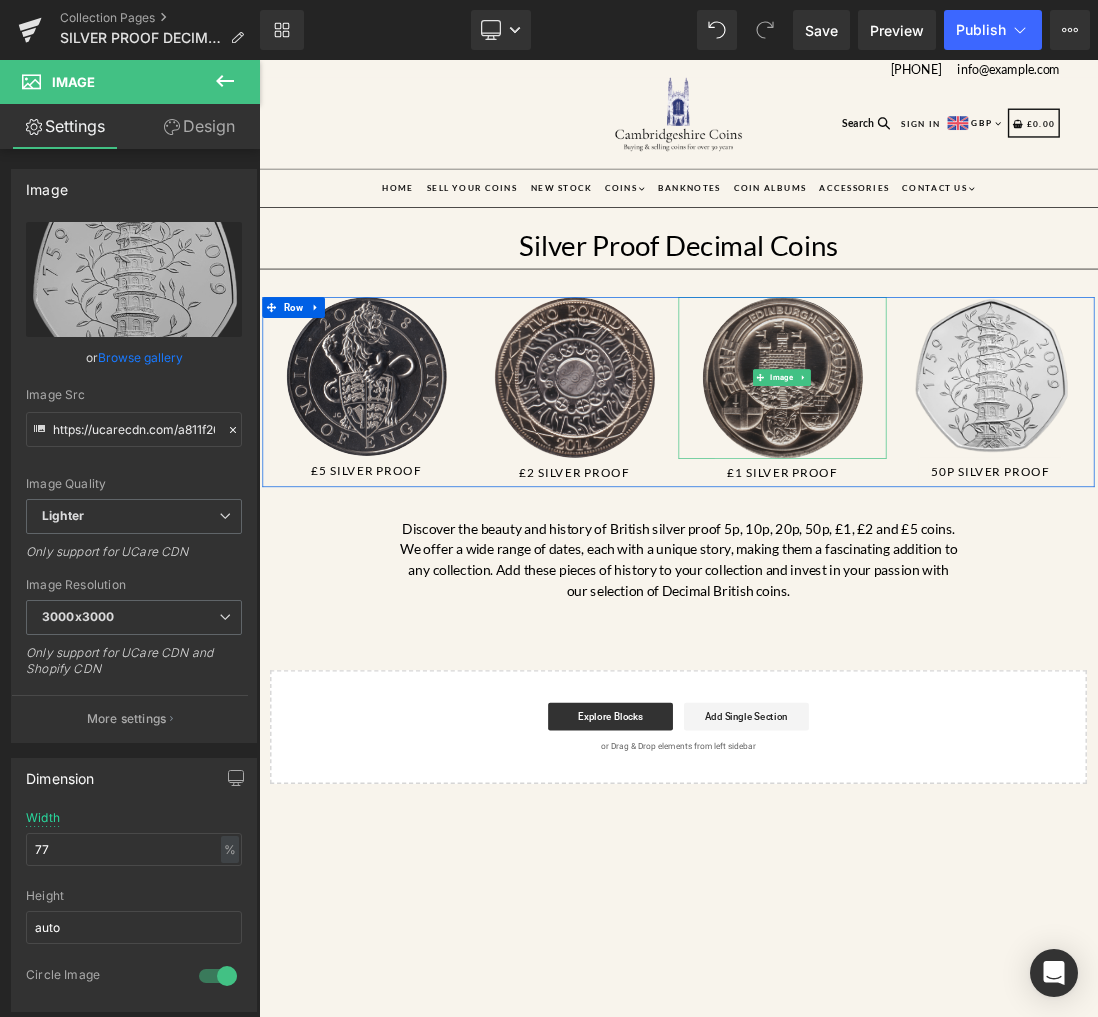 click at bounding box center [1014, 518] 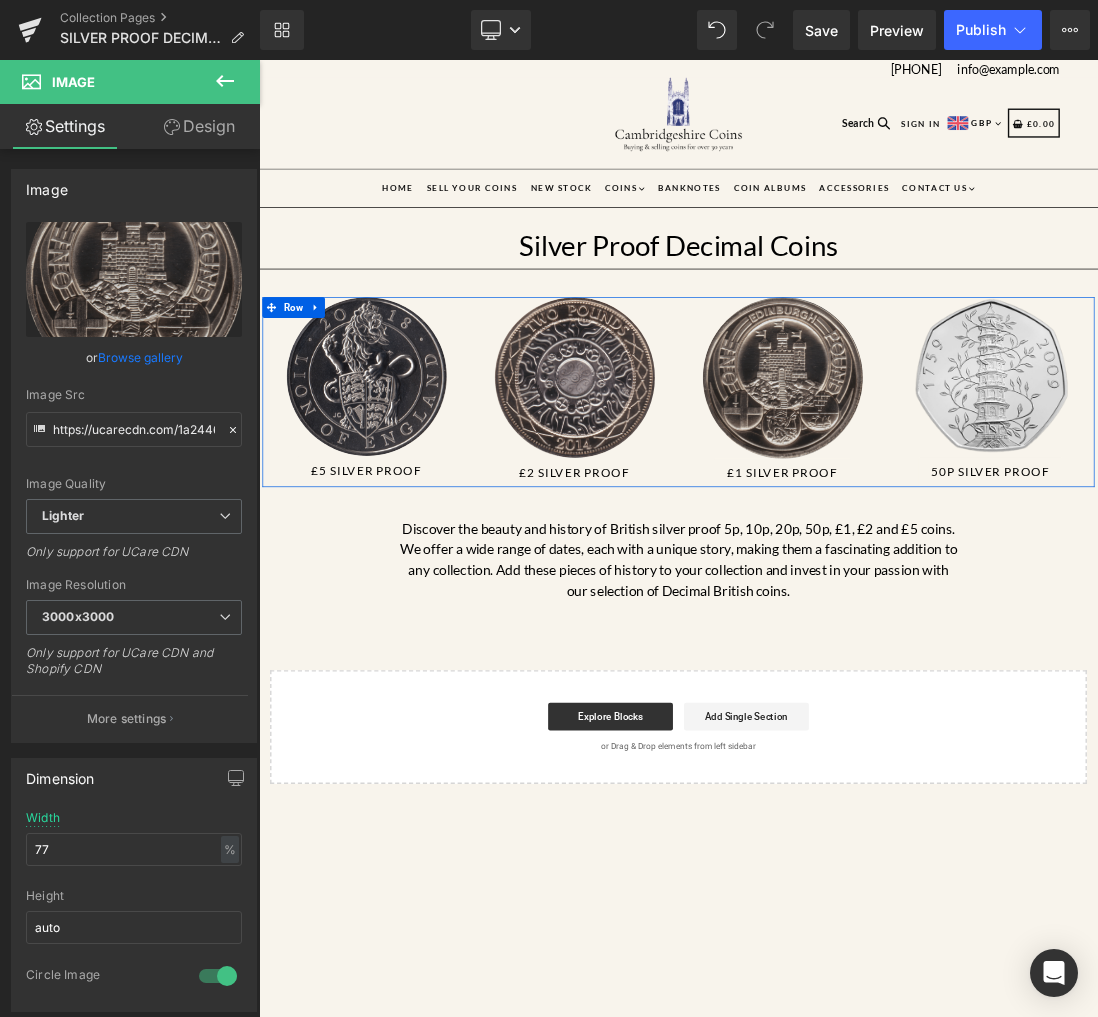 click at bounding box center (1014, 518) 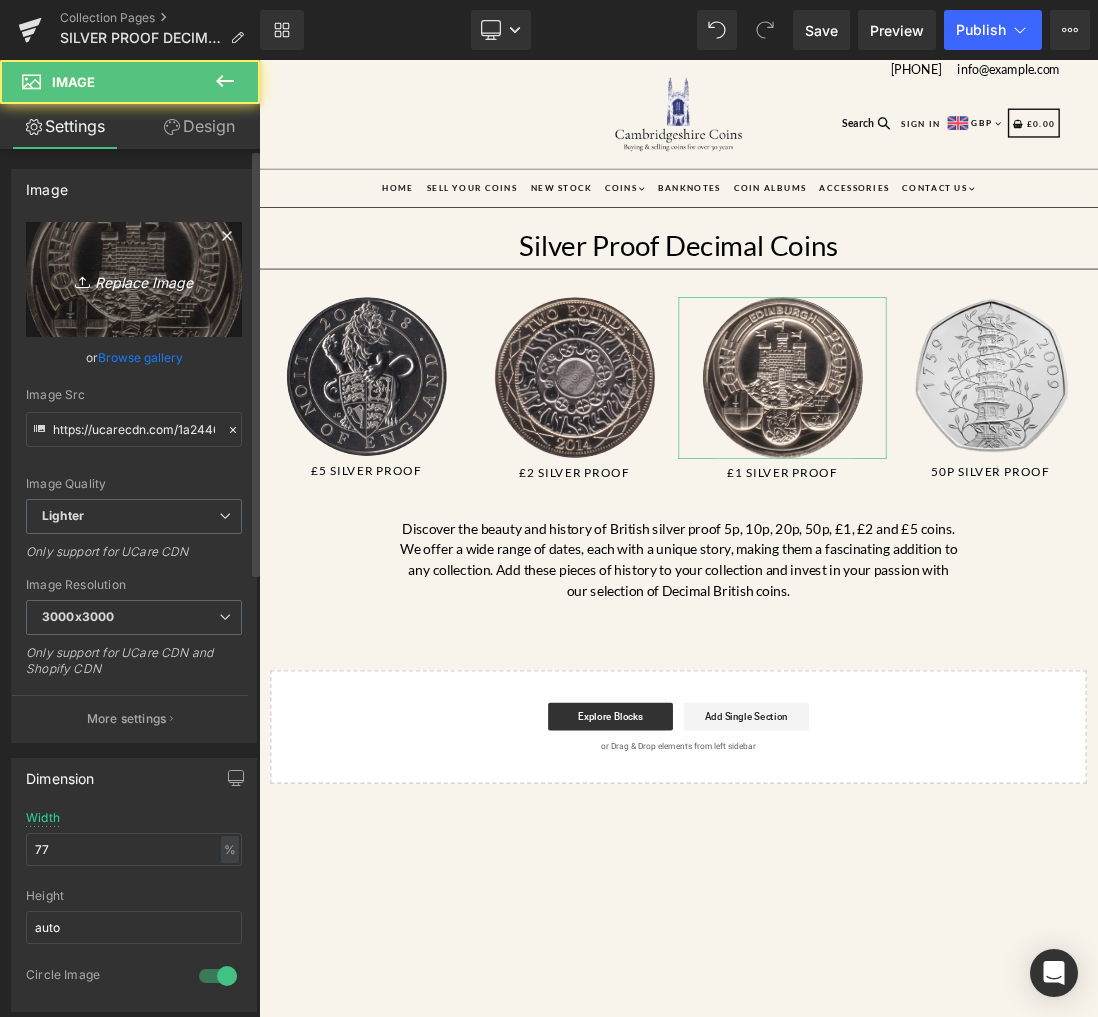 click on "Replace Image" at bounding box center [134, 279] 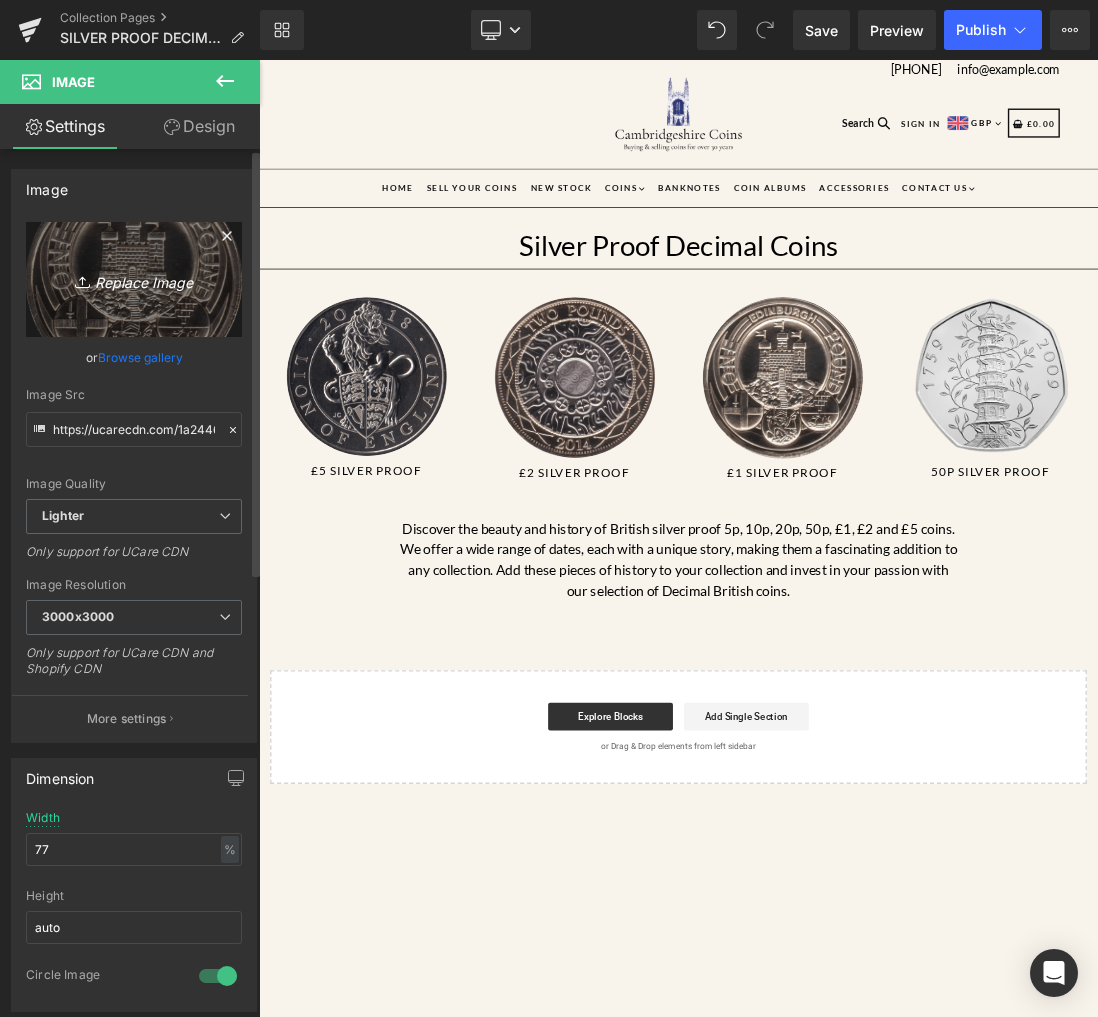 type on "C:\fakepath\1997-silver-proof-one-poundsilver-world-coinscambridgeshire-coins-286779.png" 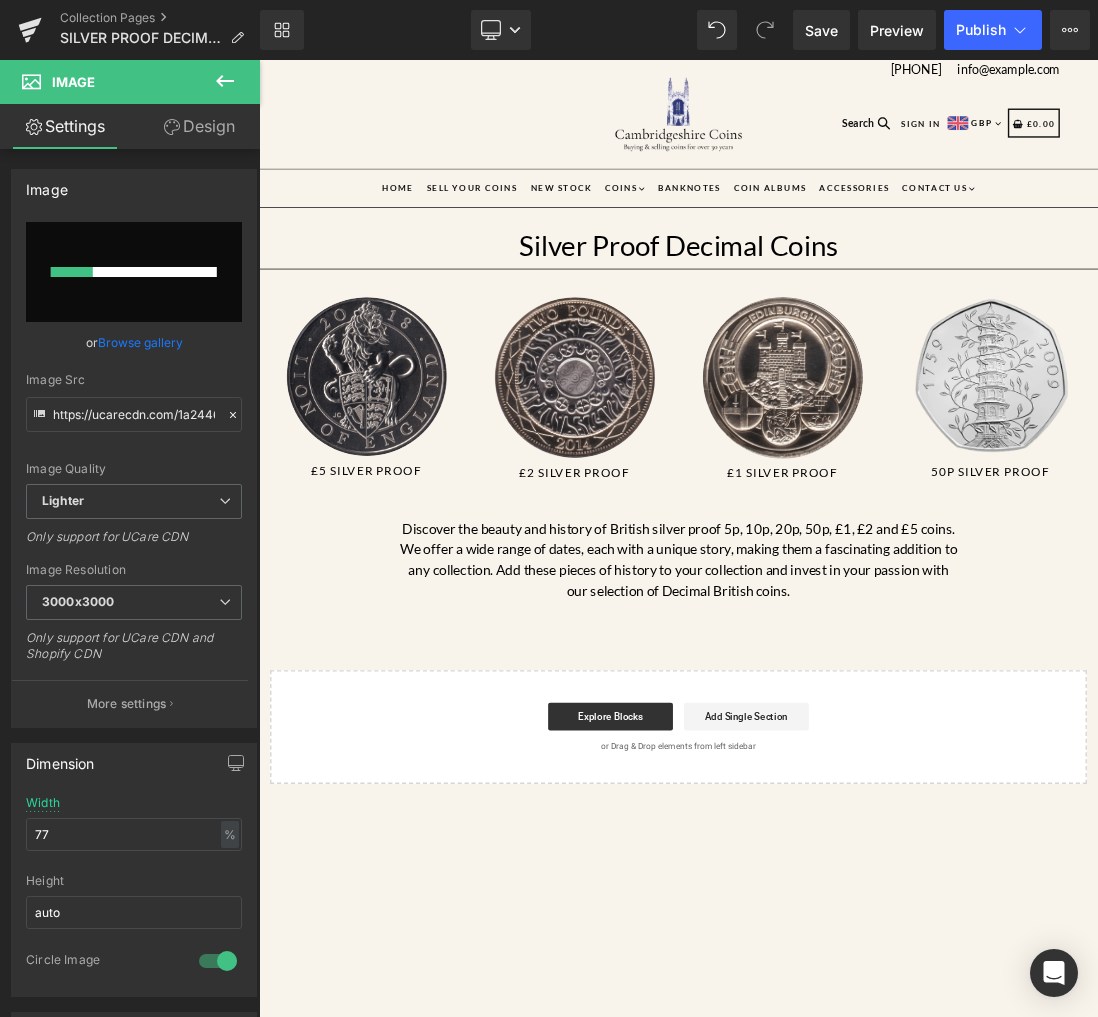 type 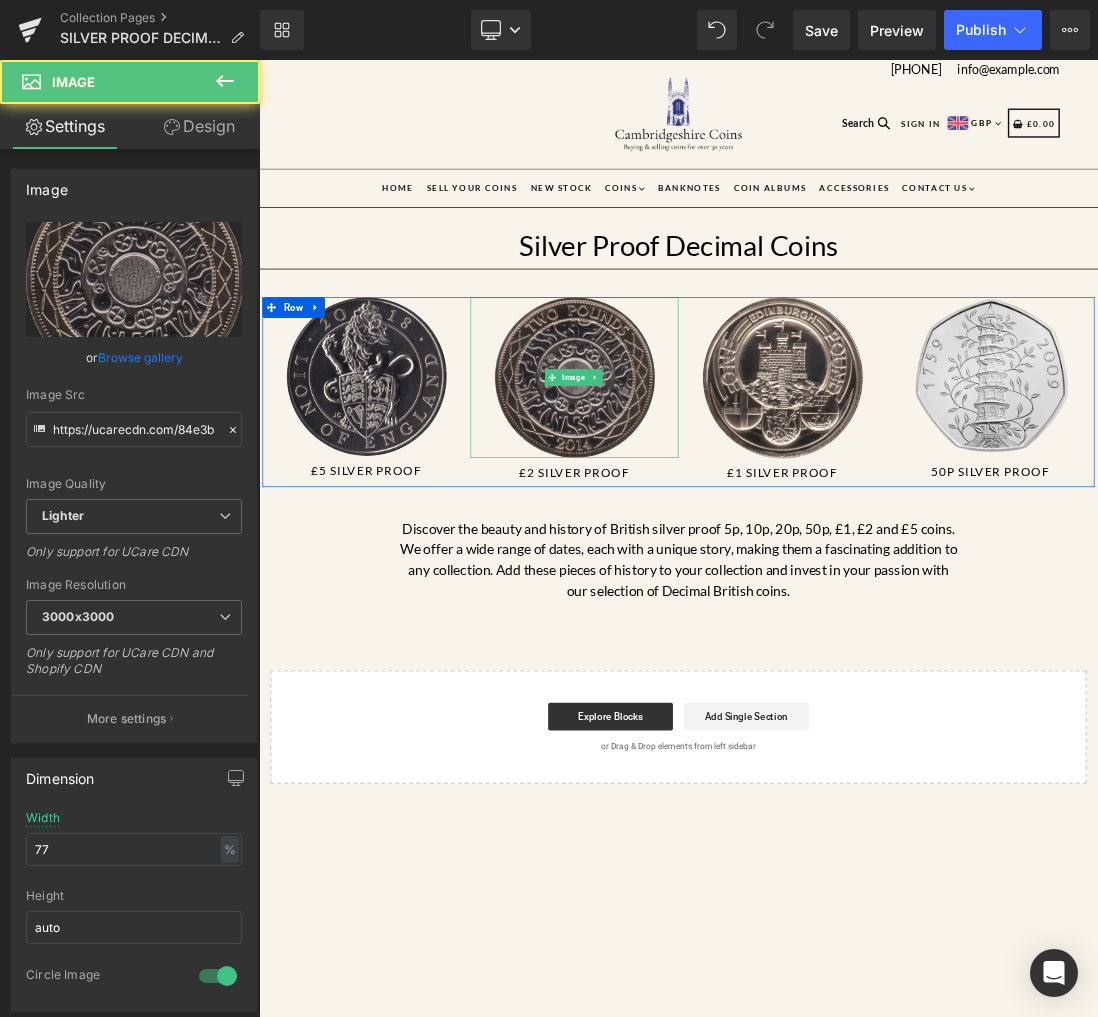 click at bounding box center [714, 518] 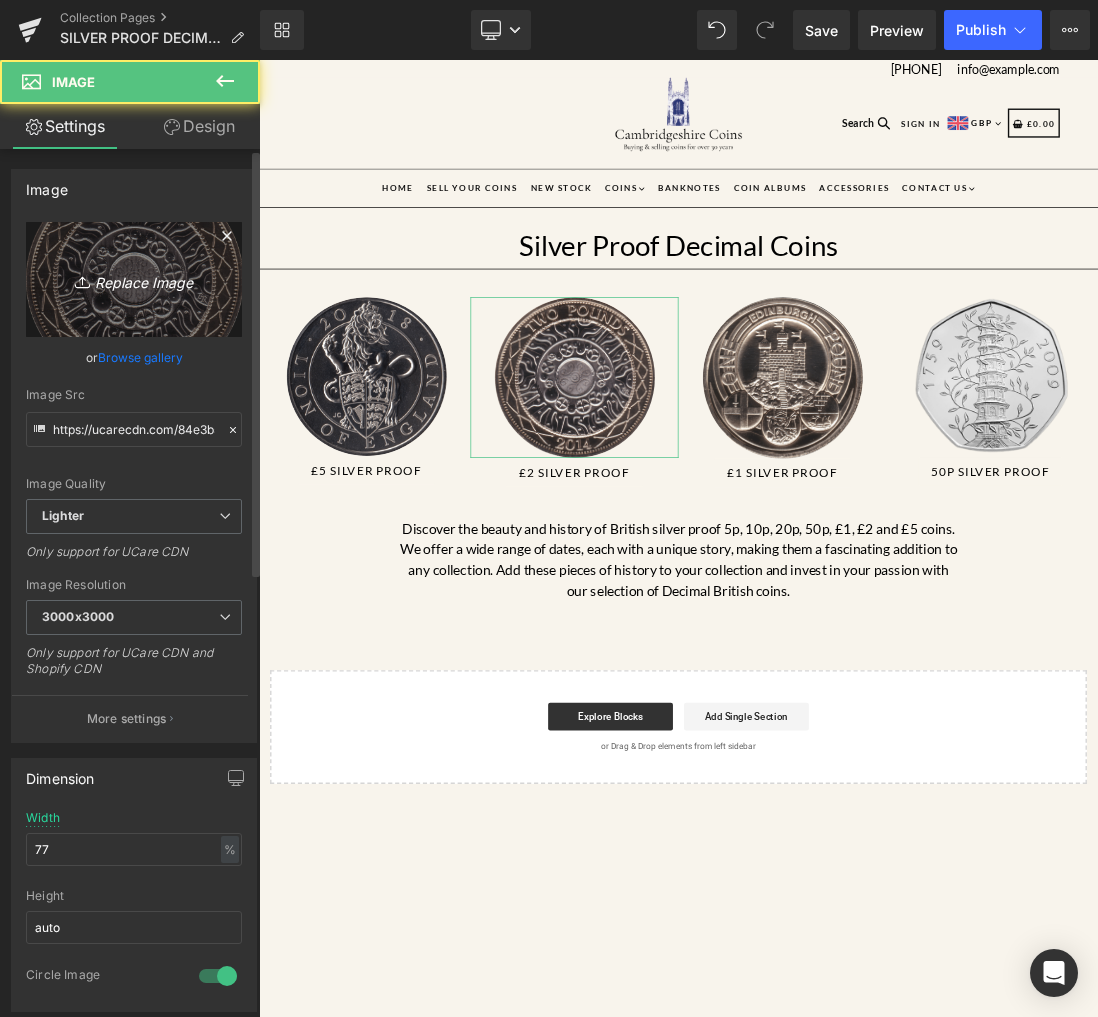 click on "Replace Image" at bounding box center (134, 279) 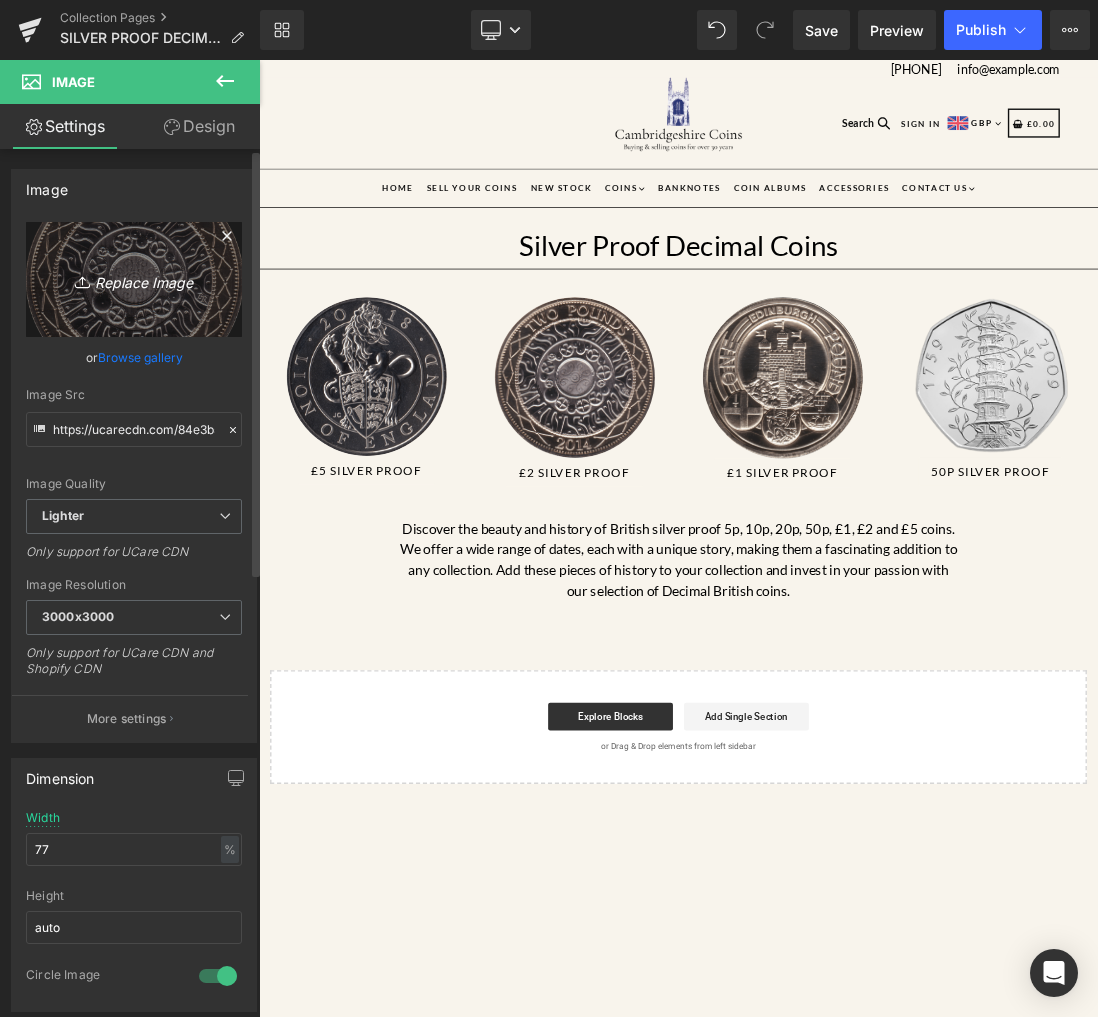 type on "C:\fakepath\2003-silver-proof-dna-double-helix-two-poundssilver-world-coinscambridgeshire-coins-525126.png" 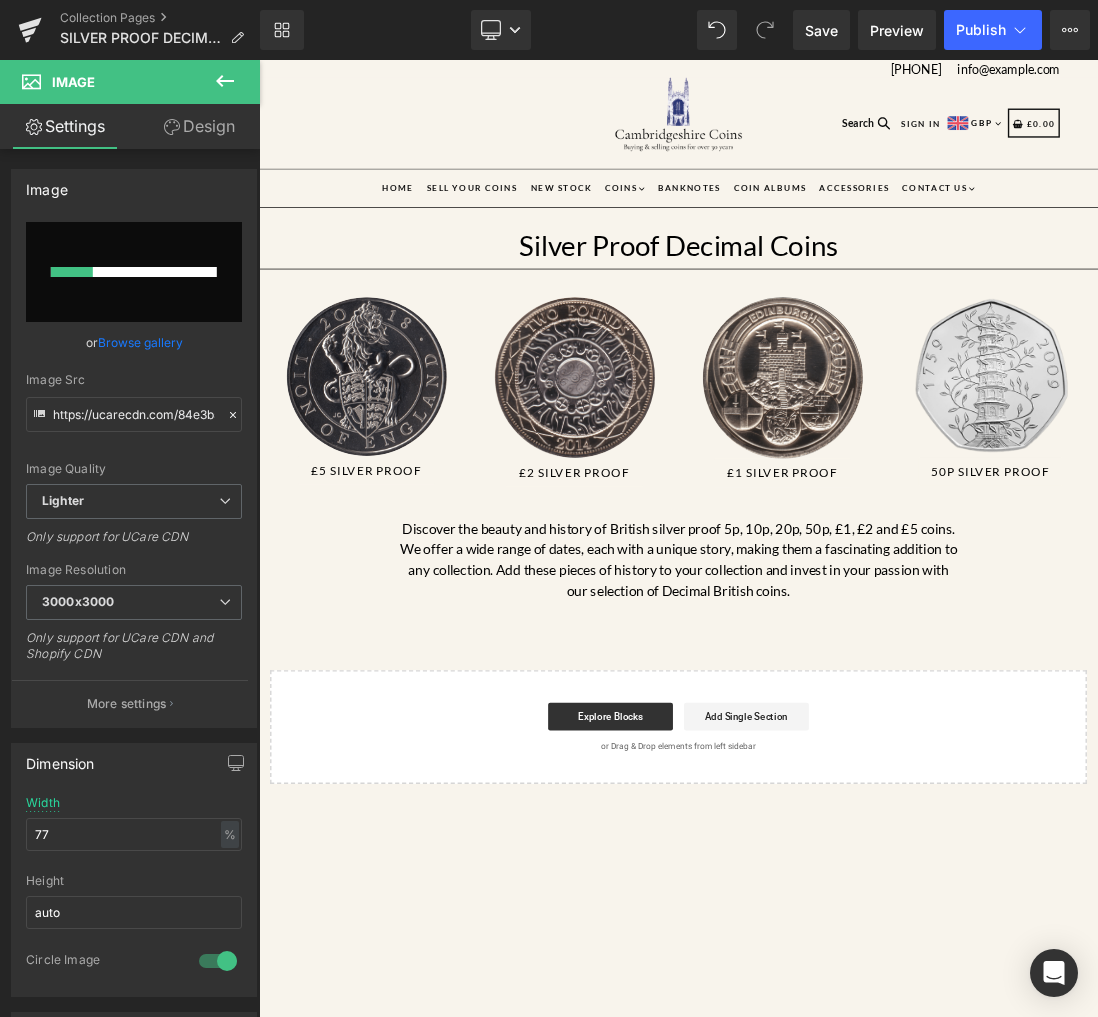 type 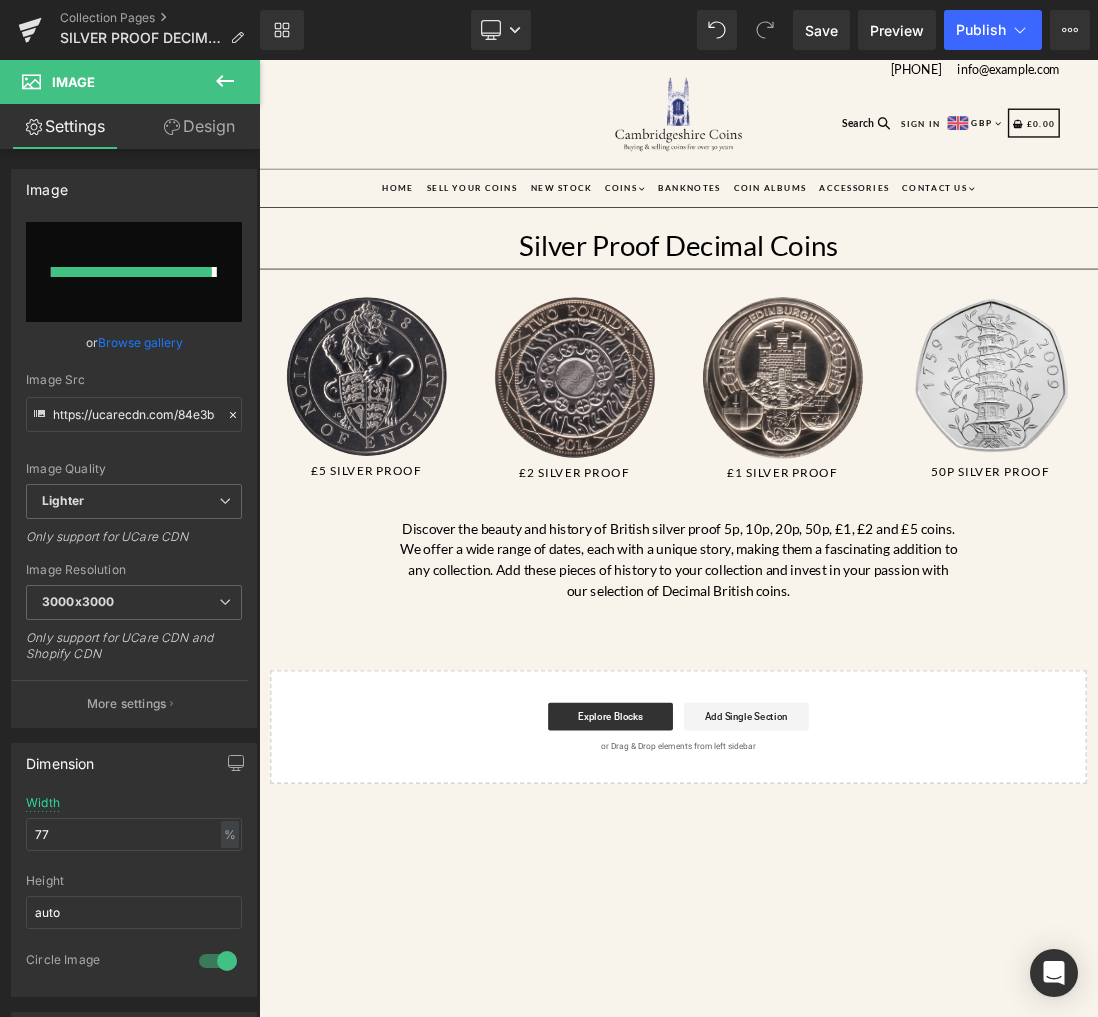 type on "https://ucarecdn.com/39c650b4-492e-42ad-a1fa-9ca14f0c2164/-/format/auto/-/preview/3000x3000/-/quality/lighter/2003-silver-proof-dna-double-helix-two-poundssilver-world-coinscambridgeshire-coins-525126.png" 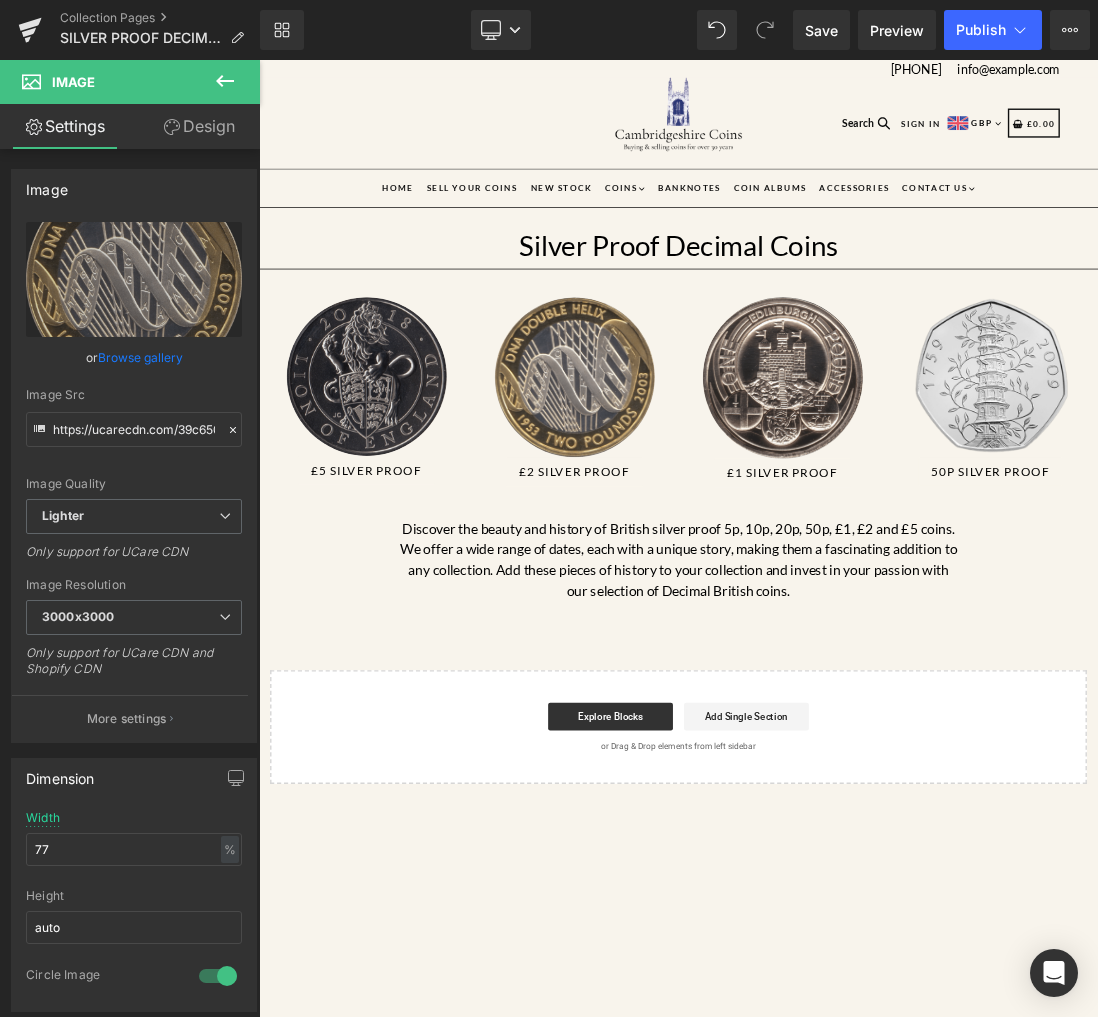 click at bounding box center (414, 516) 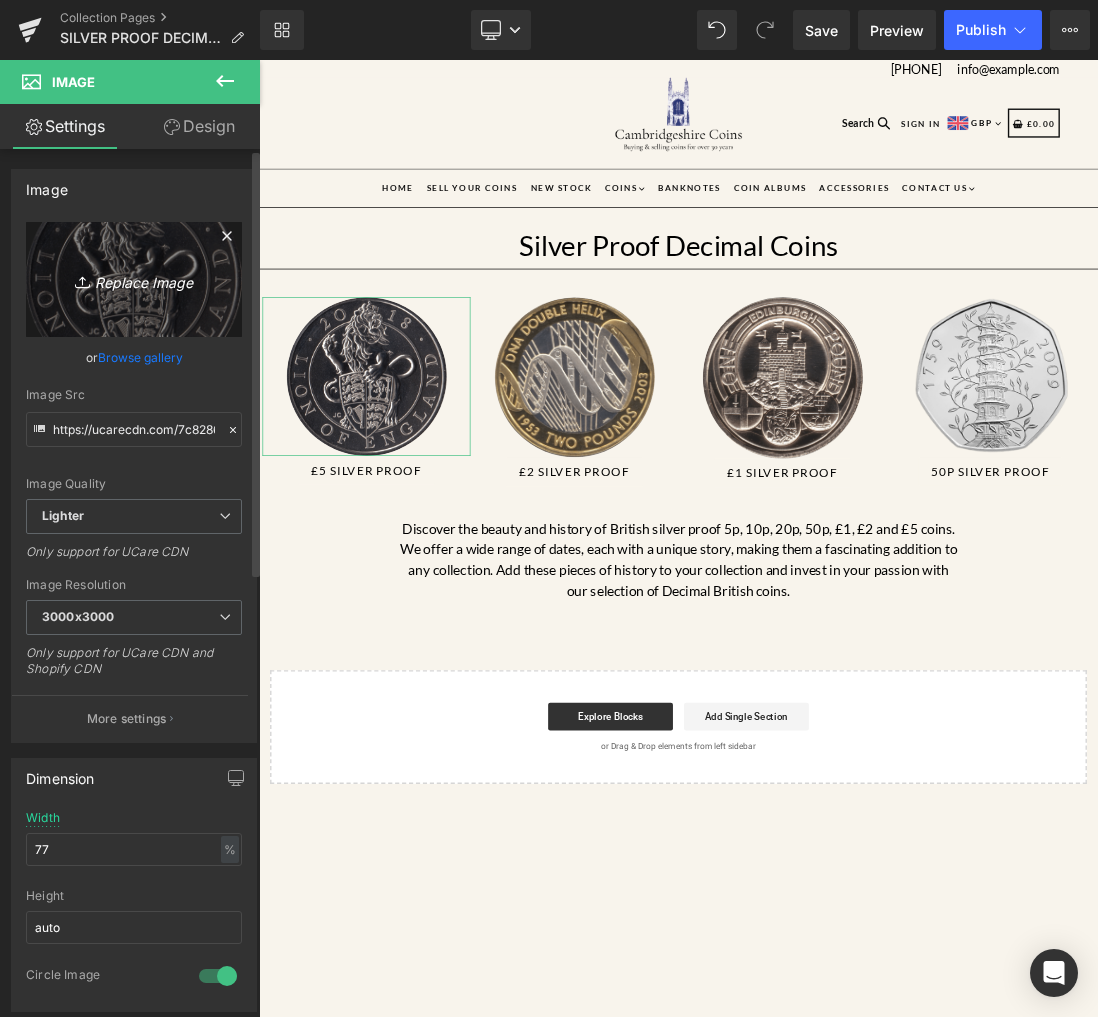 click on "Replace Image" at bounding box center (134, 279) 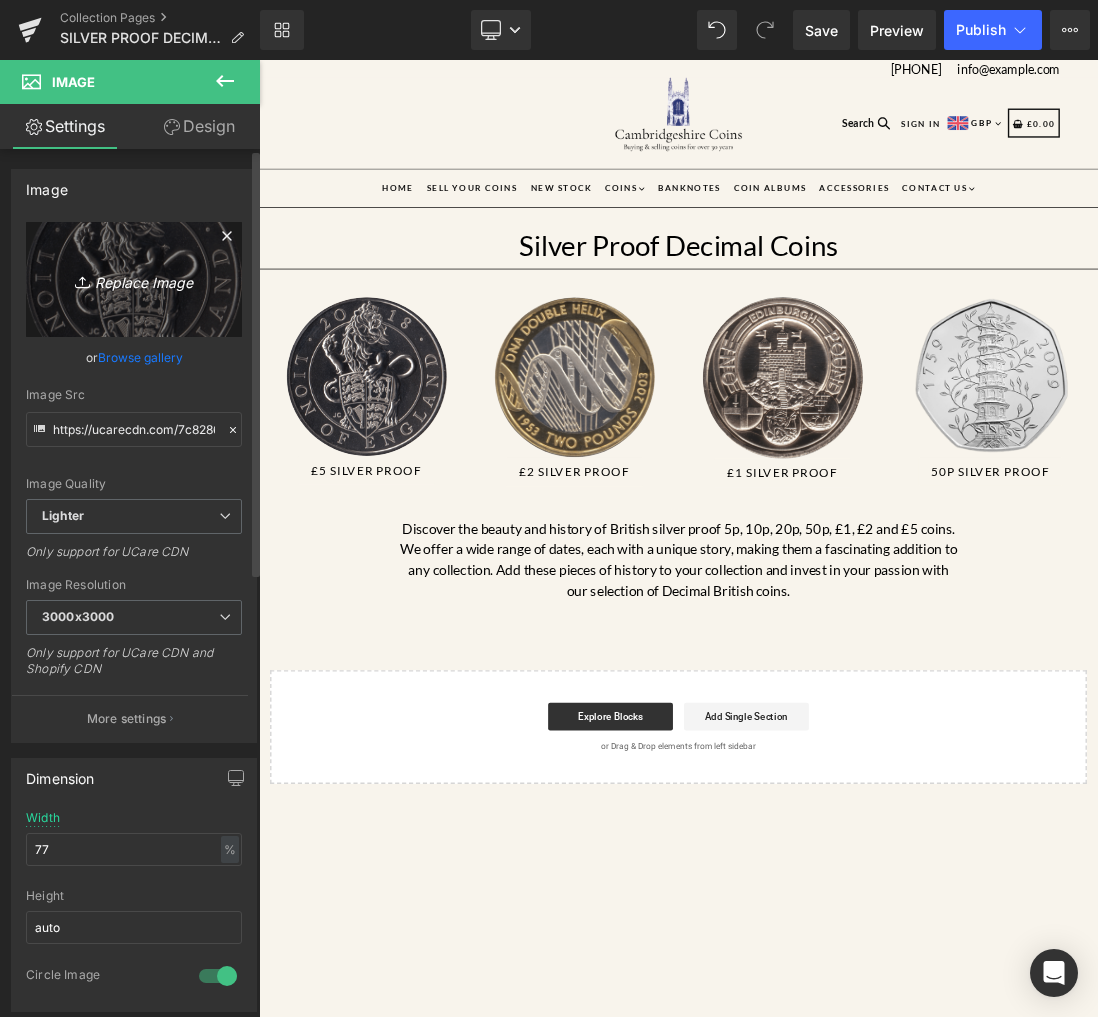 type on "C:\fakepath\2006-silver-proof-five-pound-coin-80th-birthday-queen-elizabethsilver-world-coinscambridgeshire-coins-360356.png" 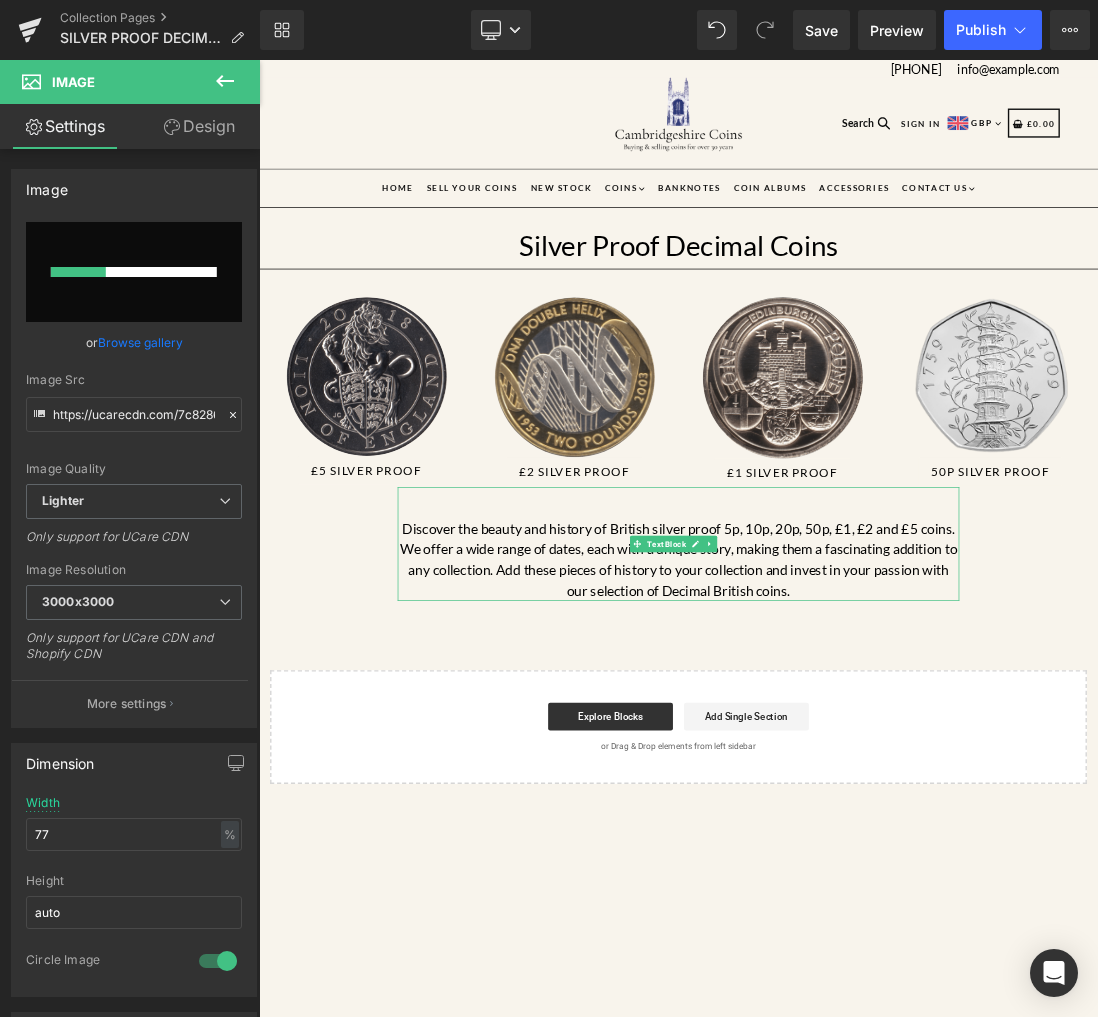 type 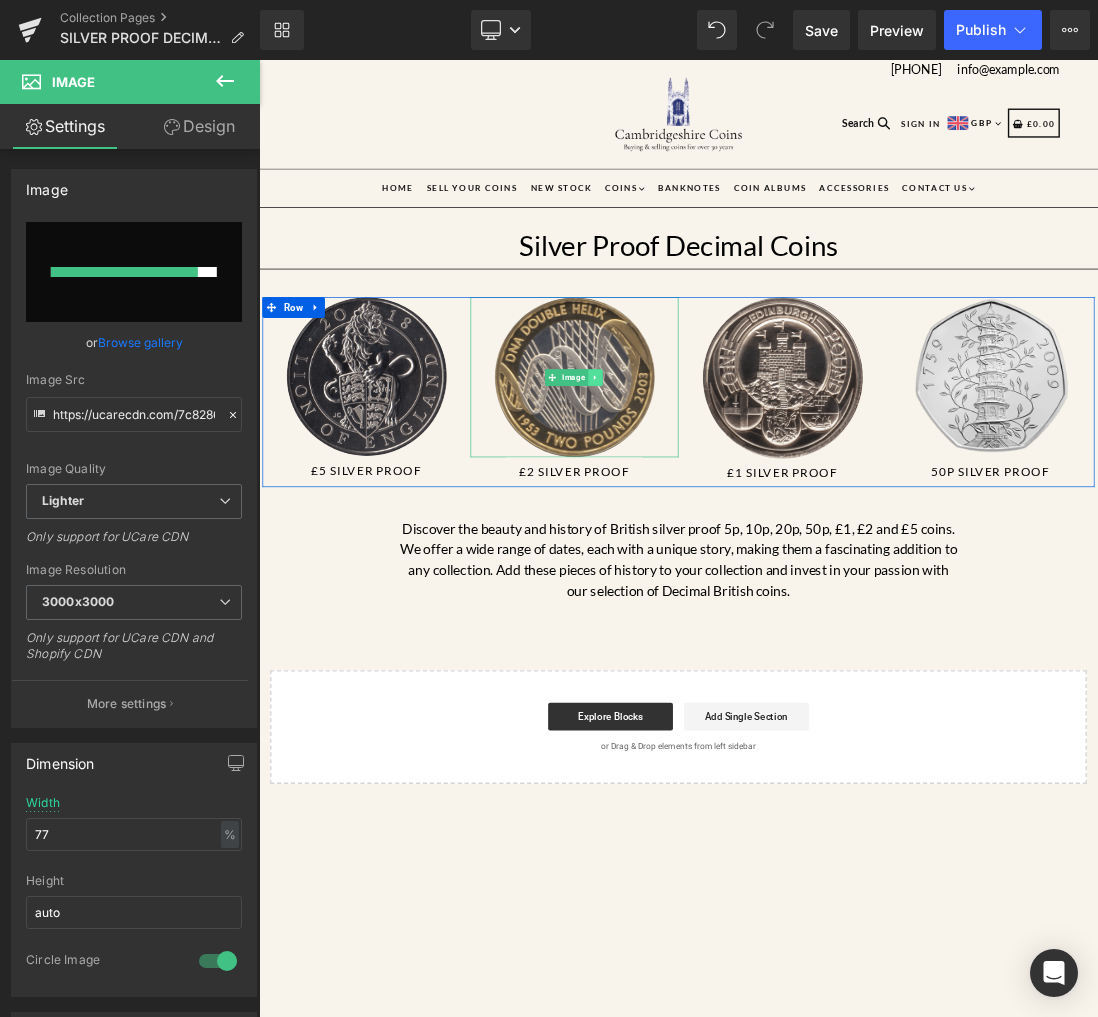 click at bounding box center (744, 518) 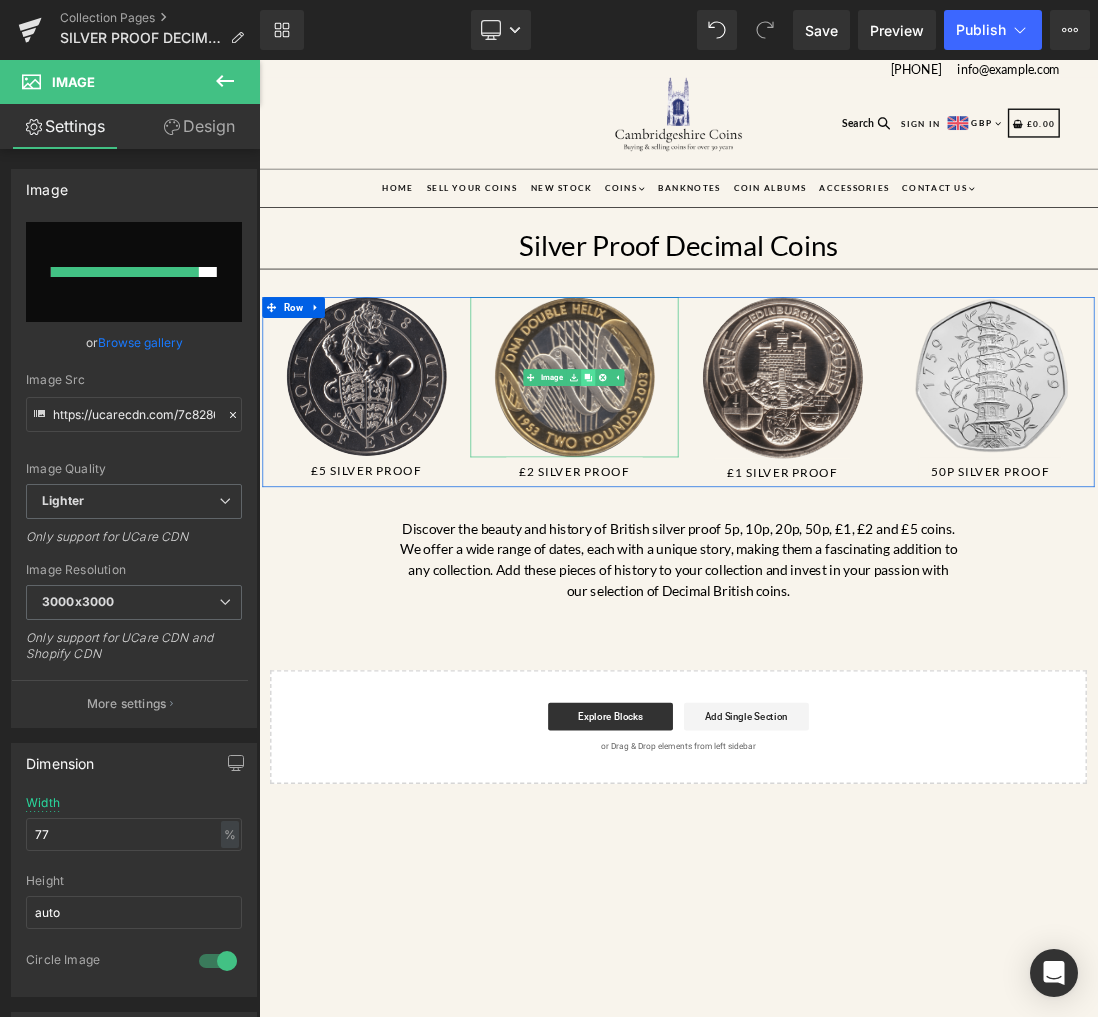 click 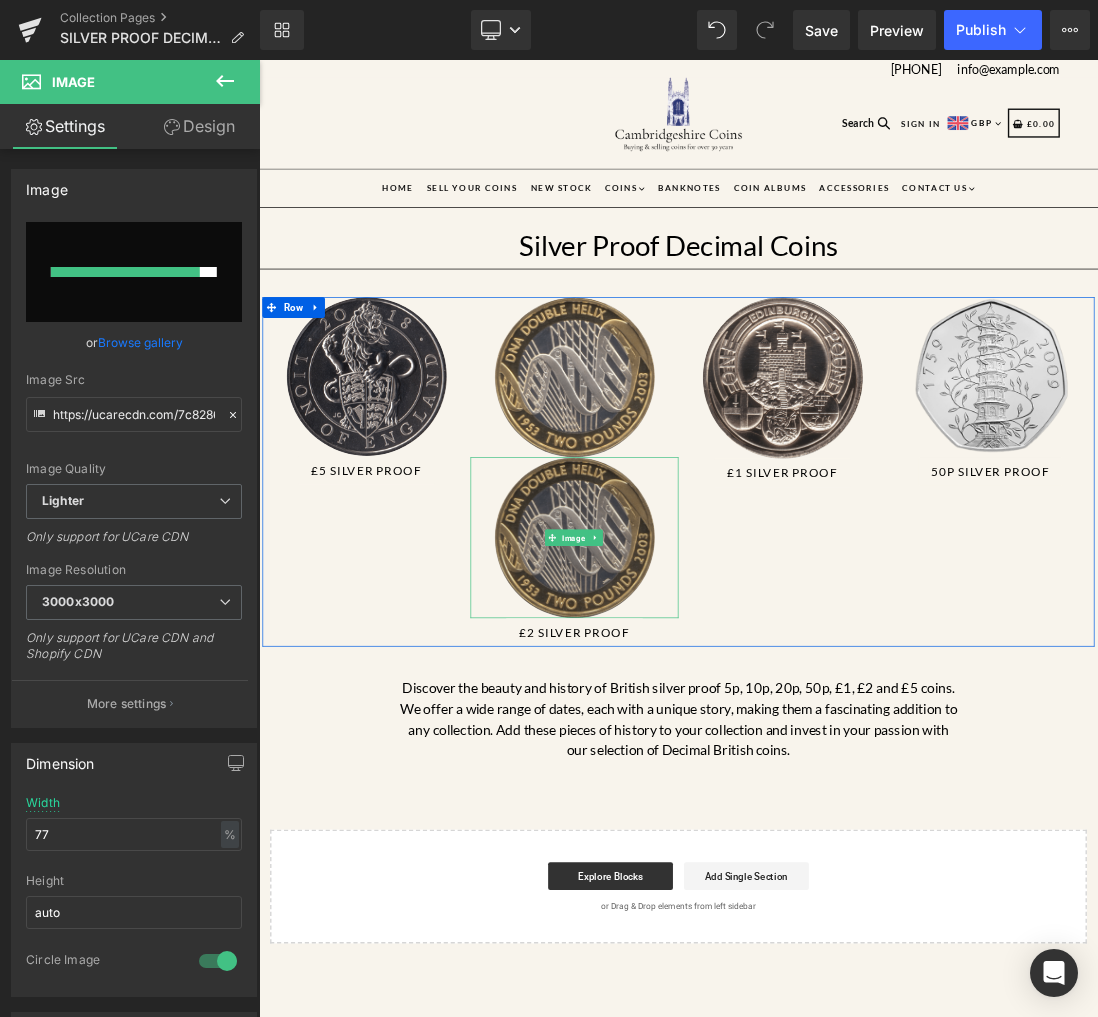 click at bounding box center (714, 748) 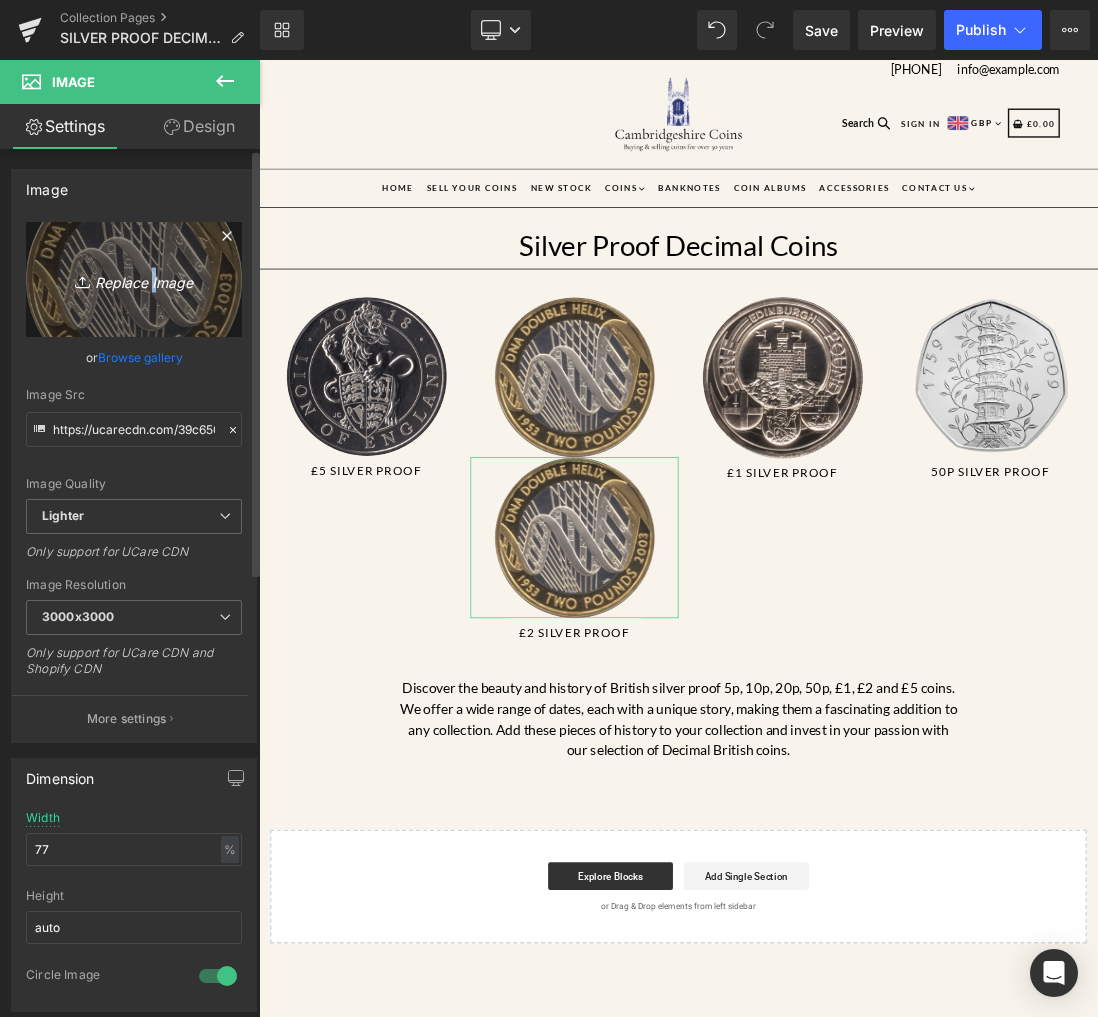 click on "Replace Image" at bounding box center [134, 279] 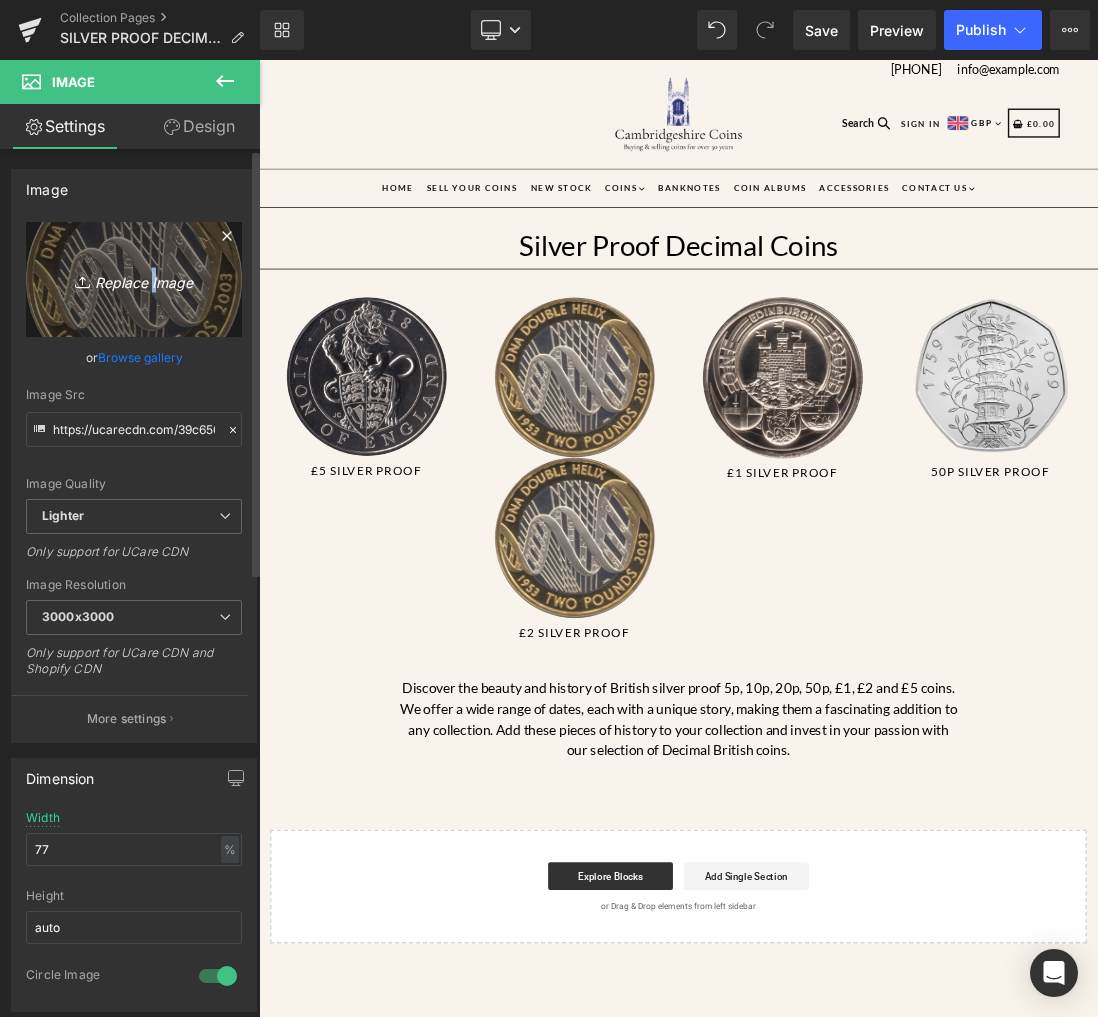 type on "C:\fakepath\2006-silver-proof-five-pound-coin-80th-birthday-queen-elizabethsilver-world-coinscambridgeshire-coins-360356.png" 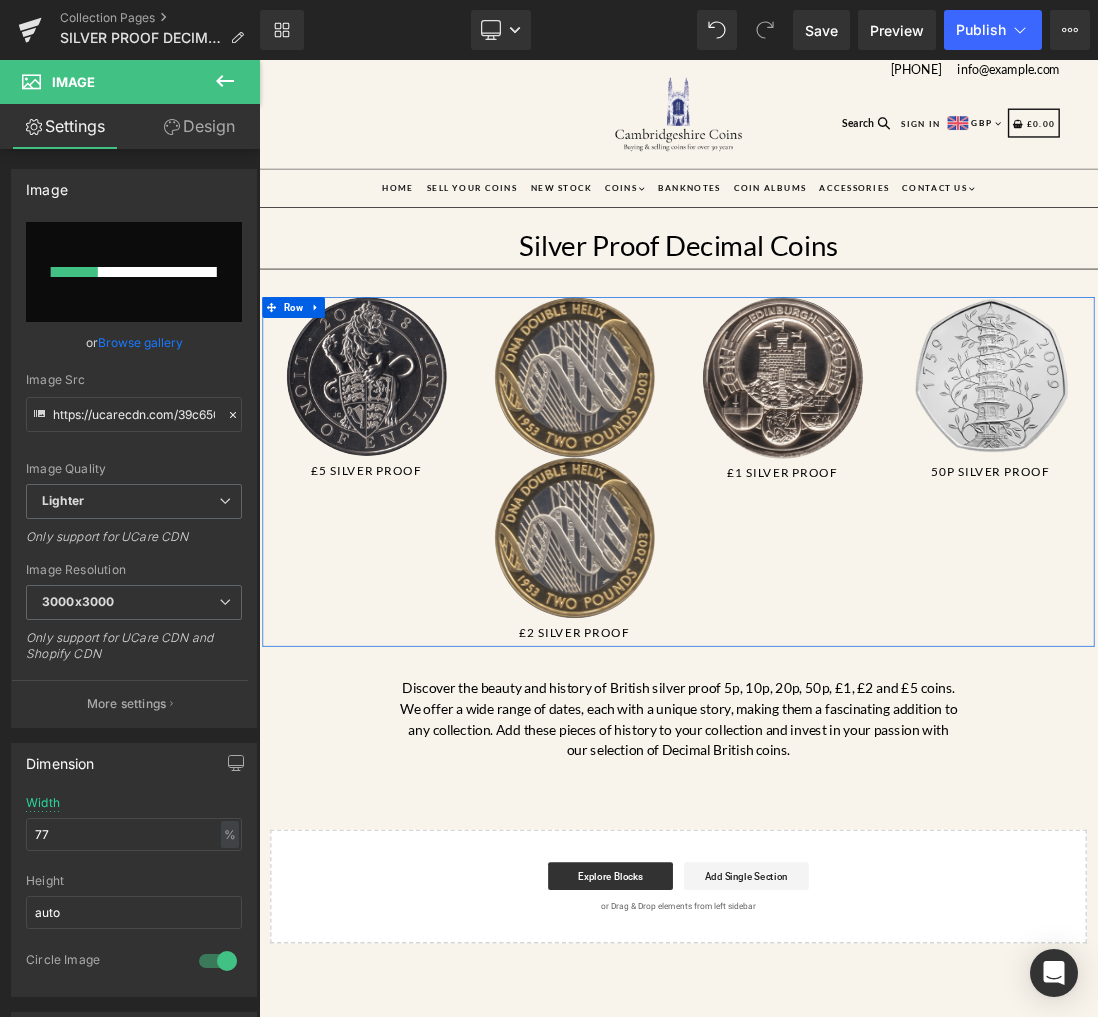 type 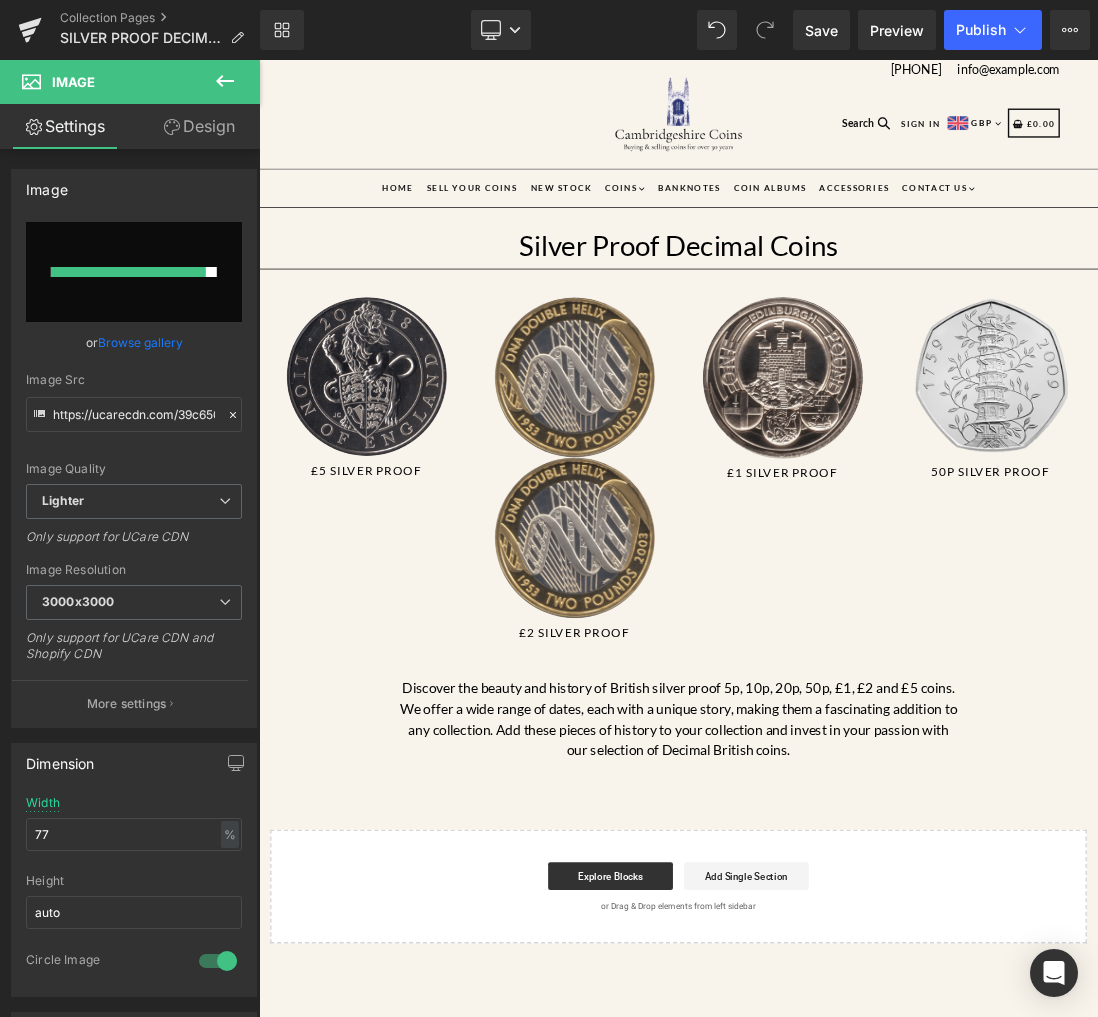 type on "https://ucarecdn.com/0f50198a-b1e7-438c-9b39-b3784ec24f47/-/format/auto/-/preview/3000x3000/-/quality/lighter/2006-silver-proof-five-pound-coin-80th-birthday-queen-elizabethsilver-world-coinscambridgeshire-coins-360356.png" 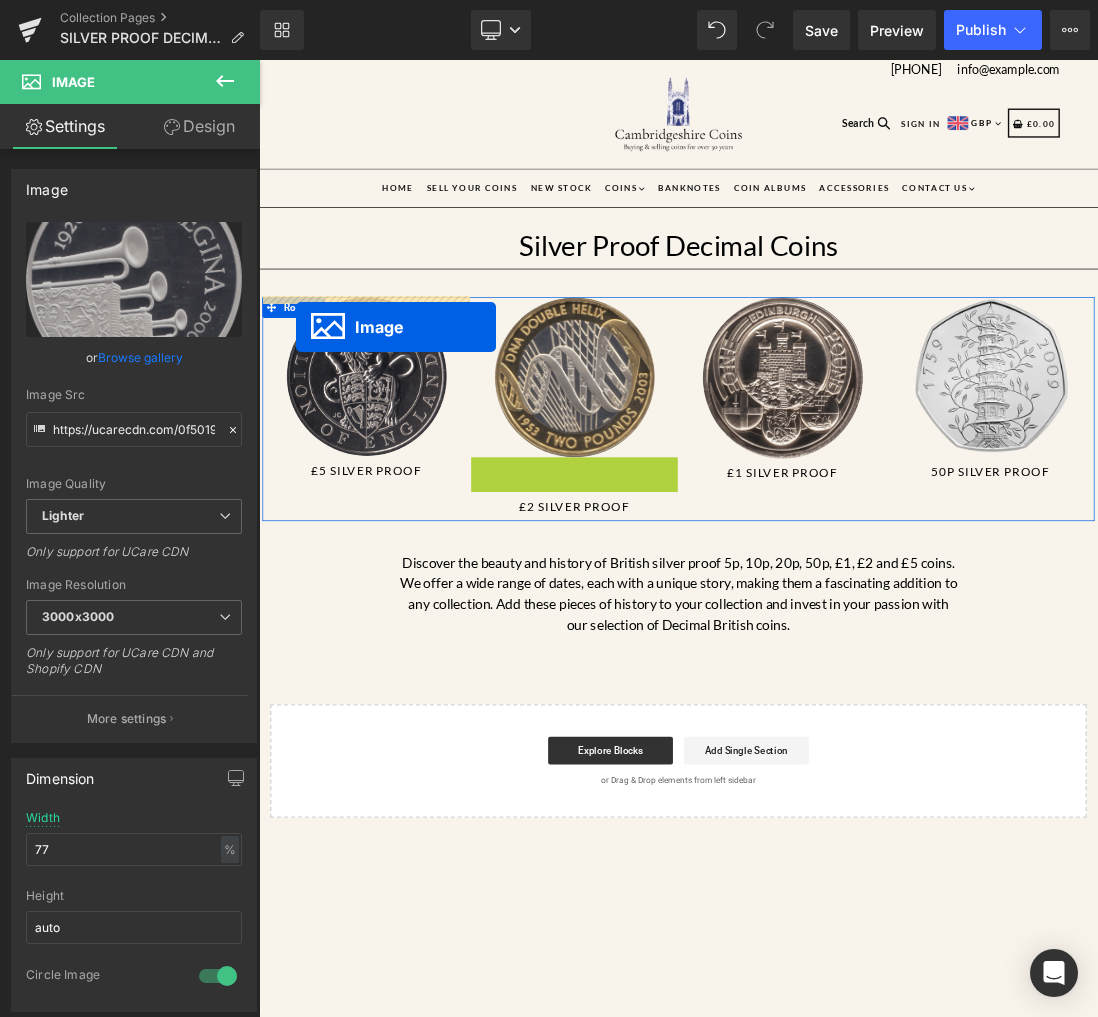 drag, startPoint x: 675, startPoint y: 745, endPoint x: 313, endPoint y: 445, distance: 470.15317 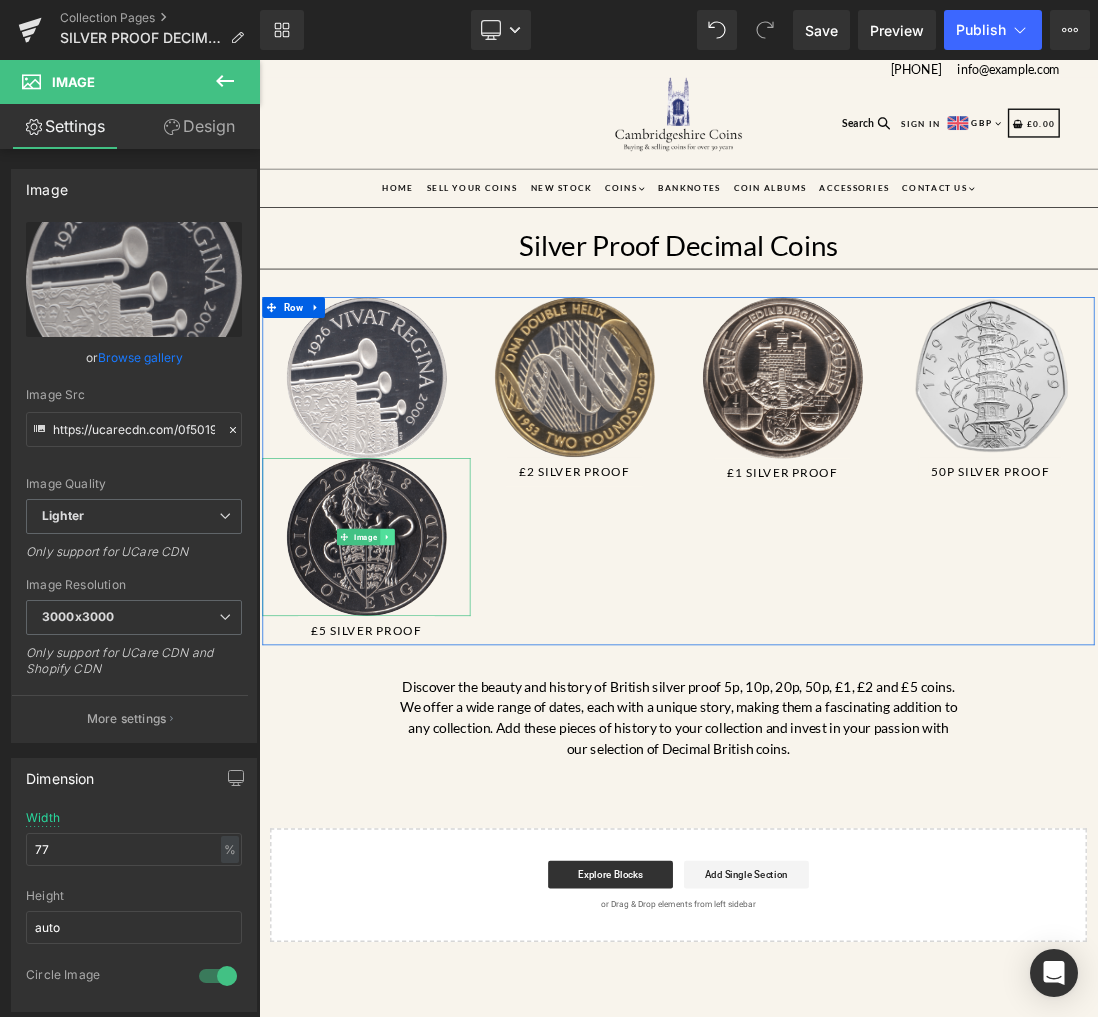 click at bounding box center (444, 748) 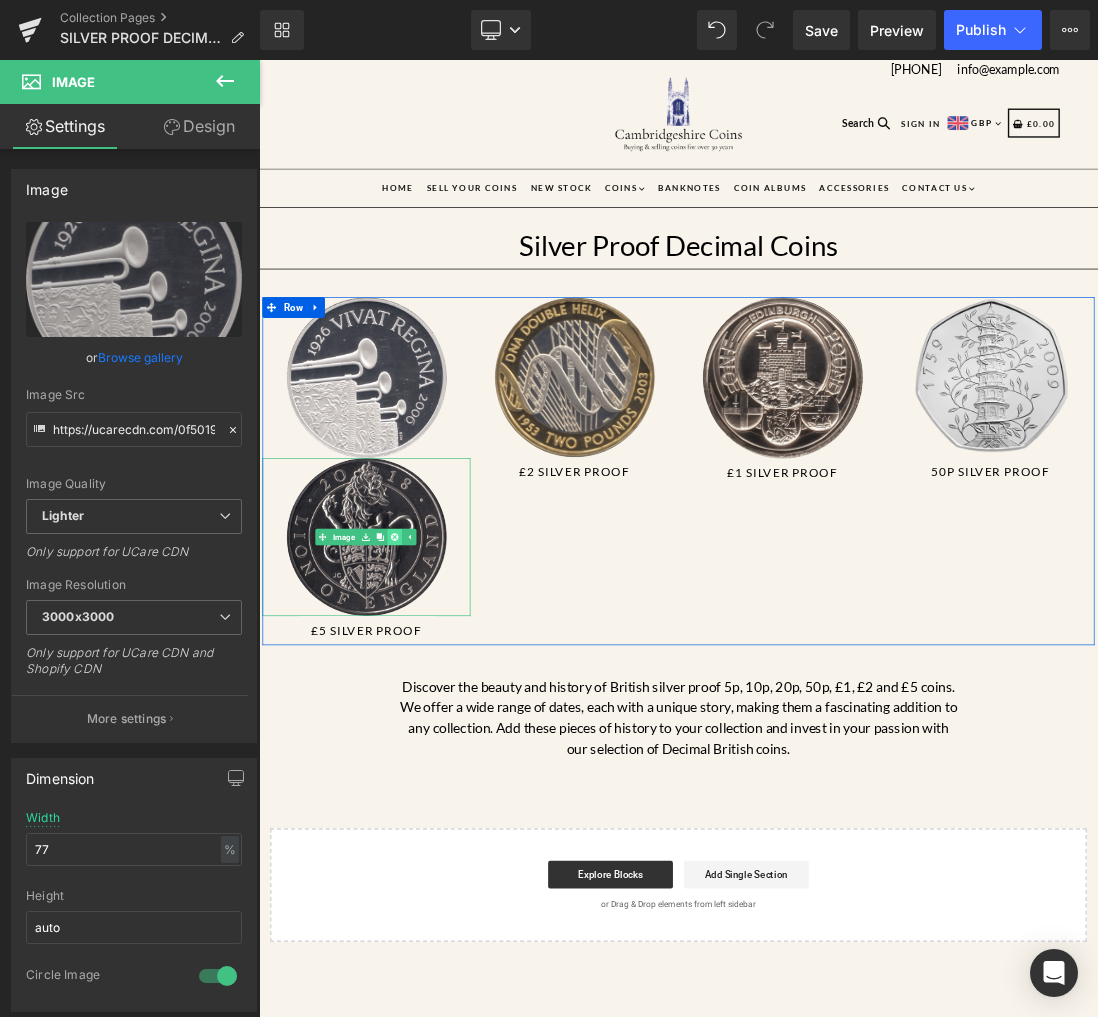 click 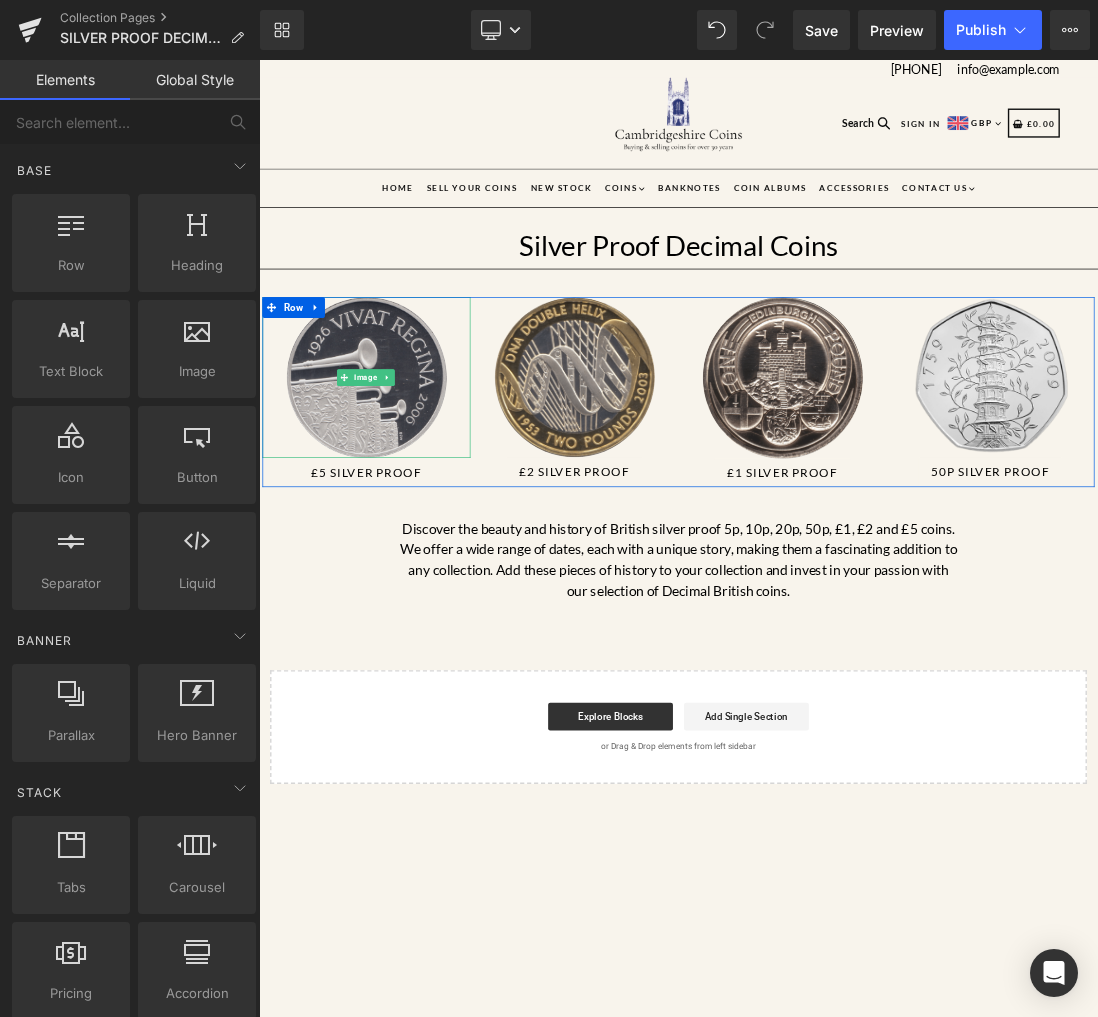 click at bounding box center [414, 518] 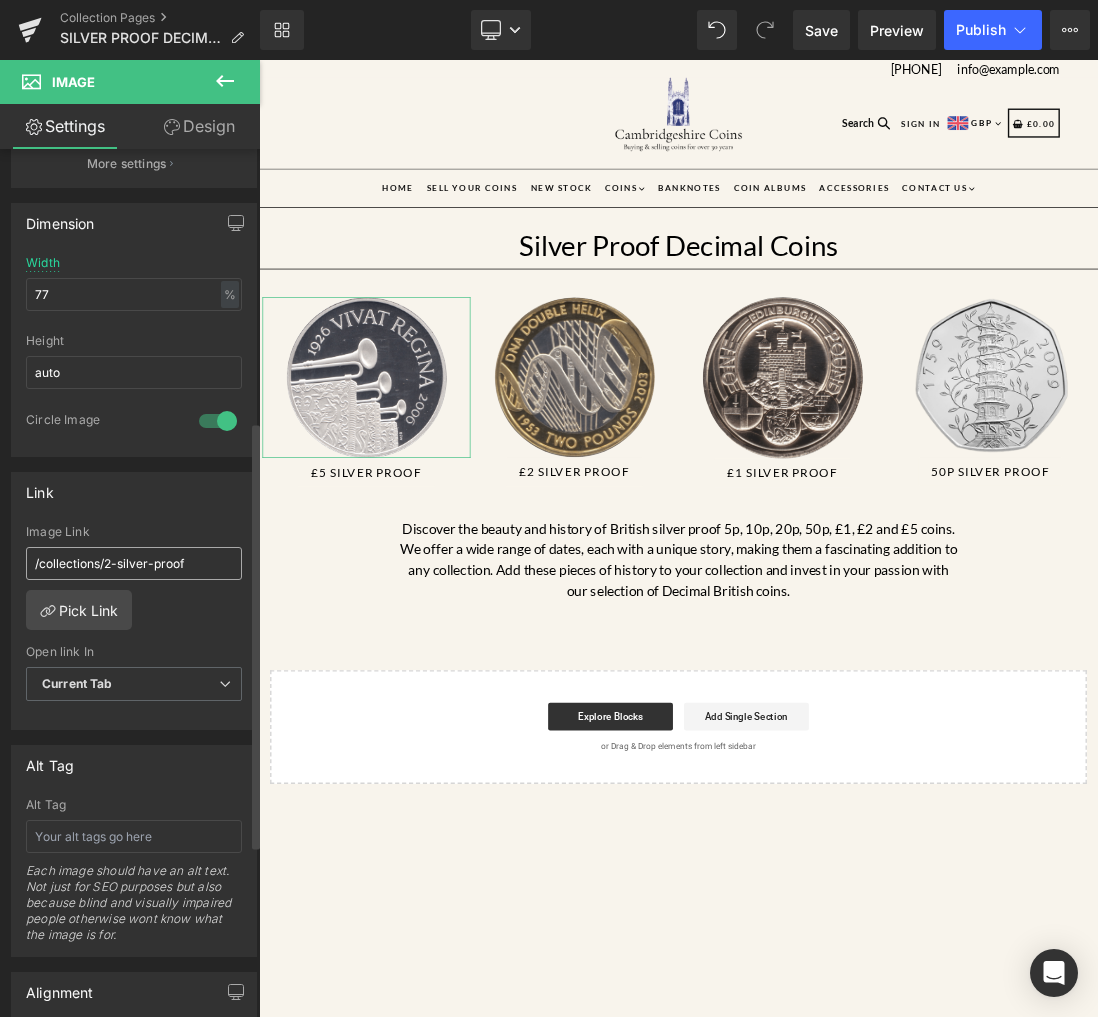 scroll, scrollTop: 554, scrollLeft: 0, axis: vertical 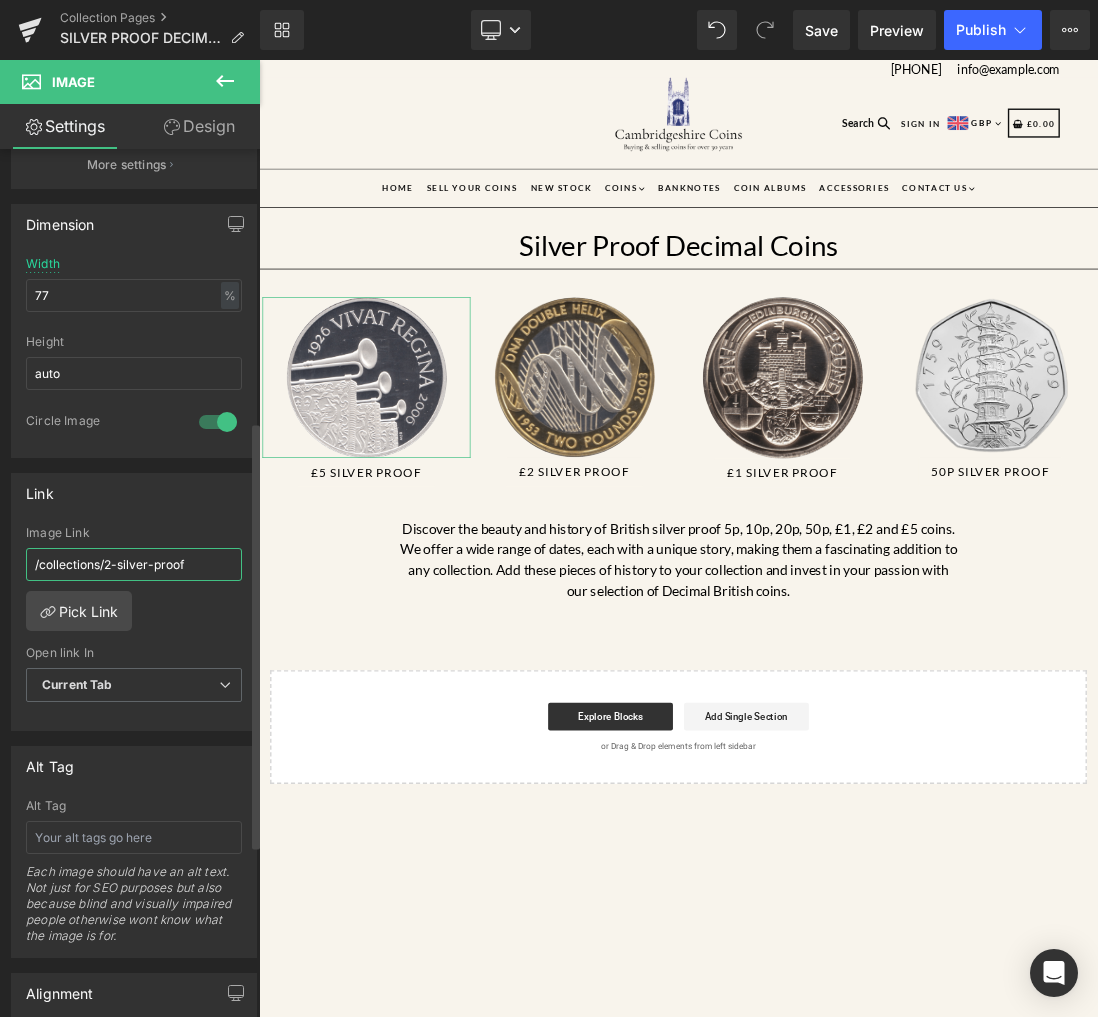 click on "/collections/2-silver-proof" at bounding box center [134, 564] 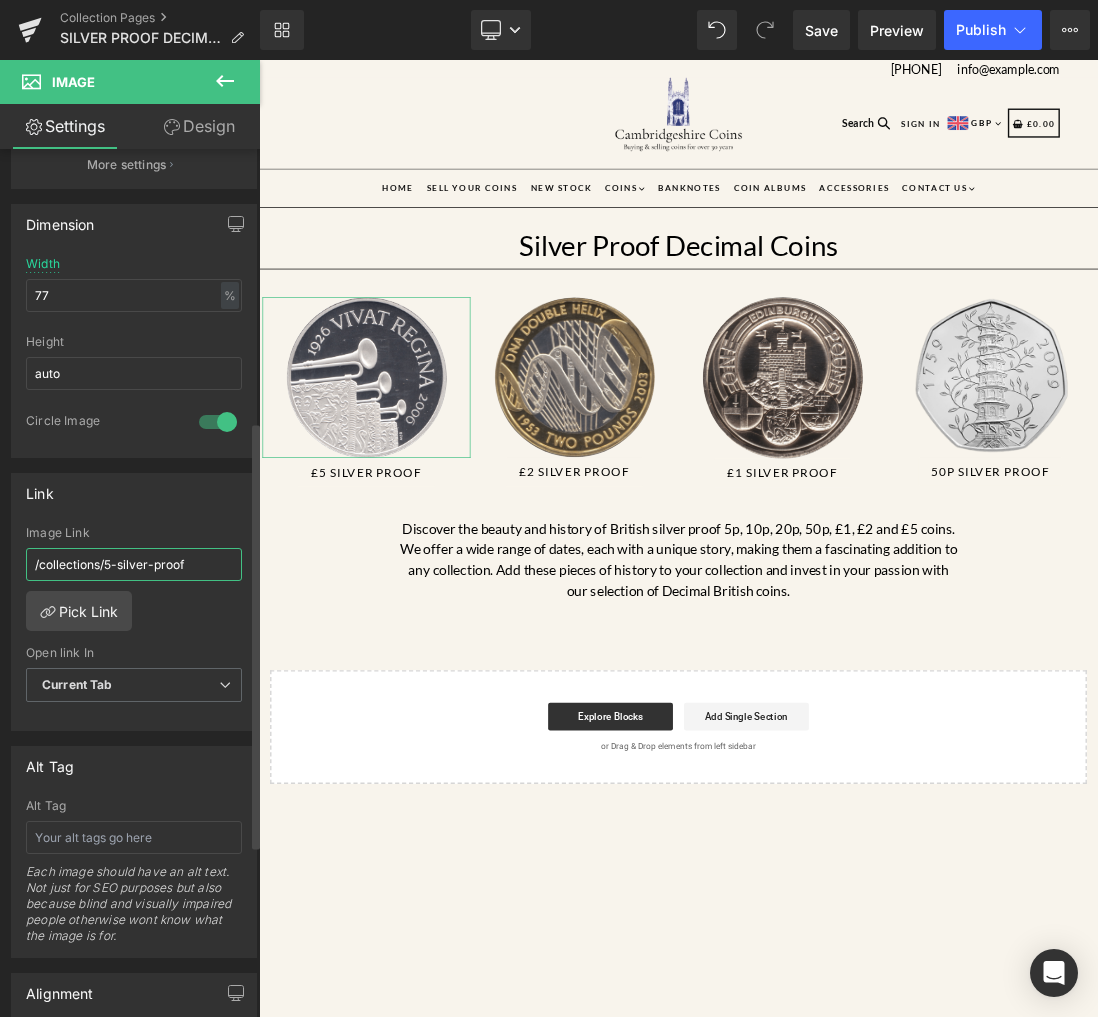 type on "/collections/5-silver-proof" 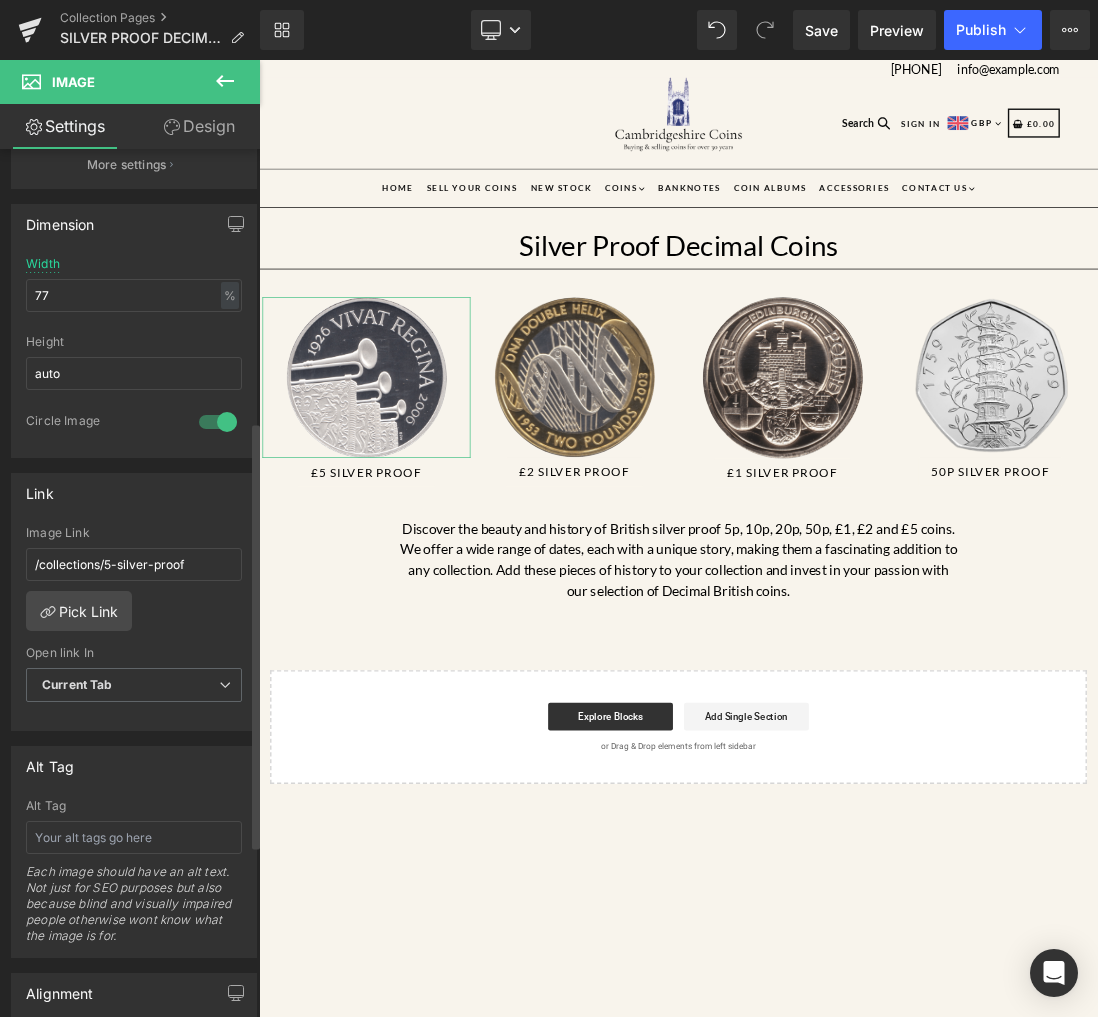 click on "/collections/5-silver-proof Image Link /collections/5-silver-proof  Pick Link Current Tab New Tab Open link In
Current Tab
Current Tab New Tab" at bounding box center (134, 628) 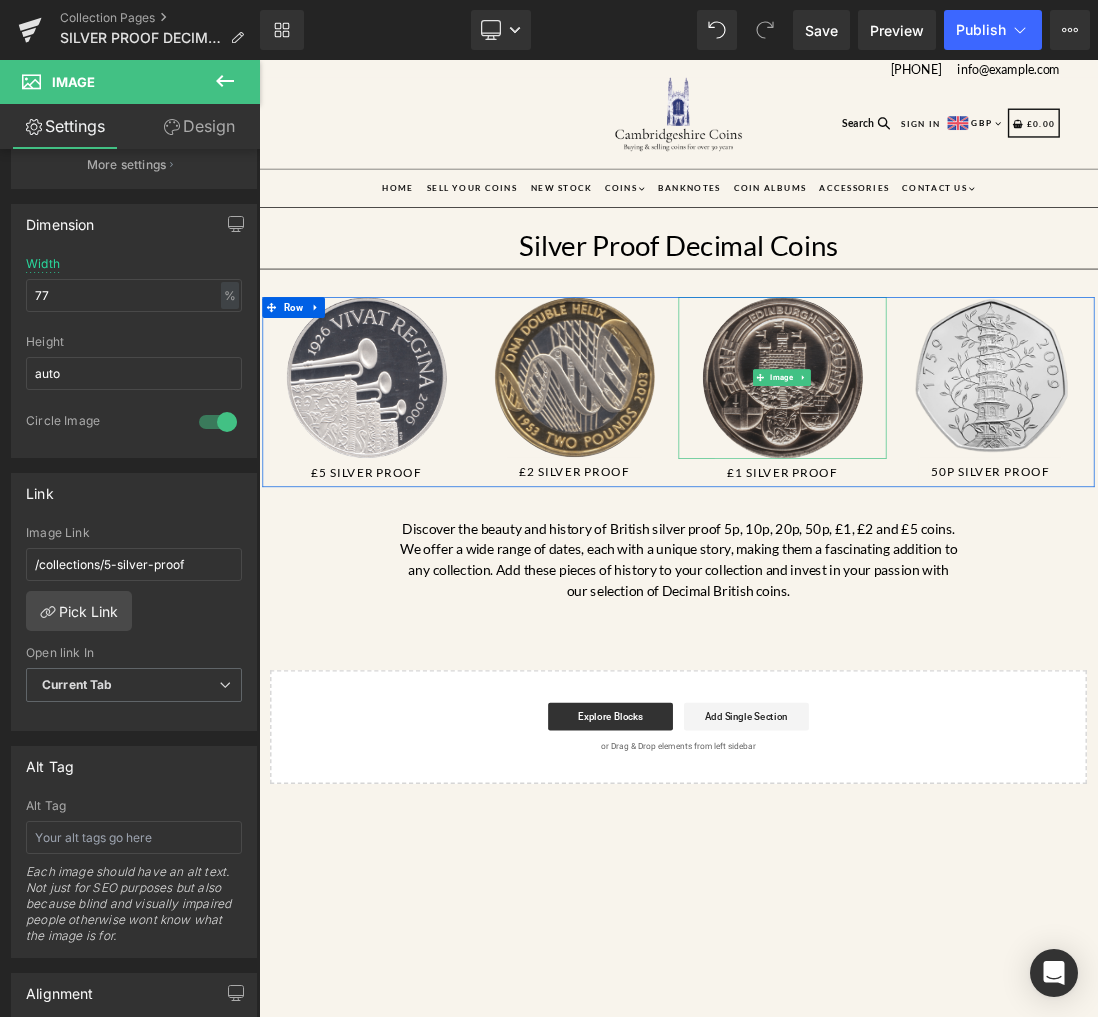 click at bounding box center (1014, 518) 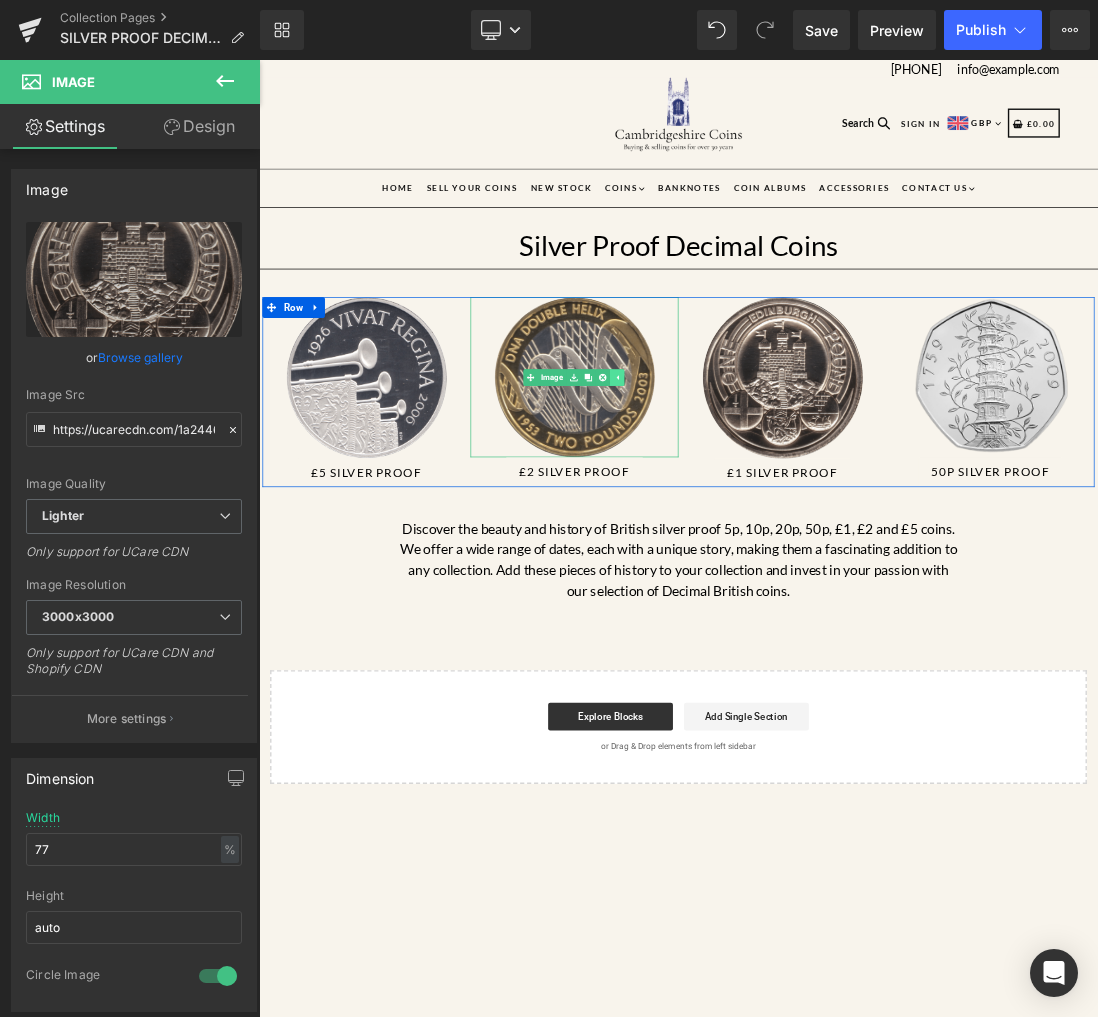 click 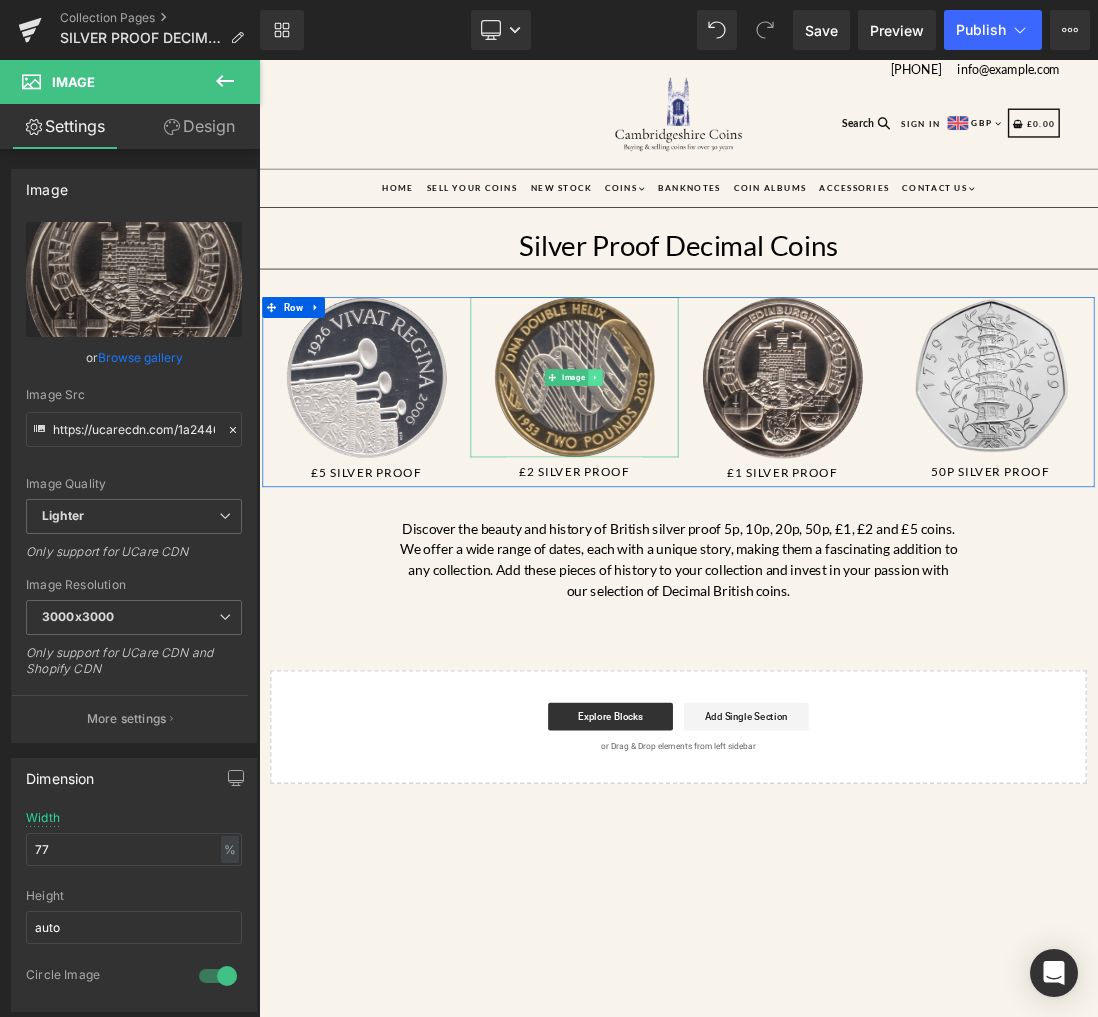 click 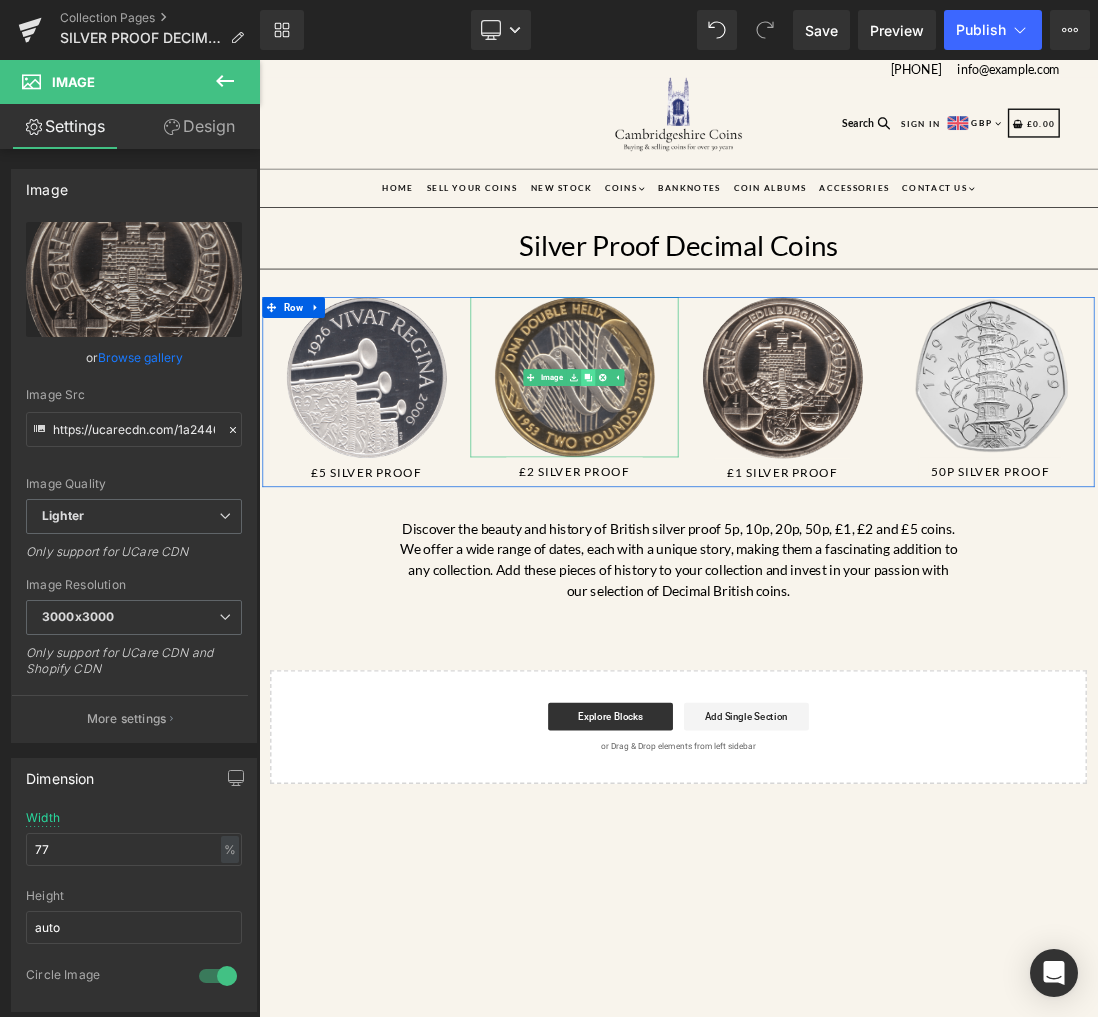 click 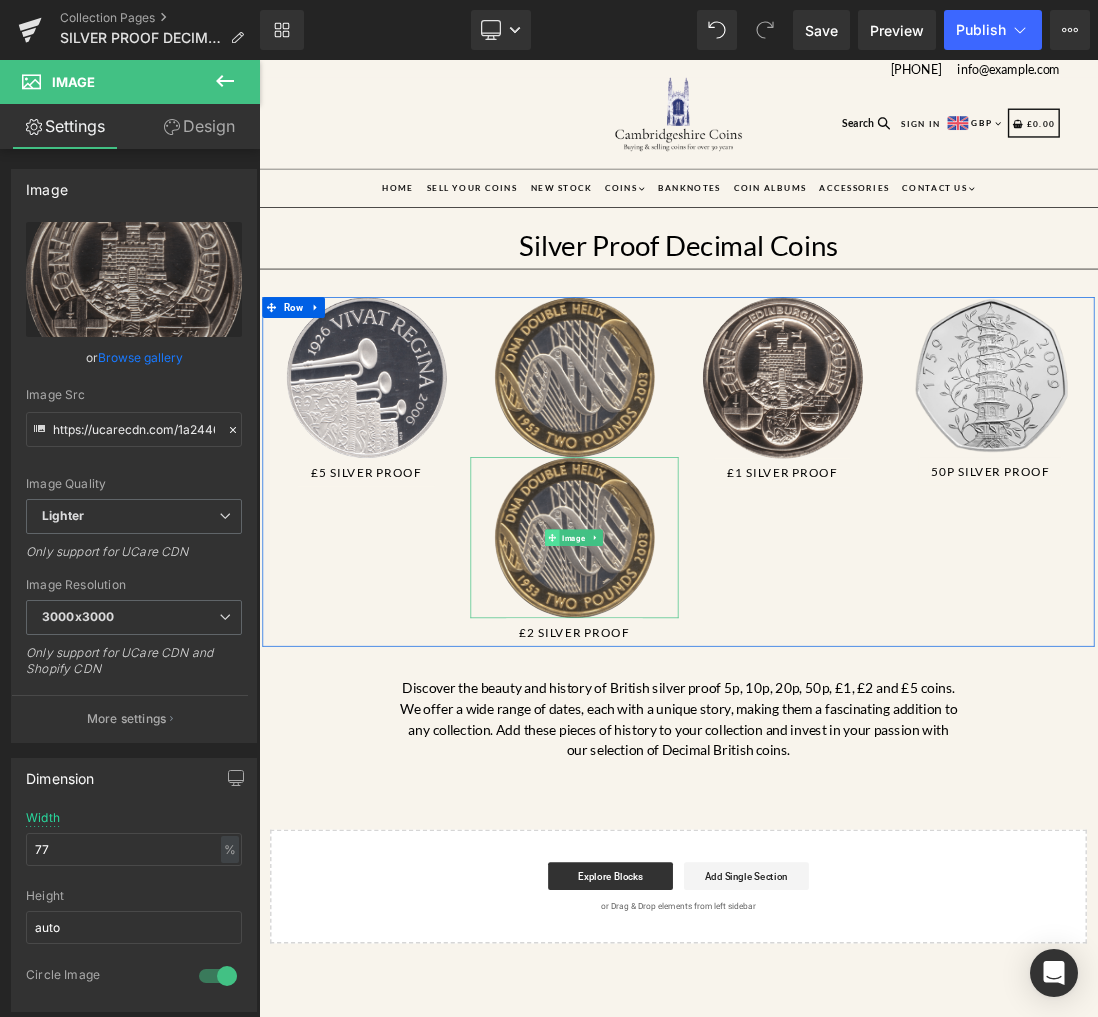 click 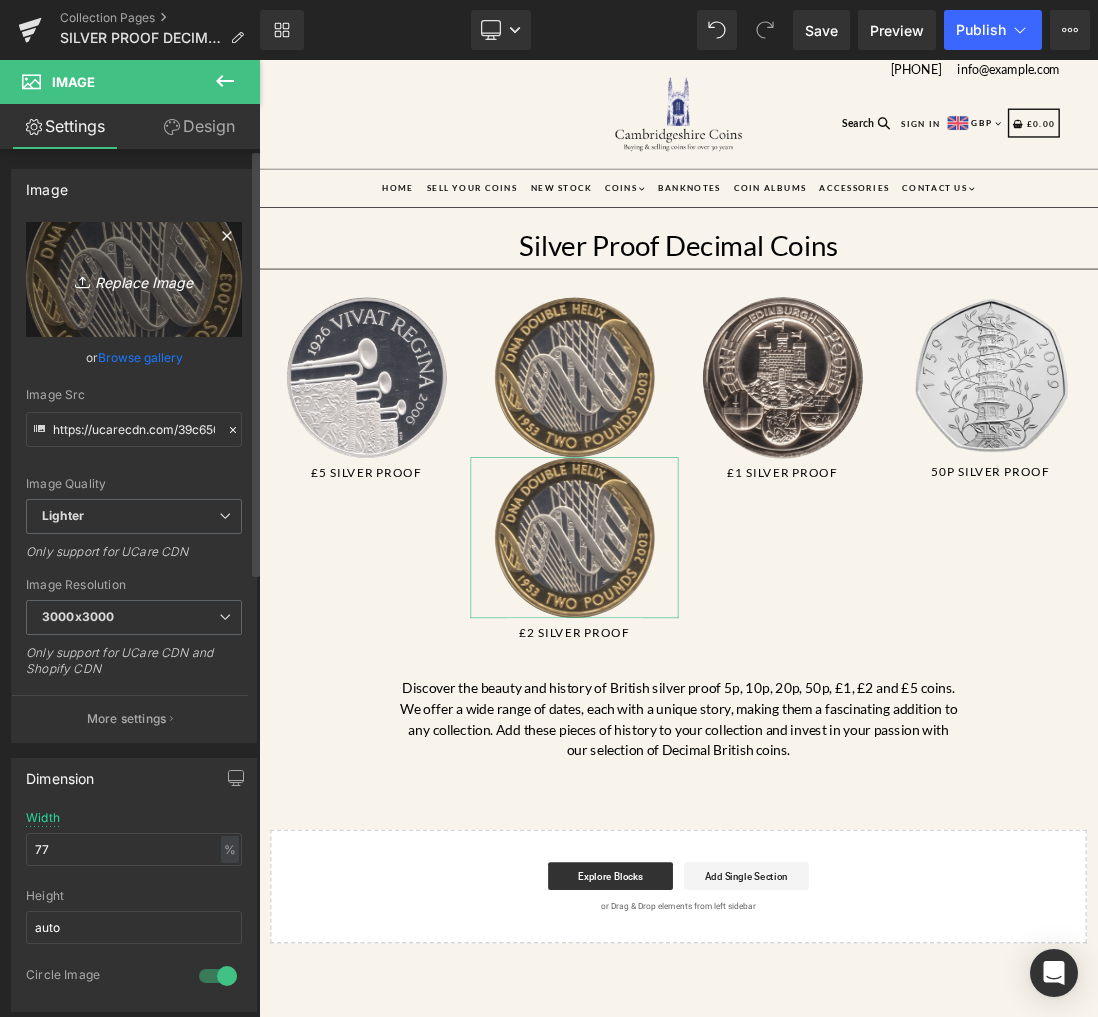 click on "Replace Image" at bounding box center (134, 279) 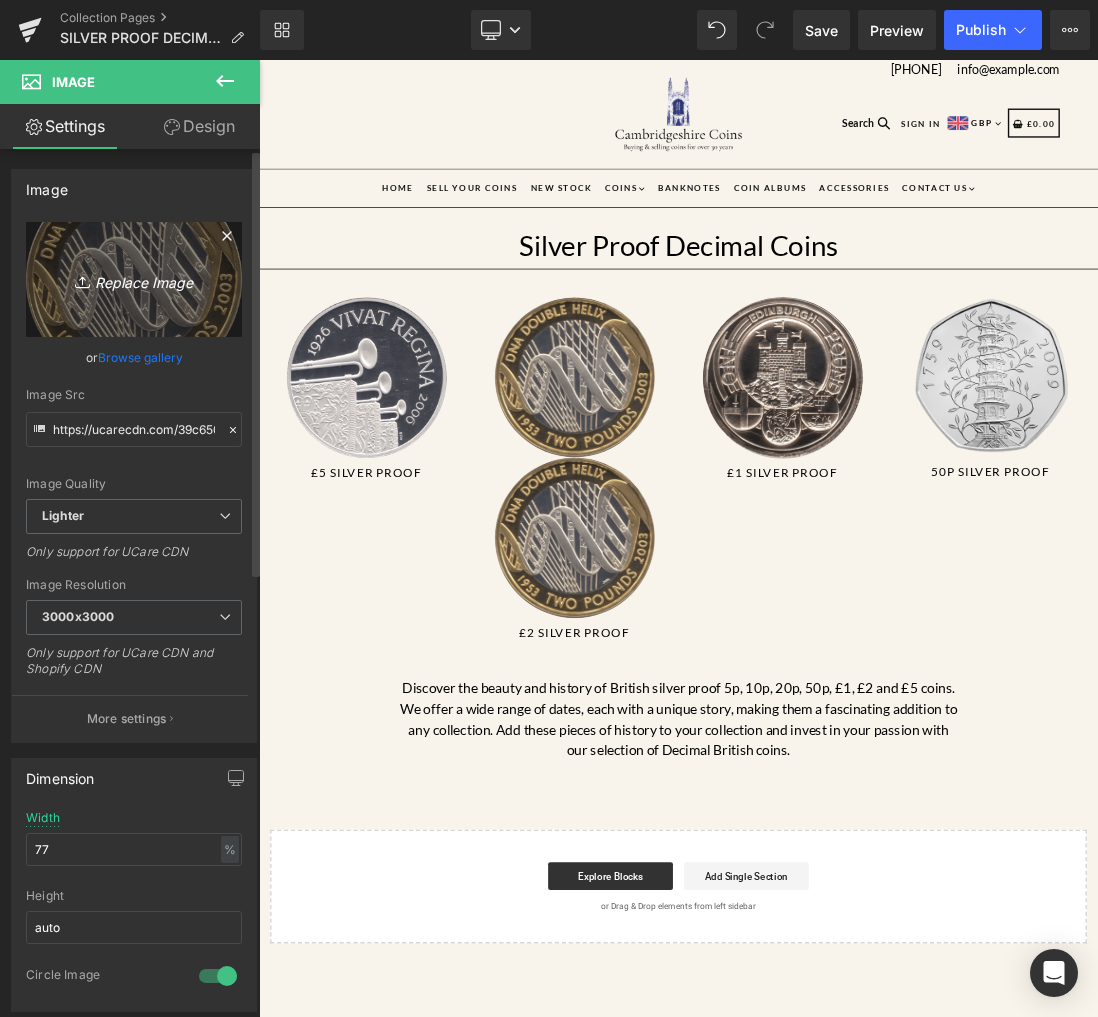 type on "C:\fakepath\1997-silver-proof-one-poundsilver-world-coinscambridgeshire-coins-286779.png" 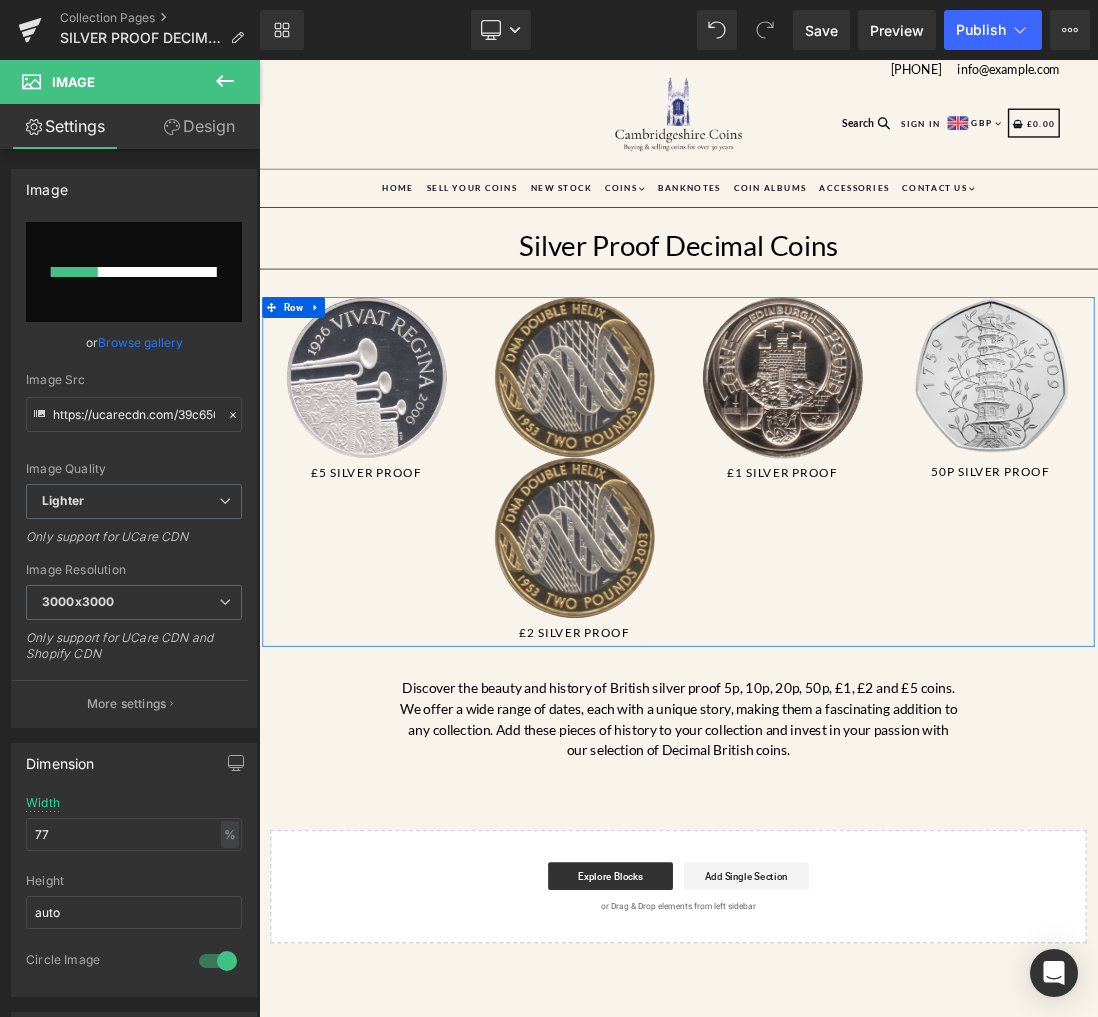 type 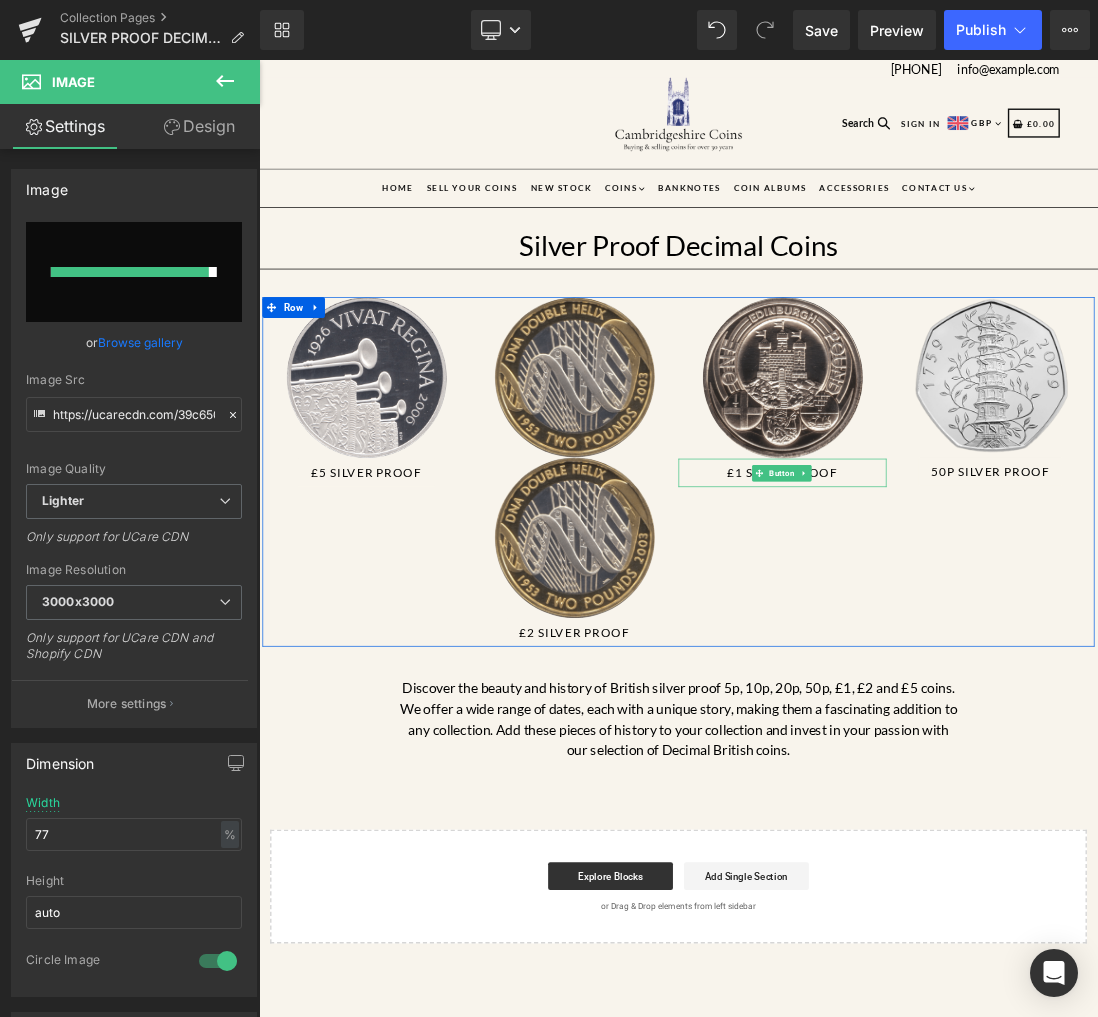 type on "https://ucarecdn.com/19b7bed5-b3b8-4bf2-acf5-6362d9715bc7/-/format/auto/-/preview/3000x3000/-/quality/lighter/1997-silver-proof-one-poundsilver-world-coinscambridgeshire-coins-286779.png" 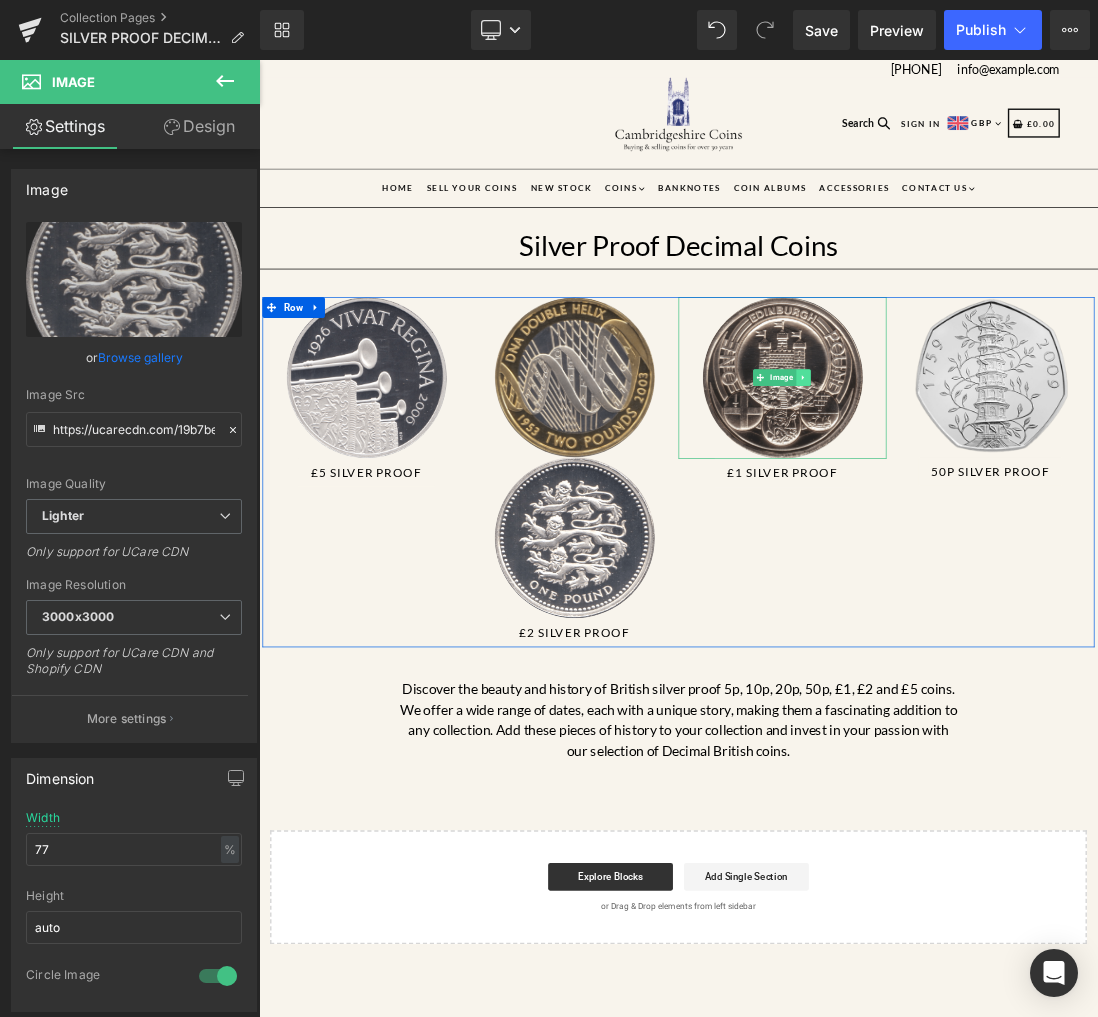 click 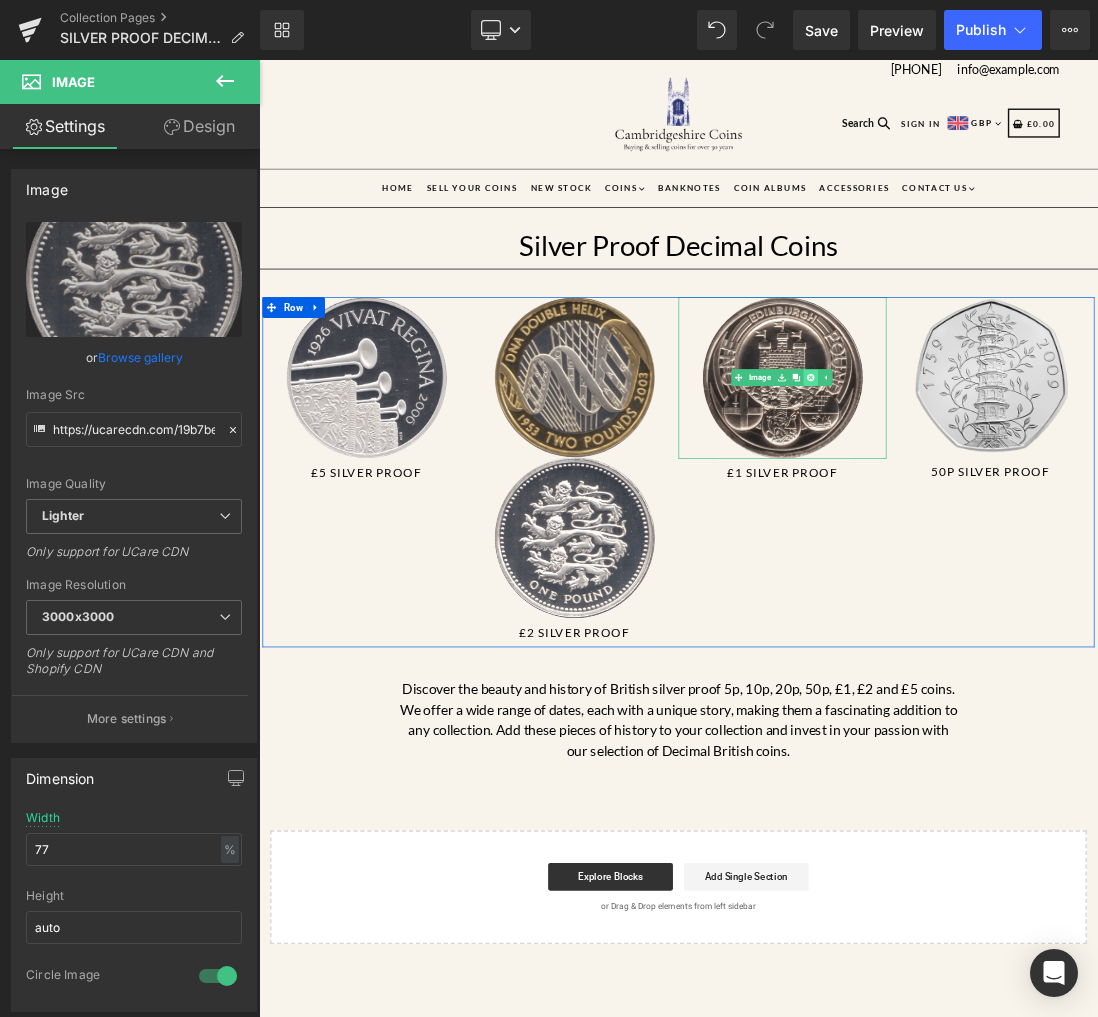 click at bounding box center (1054, 518) 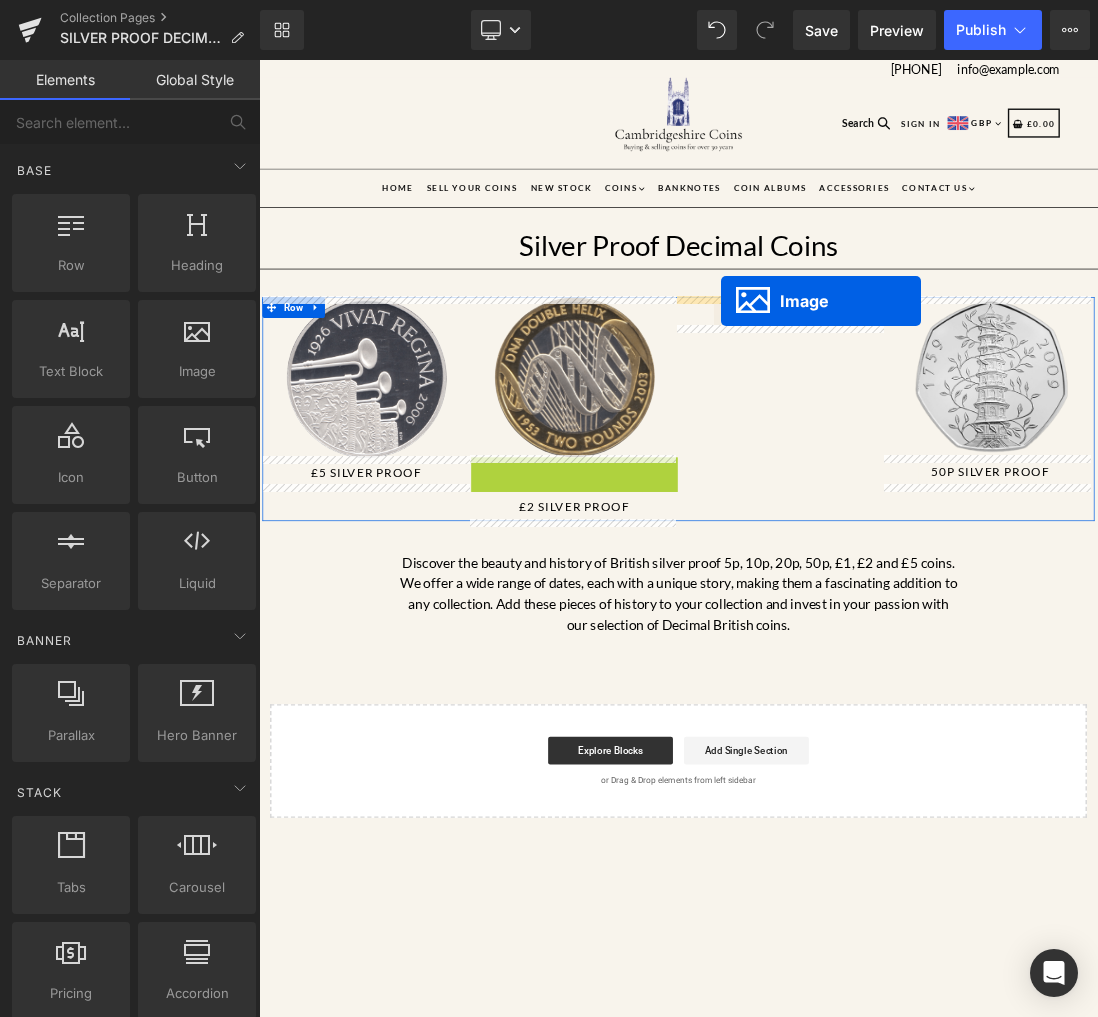 drag, startPoint x: 669, startPoint y: 745, endPoint x: 926, endPoint y: 407, distance: 424.60922 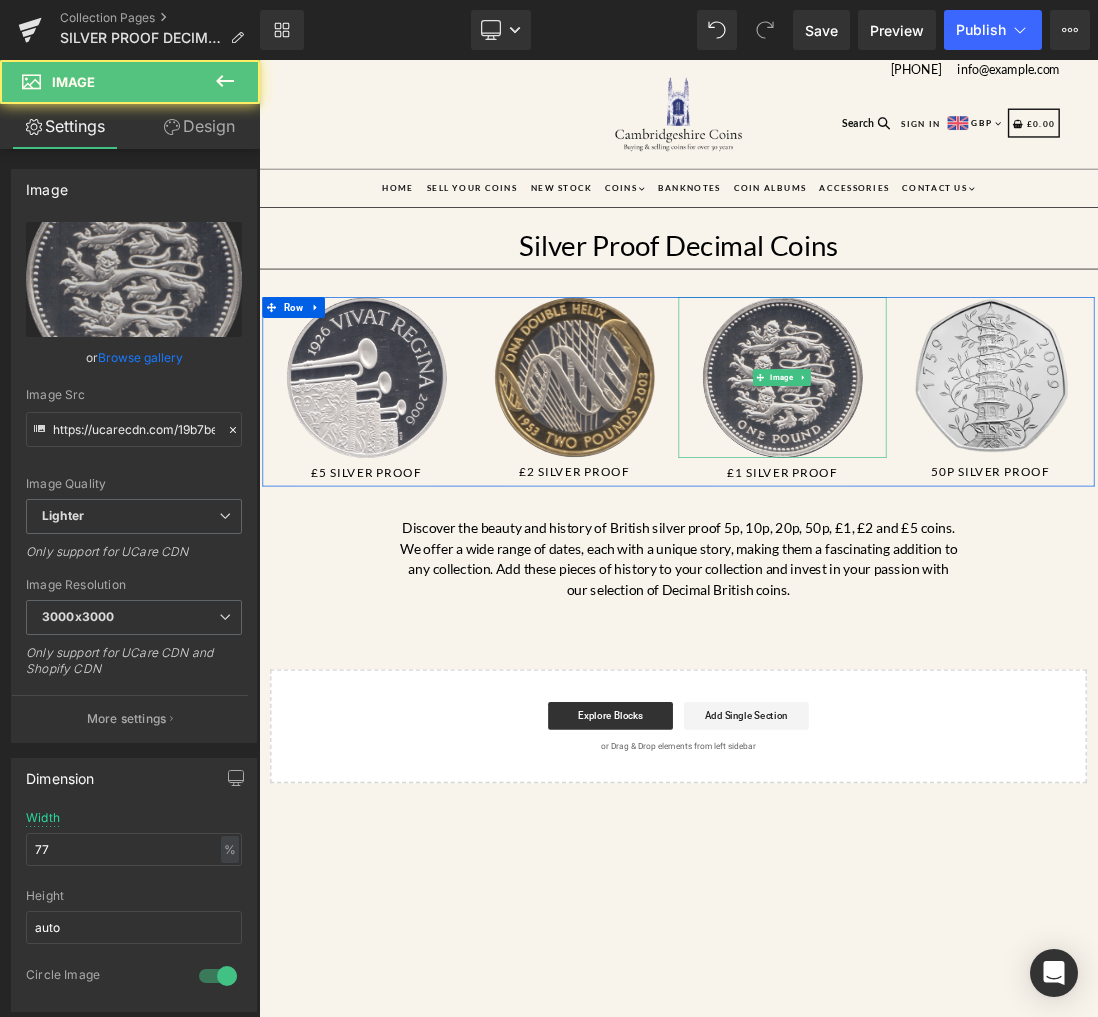 click at bounding box center [1014, 518] 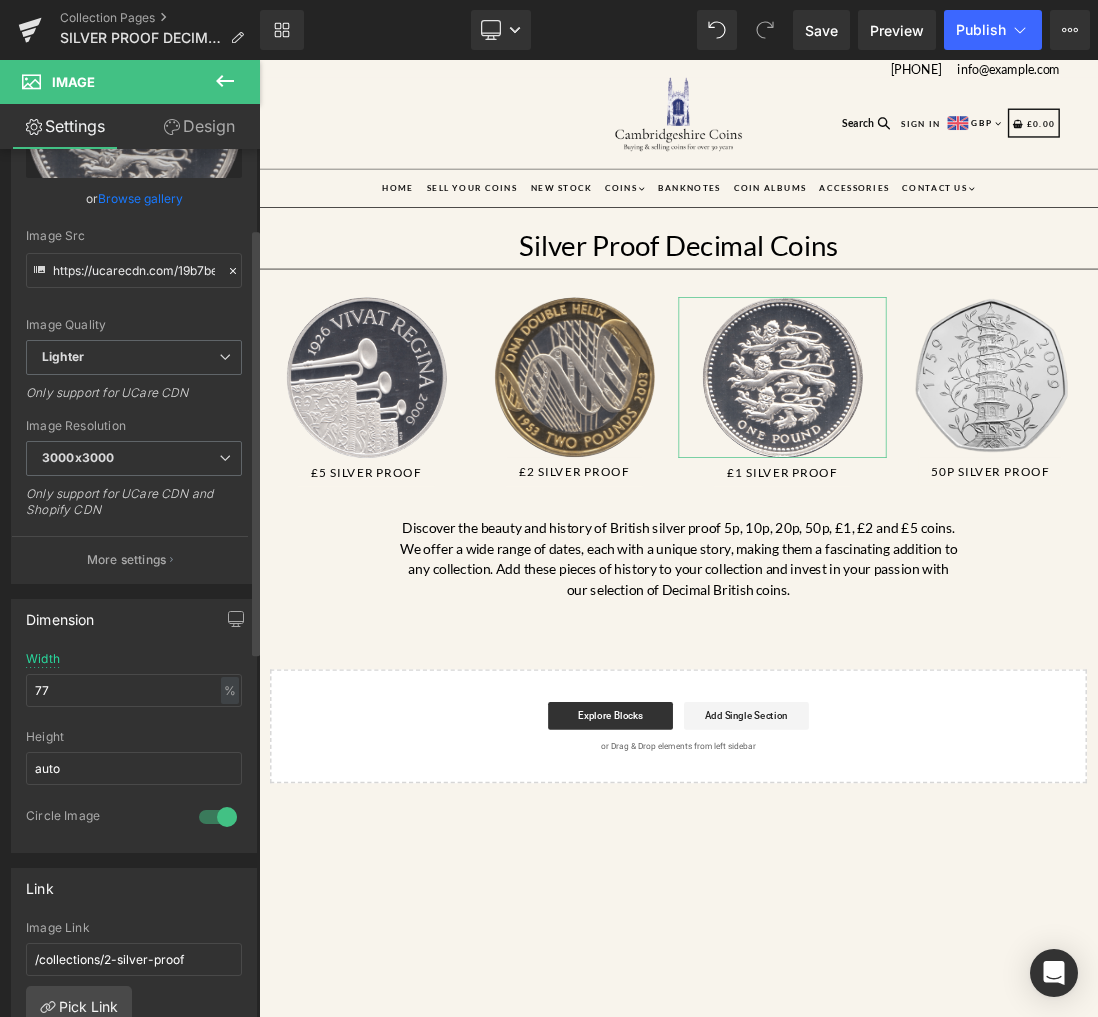 scroll, scrollTop: 159, scrollLeft: 0, axis: vertical 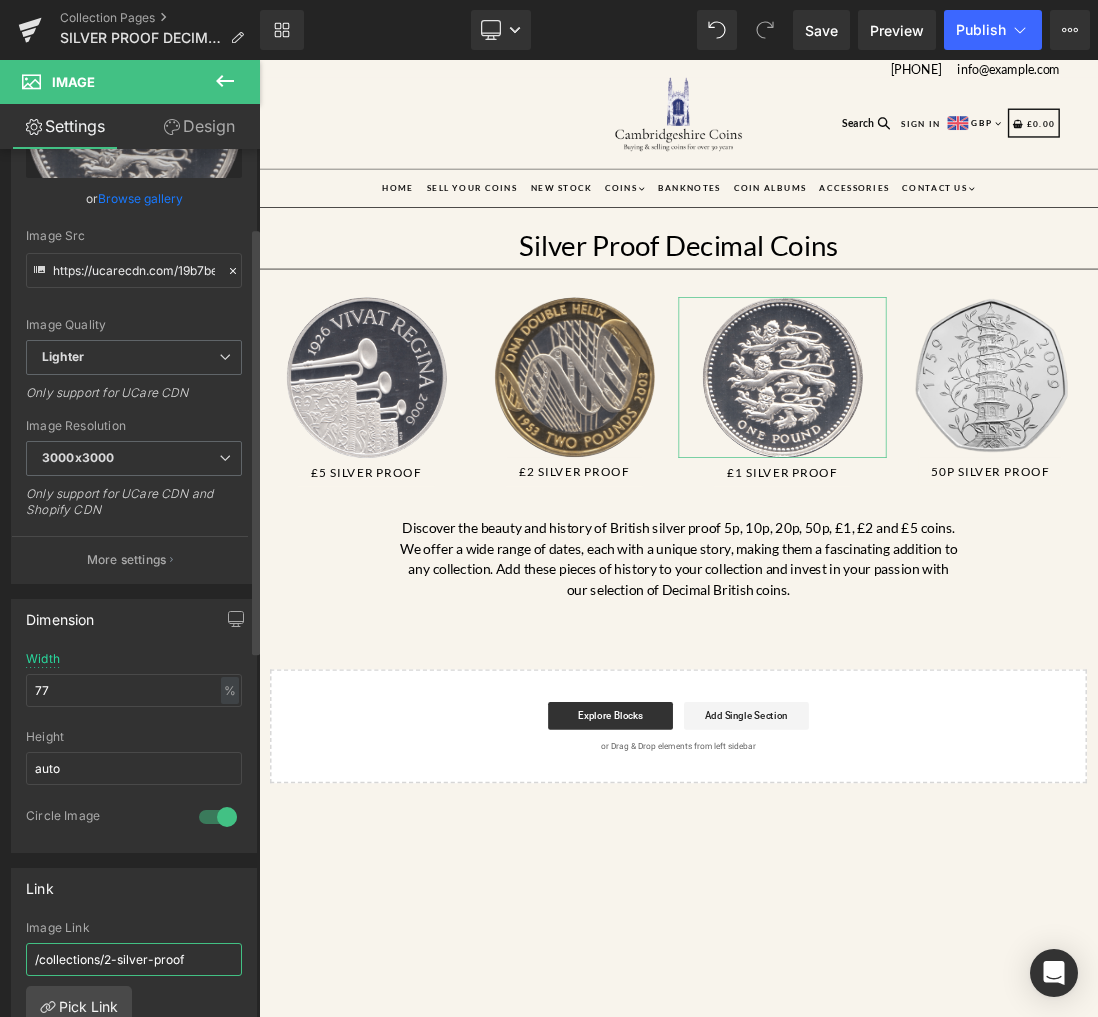 click on "/collections/2-silver-proof" at bounding box center [134, 959] 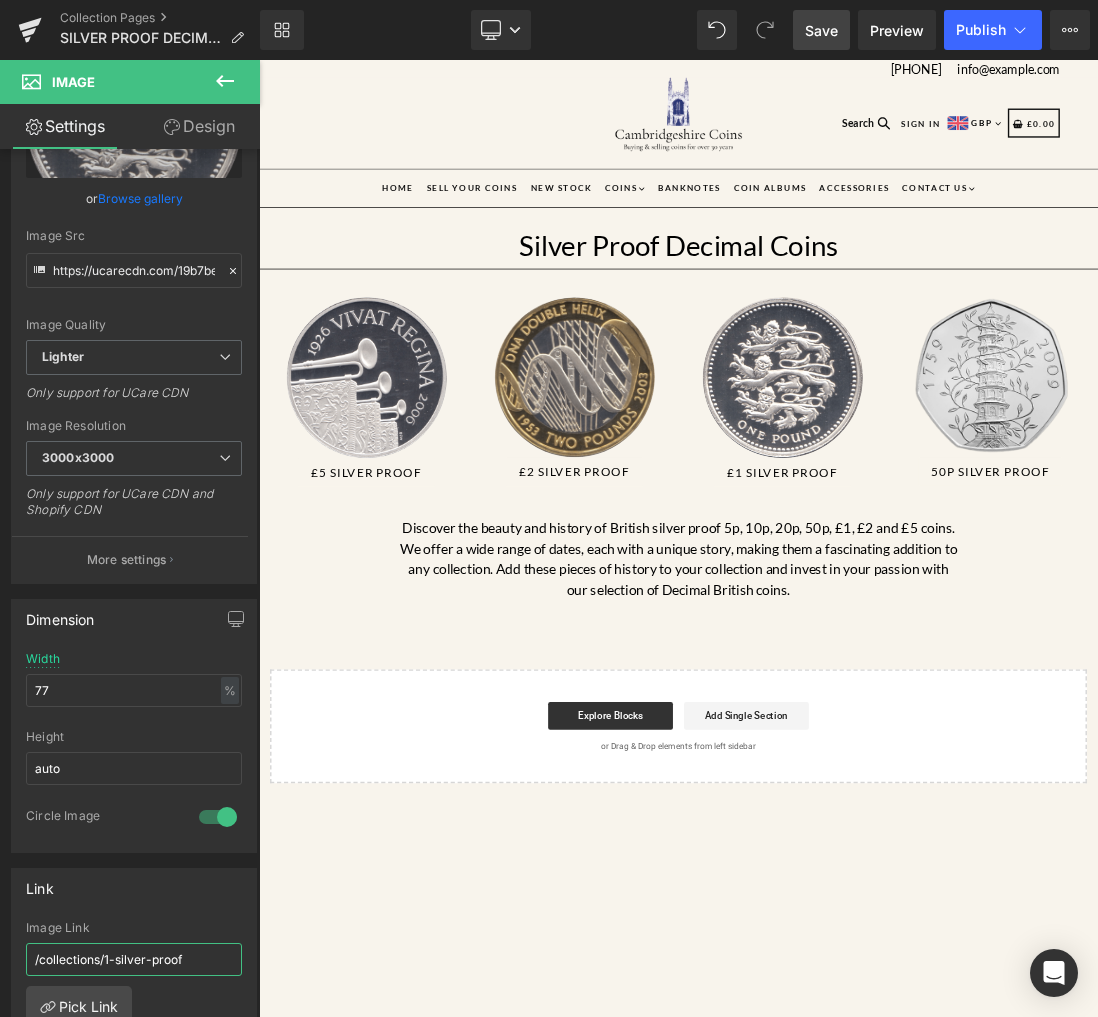 type on "/collections/1-silver-proof" 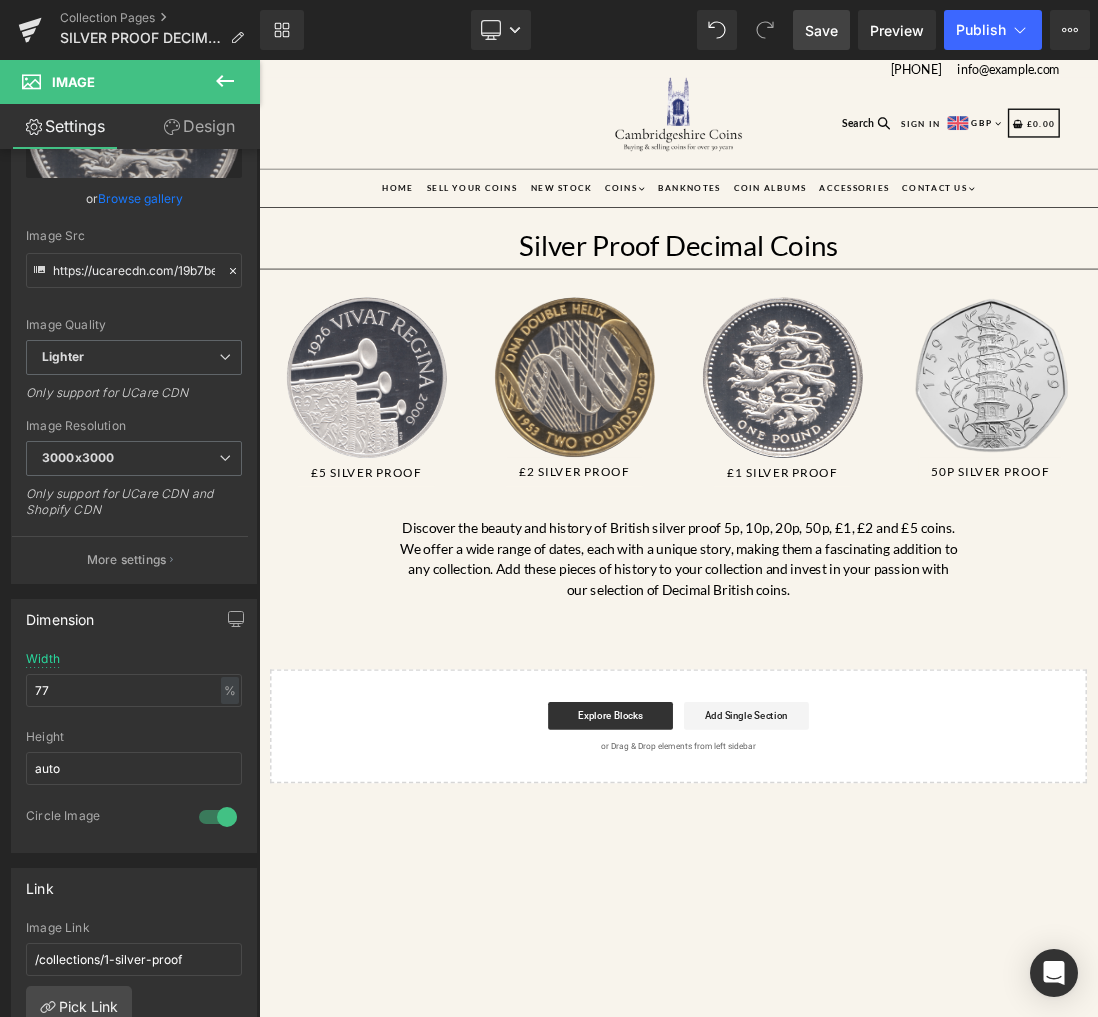 click on "Save" at bounding box center (821, 30) 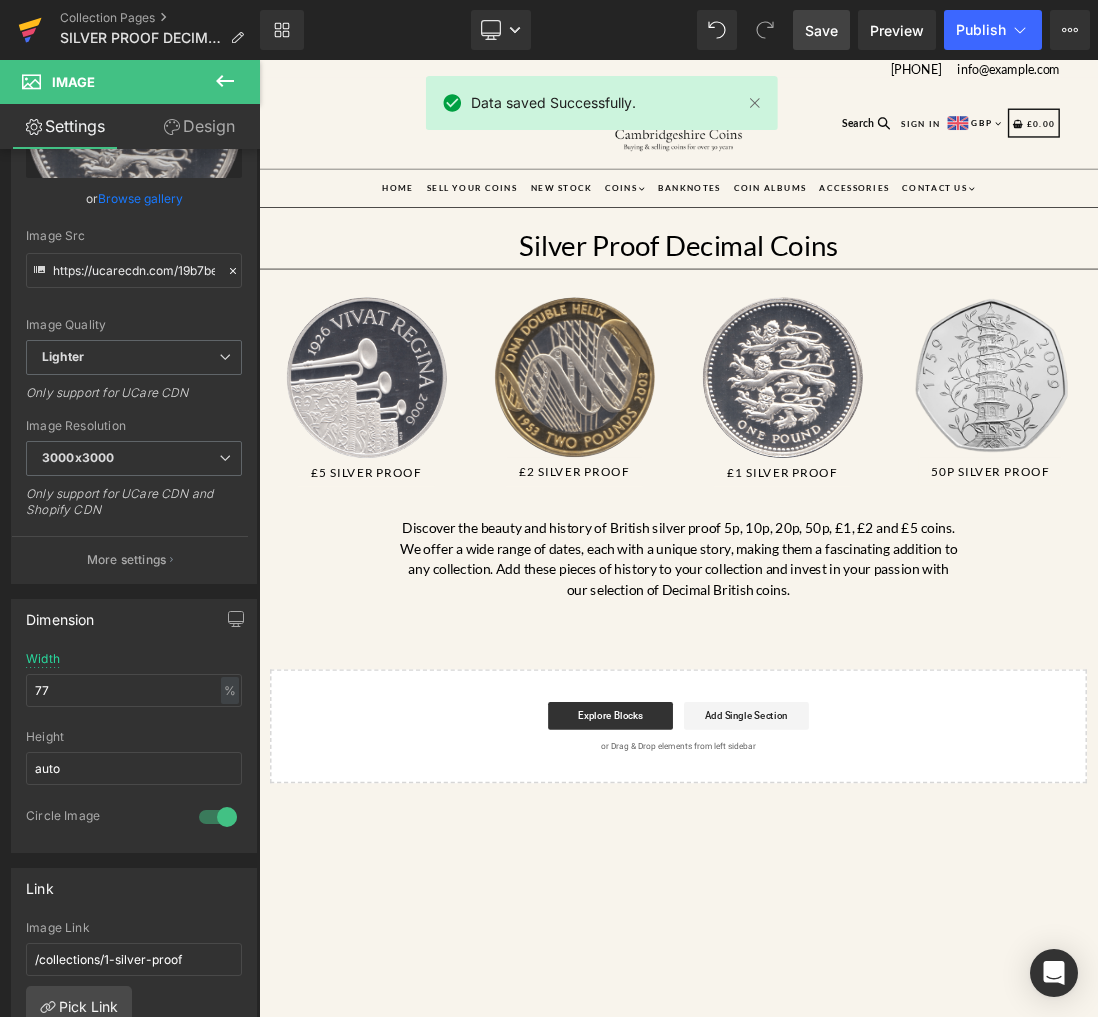 click at bounding box center [30, 30] 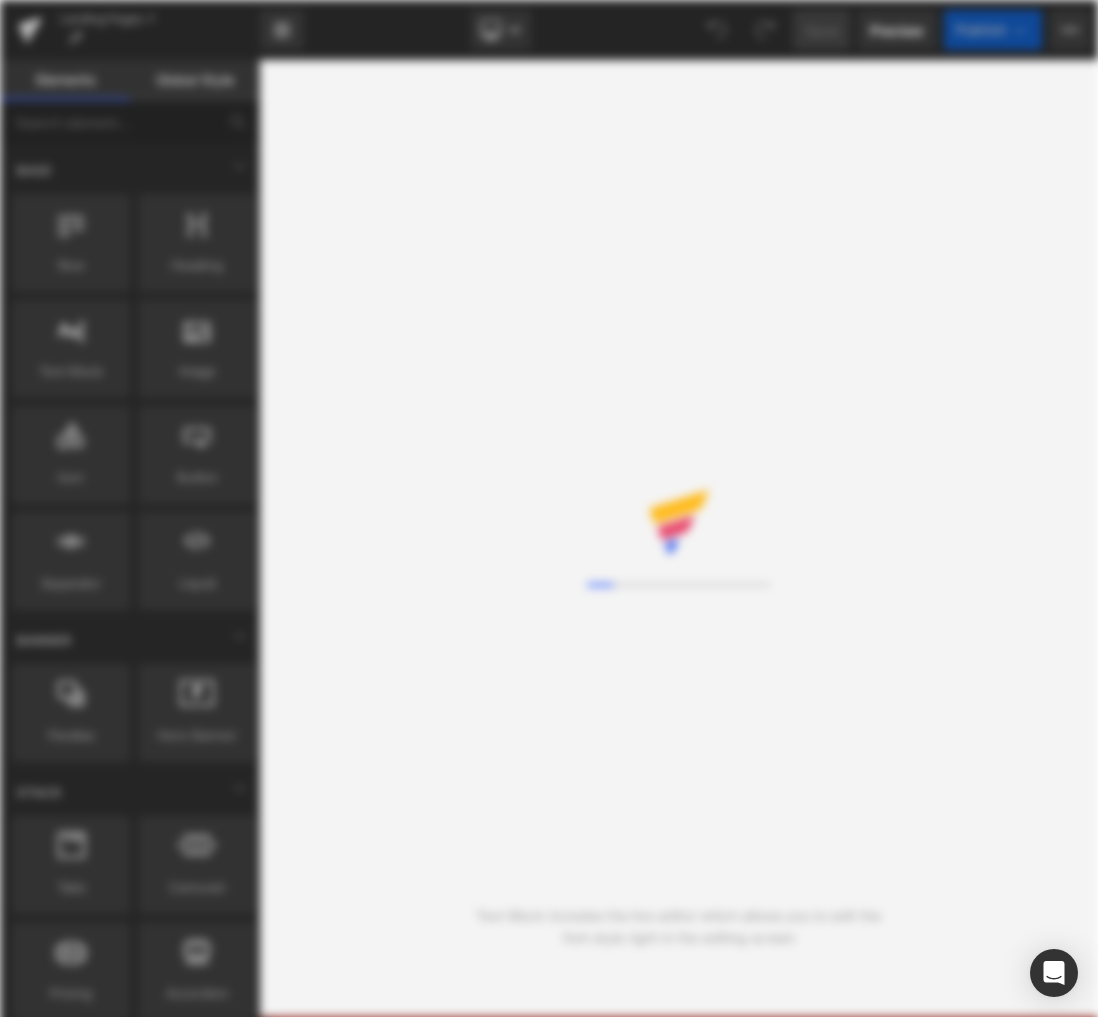 scroll, scrollTop: 0, scrollLeft: 0, axis: both 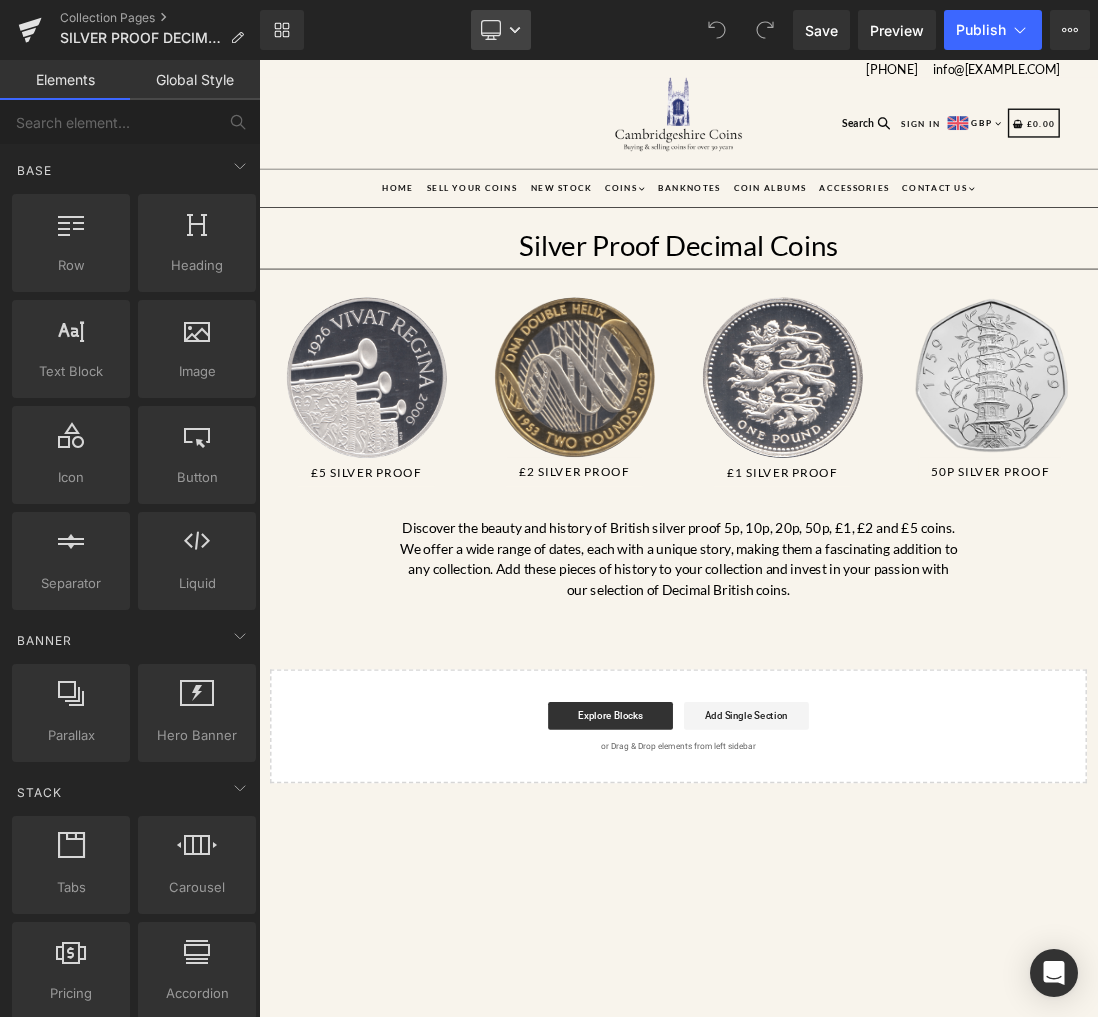 click on "Desktop" at bounding box center [501, 30] 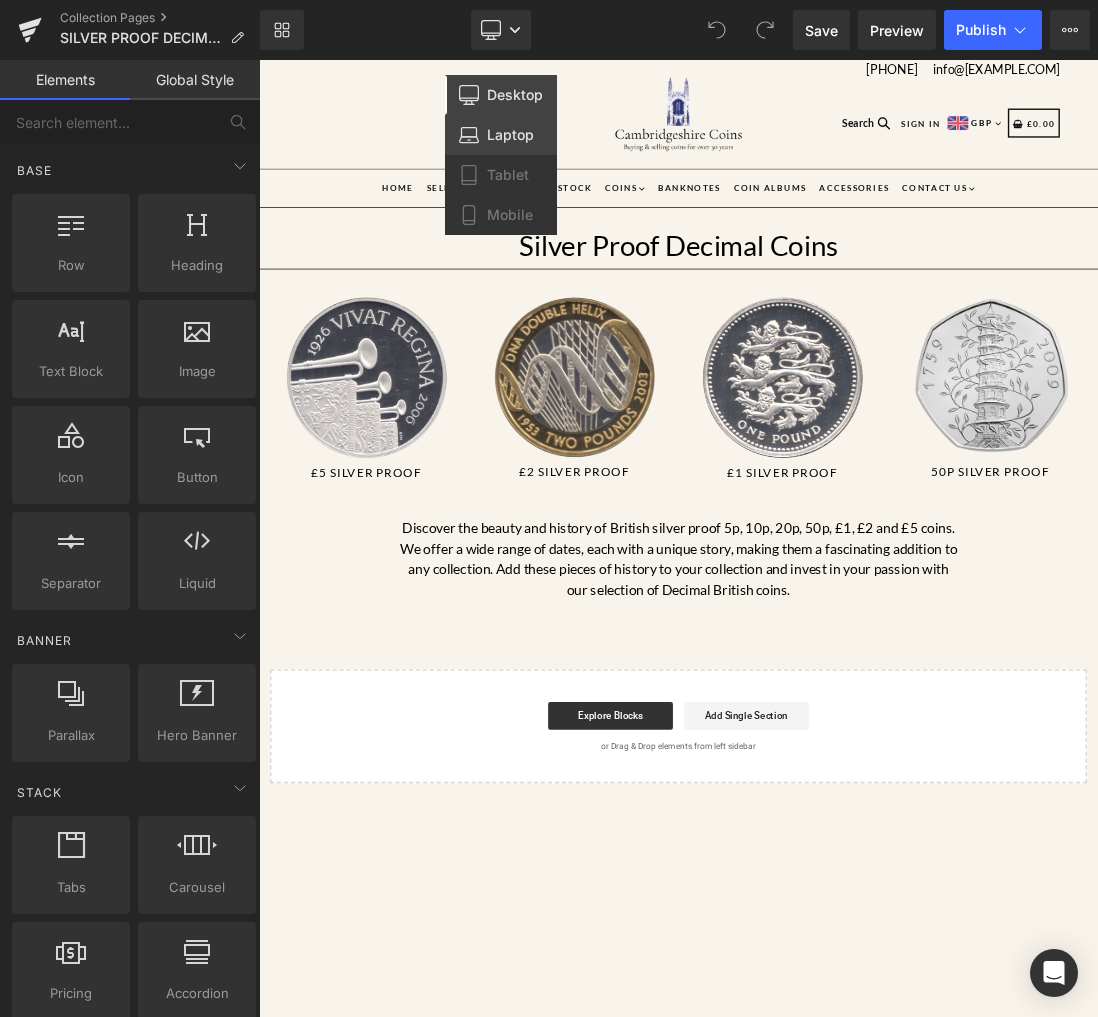 click on "Laptop" at bounding box center [501, 135] 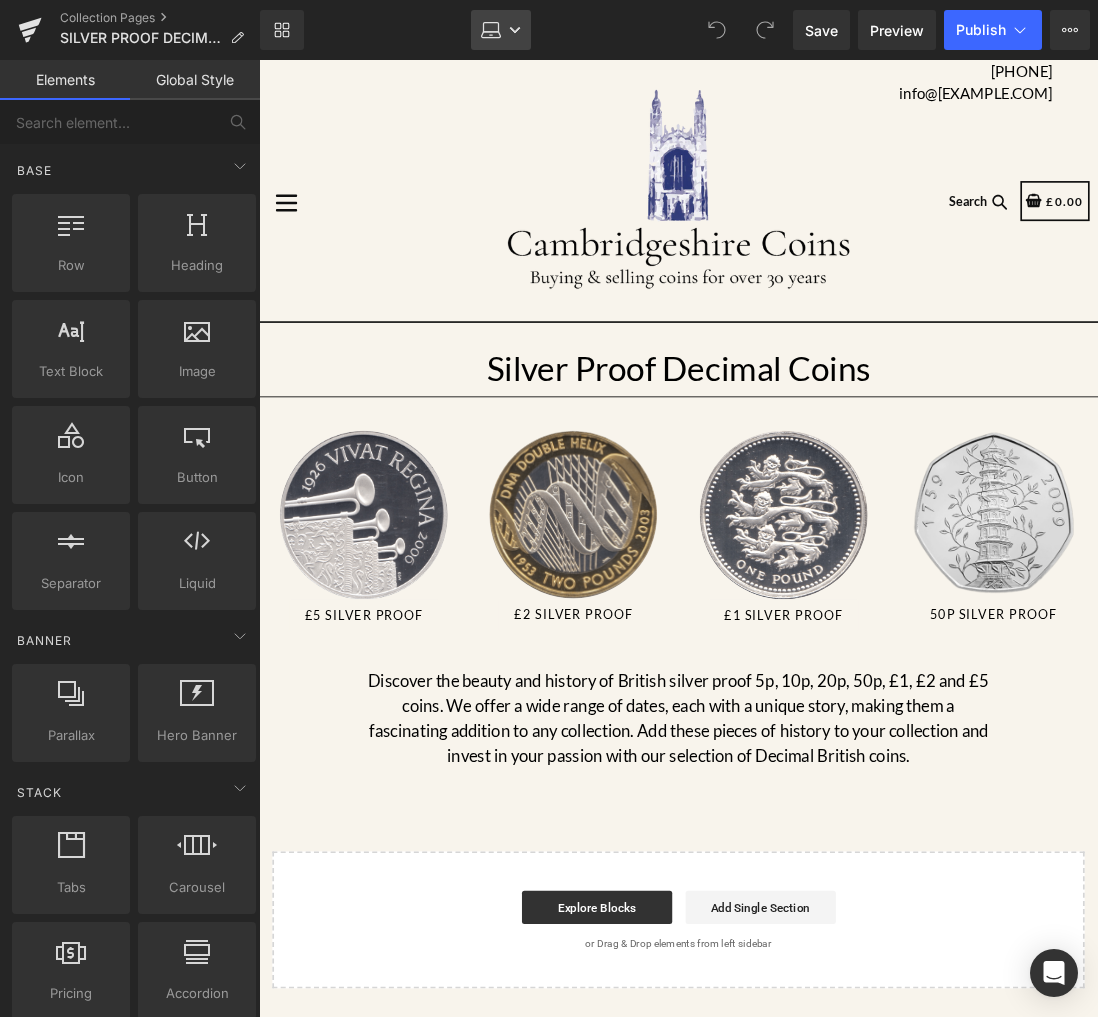 click on "Laptop" at bounding box center [501, 30] 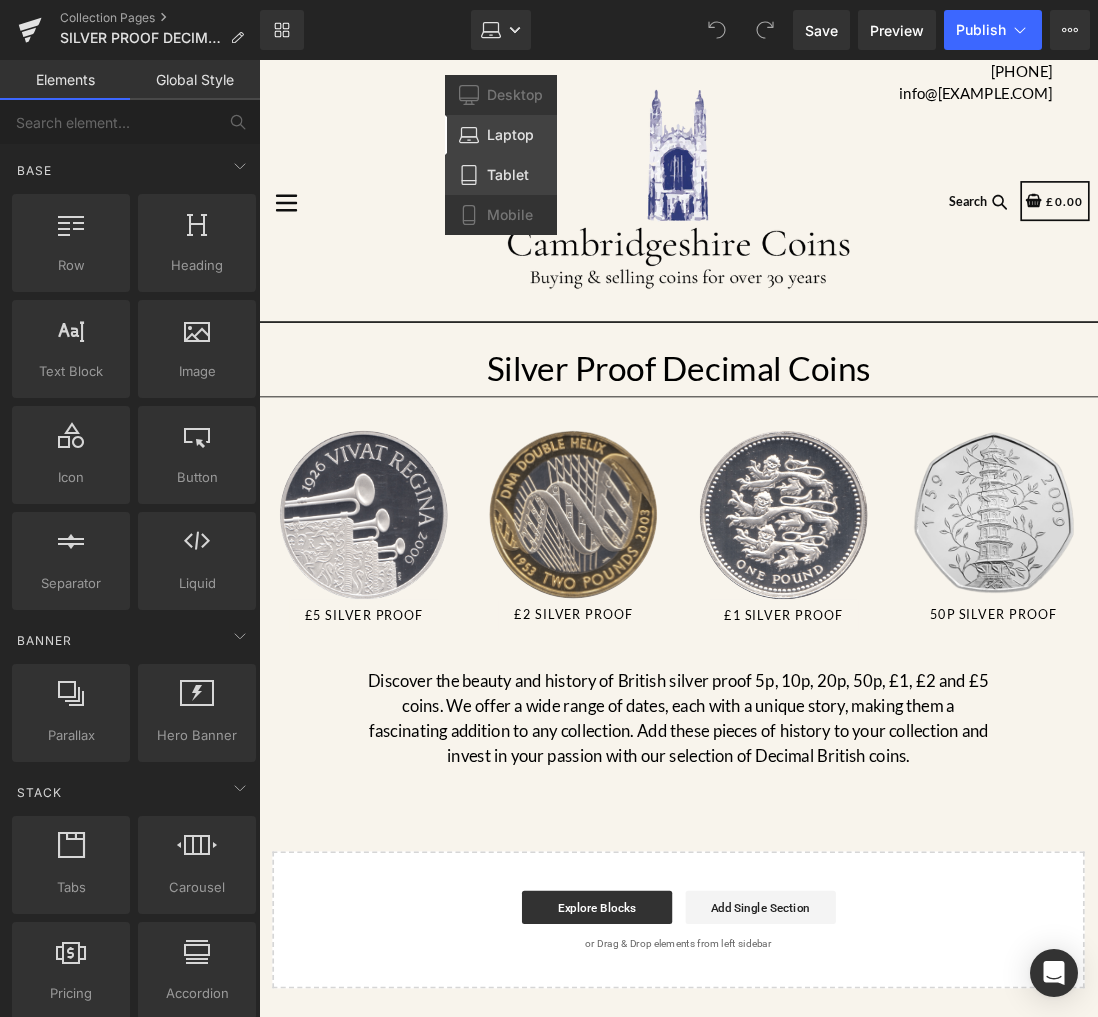 click on "Tablet" at bounding box center [501, 175] 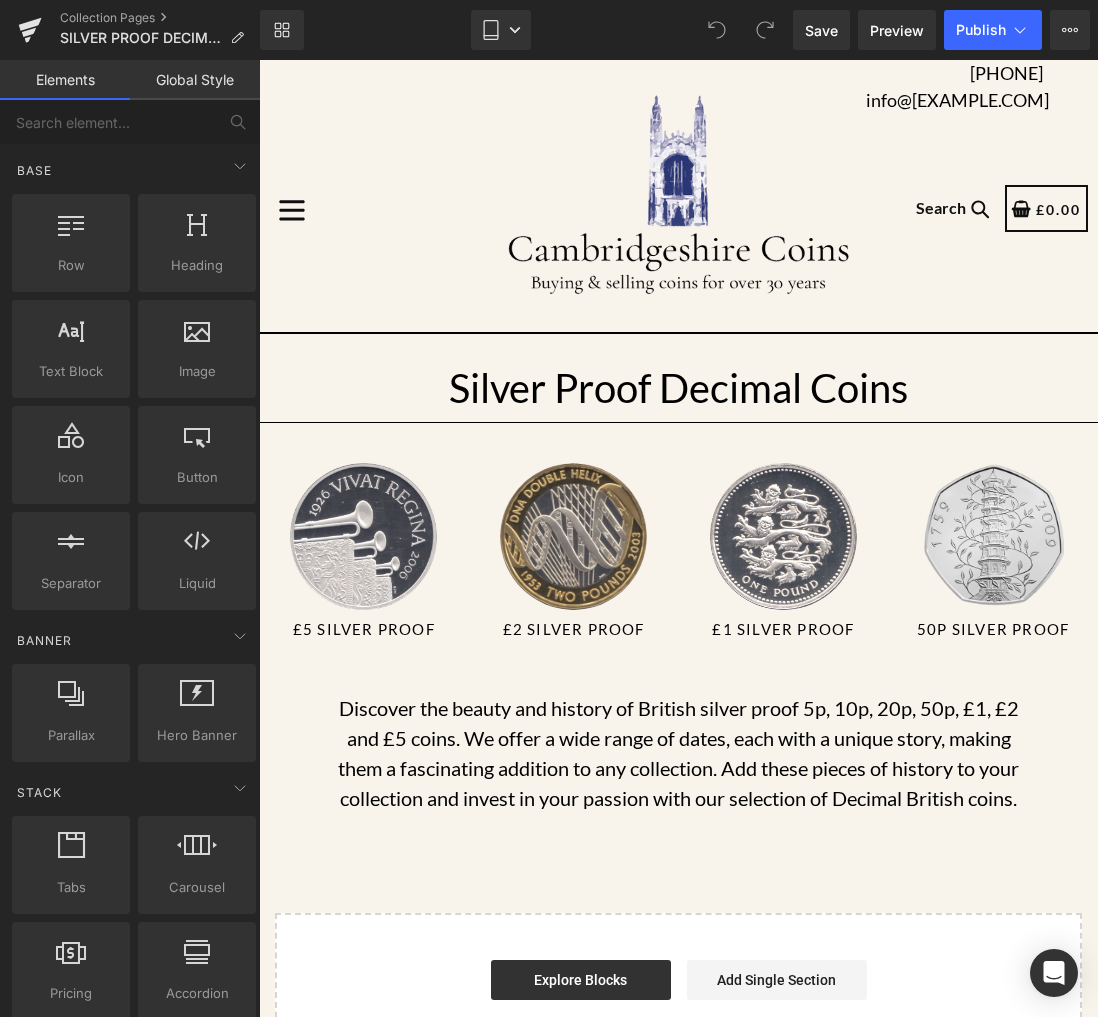 scroll, scrollTop: 0, scrollLeft: 0, axis: both 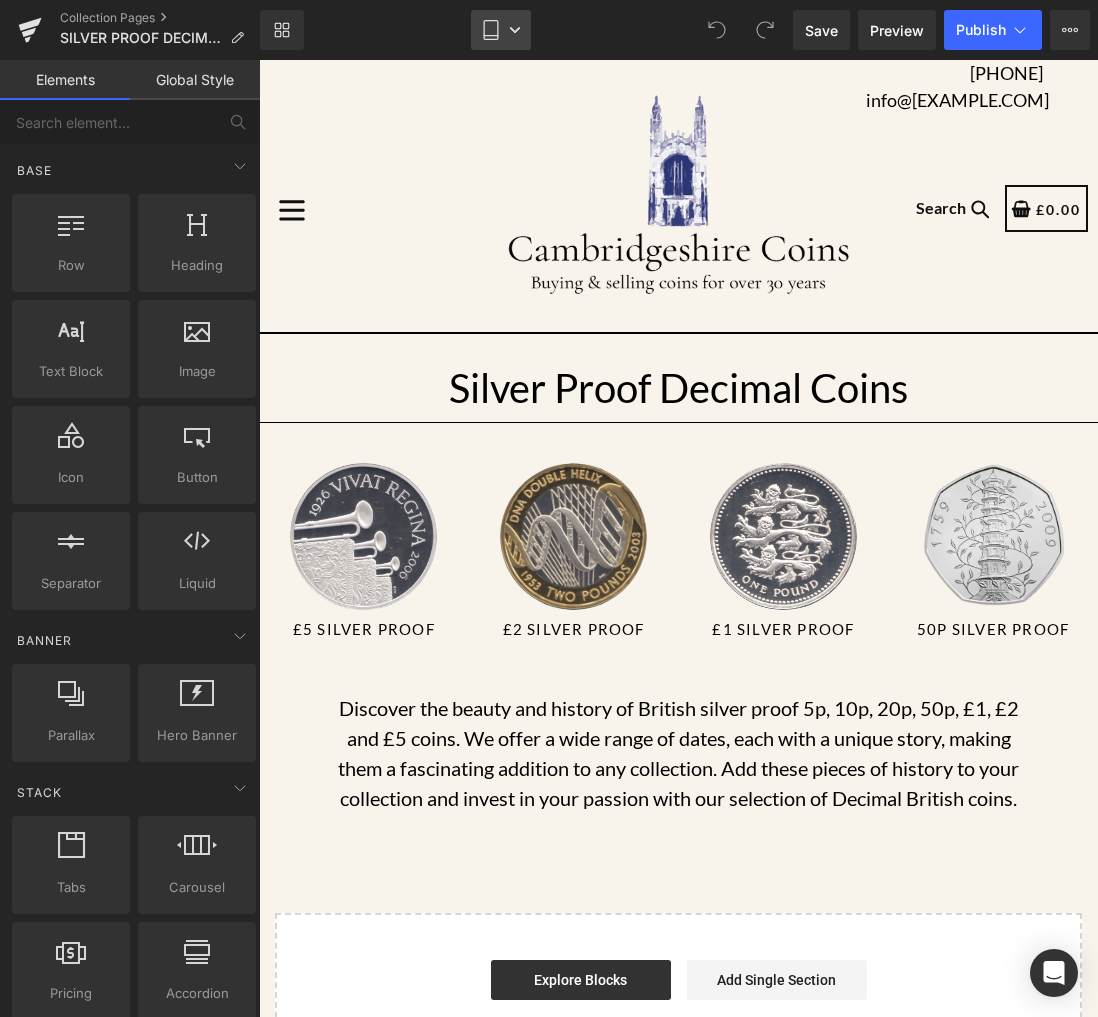 click 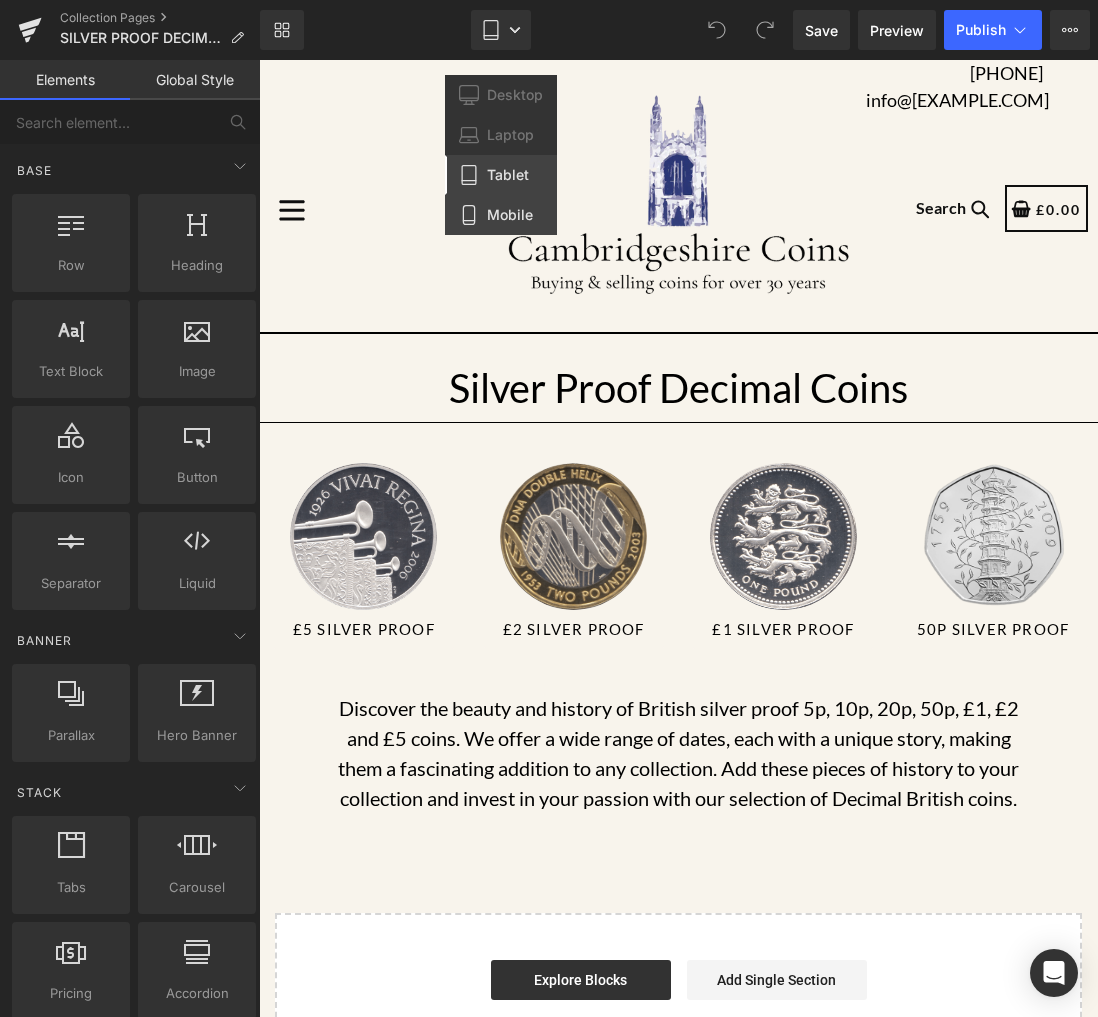 click on "Mobile" at bounding box center (501, 215) 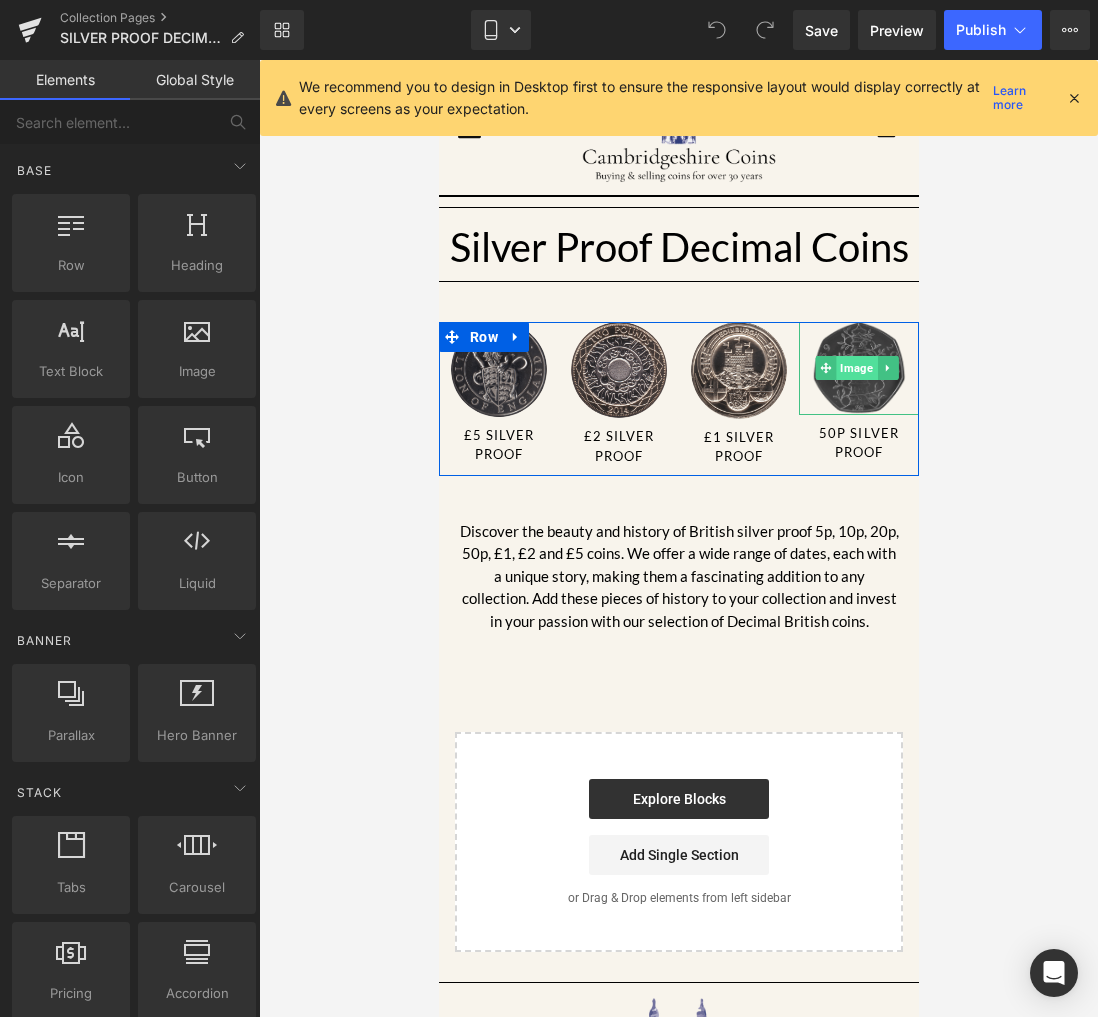 click on "Image" at bounding box center [856, 368] 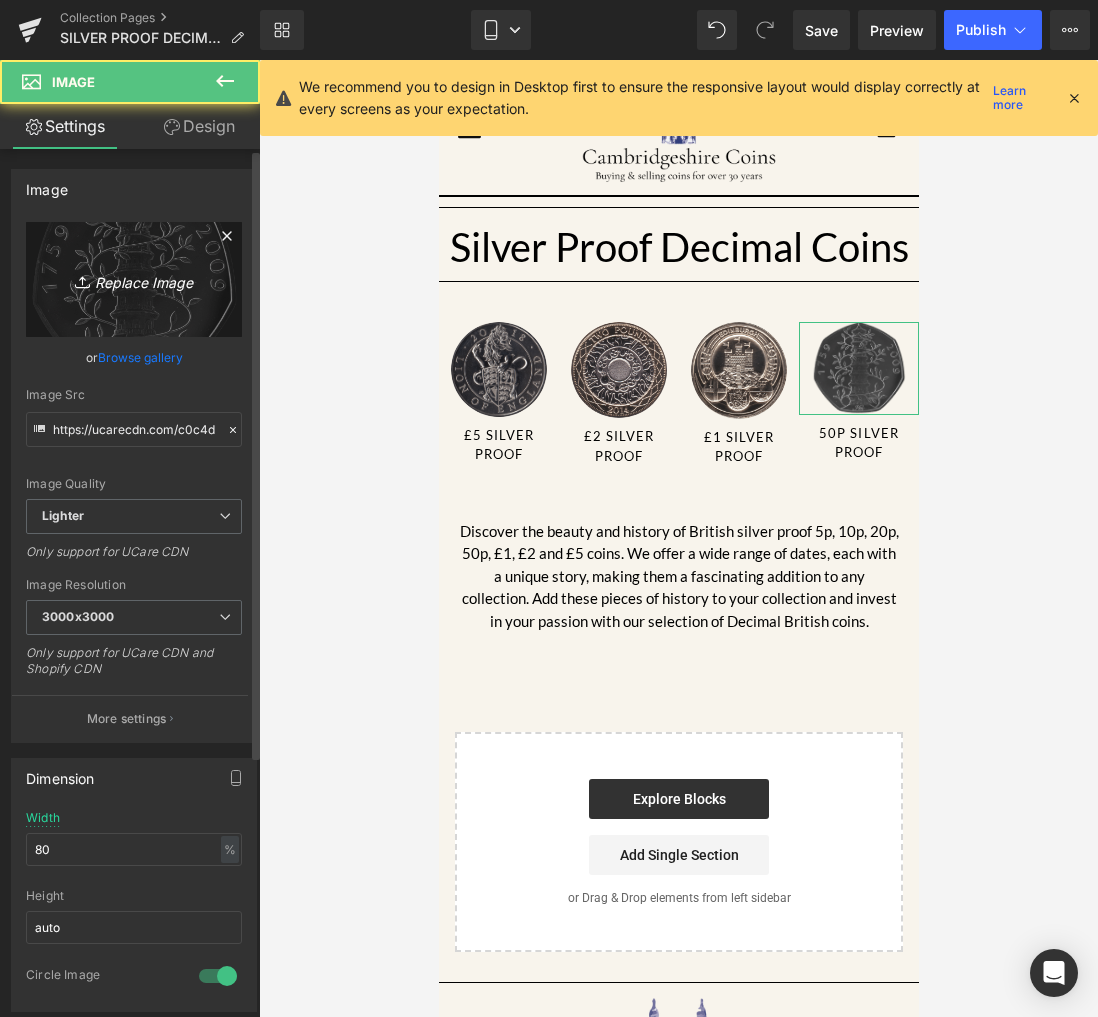 click on "Replace Image" at bounding box center (134, 279) 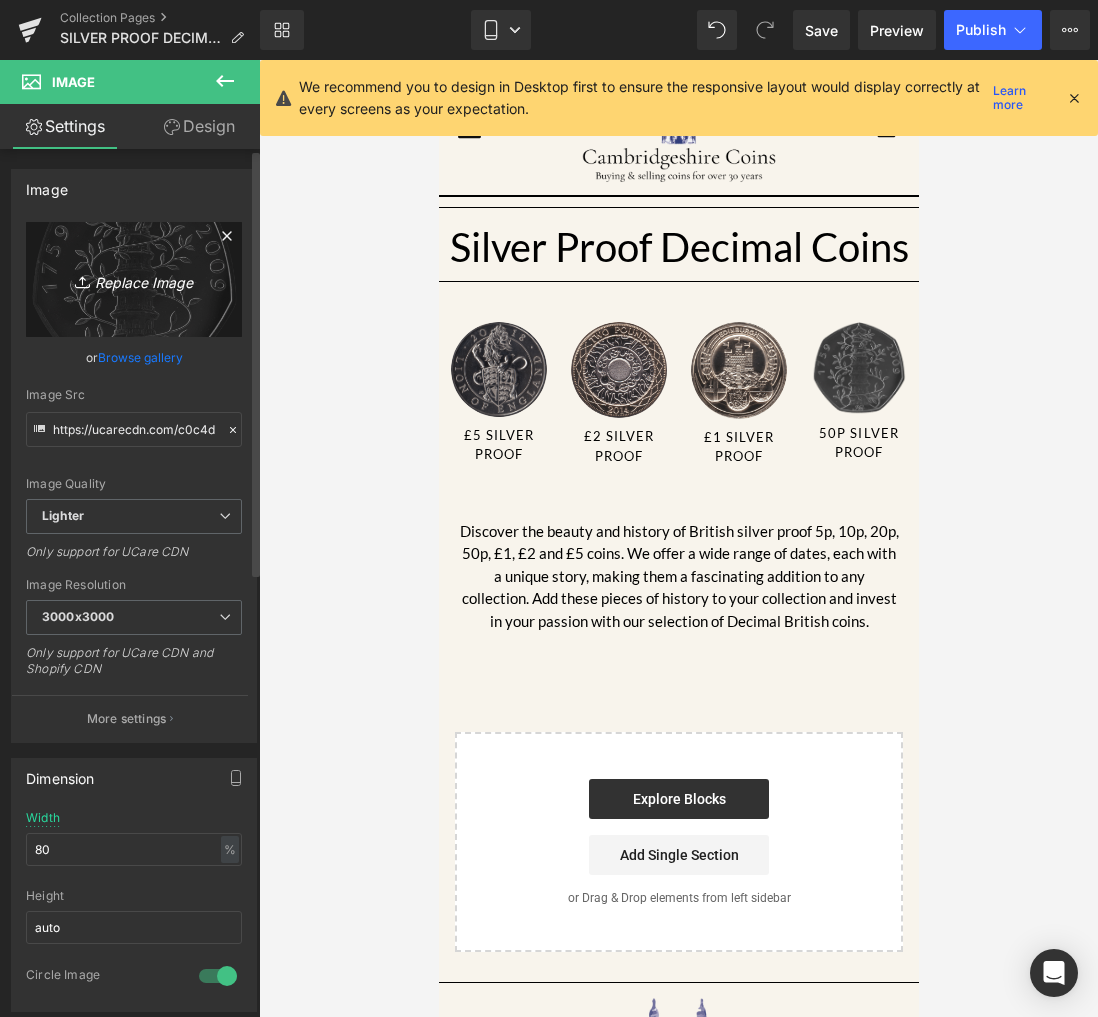 type on "C:\fakepath\white-Photoroom copy.png" 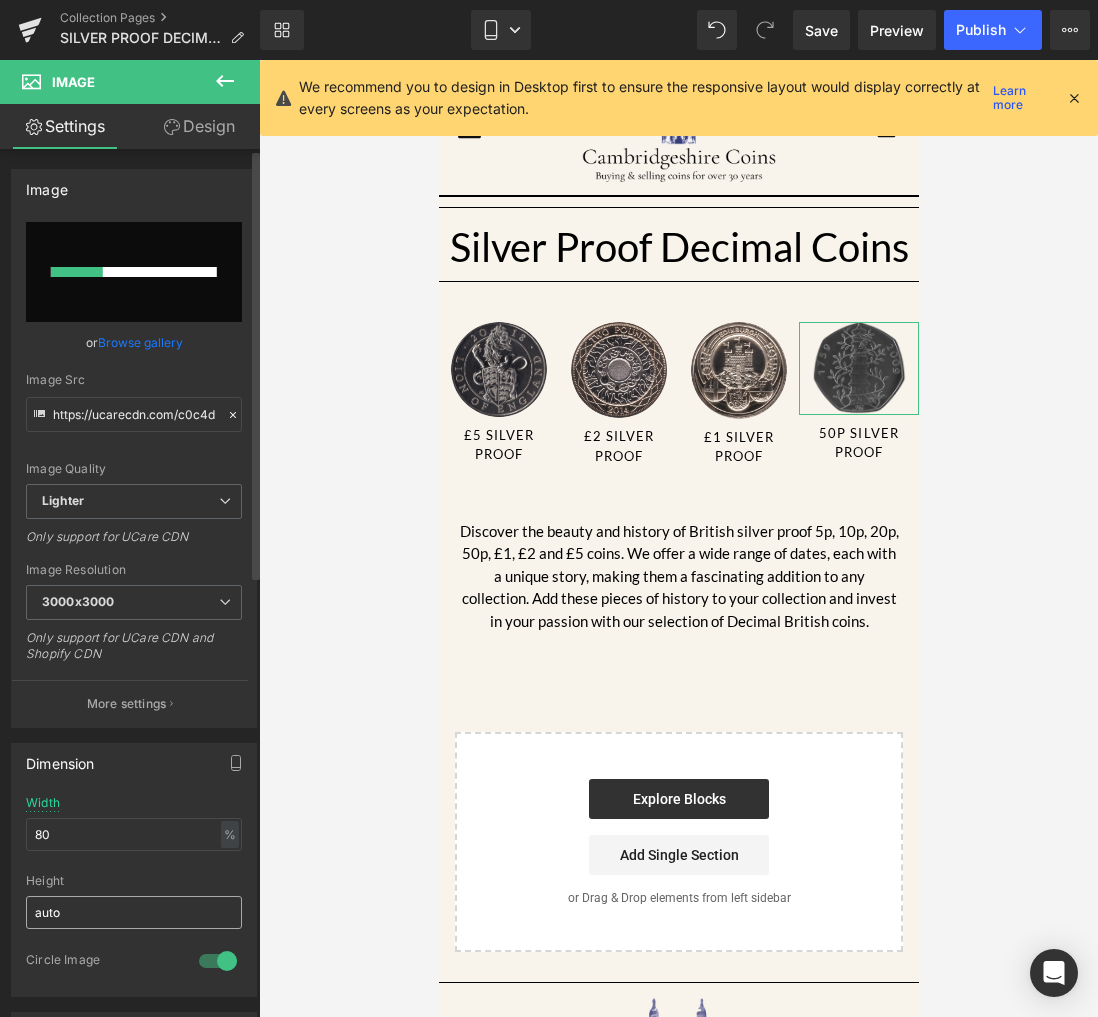type 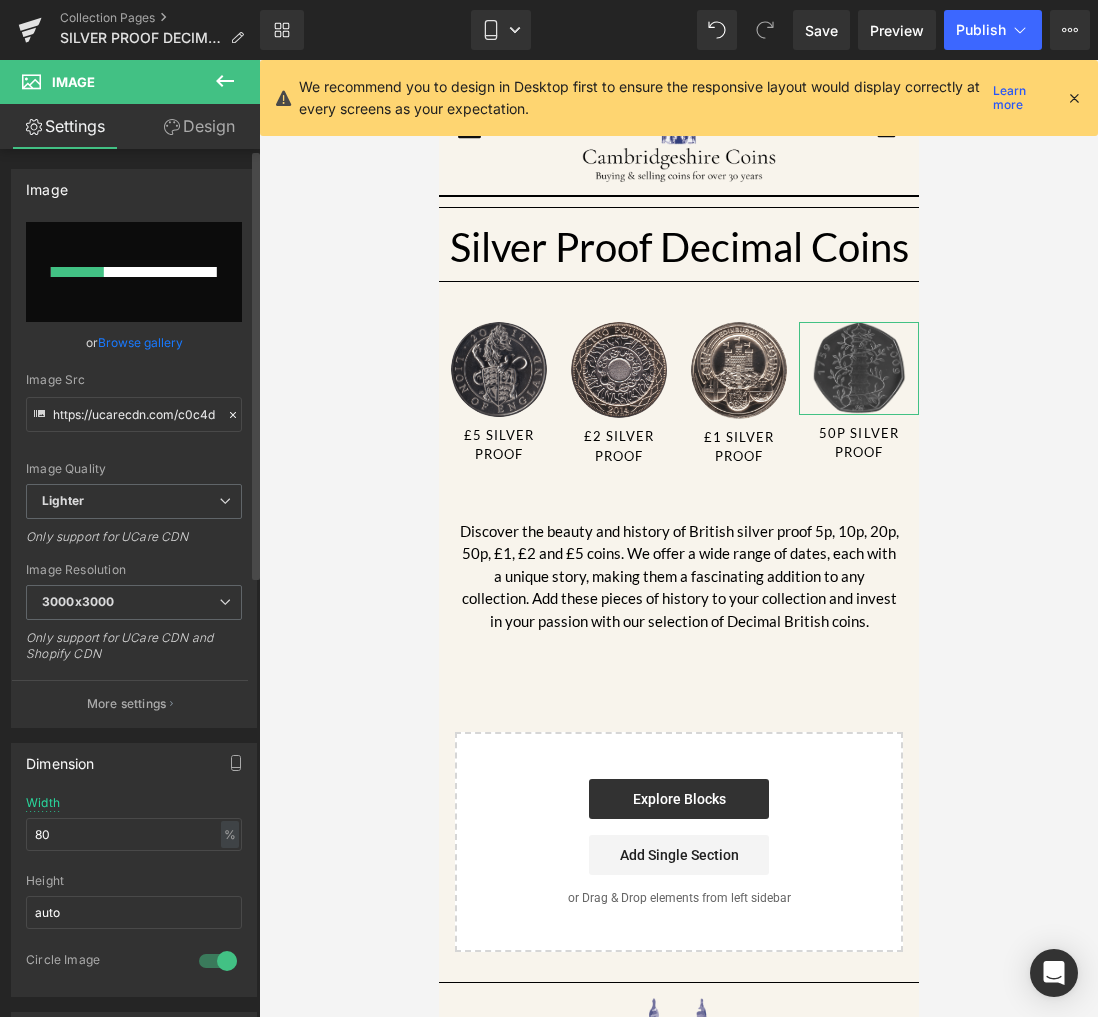 click on "Width 80 % % px" at bounding box center (134, 835) 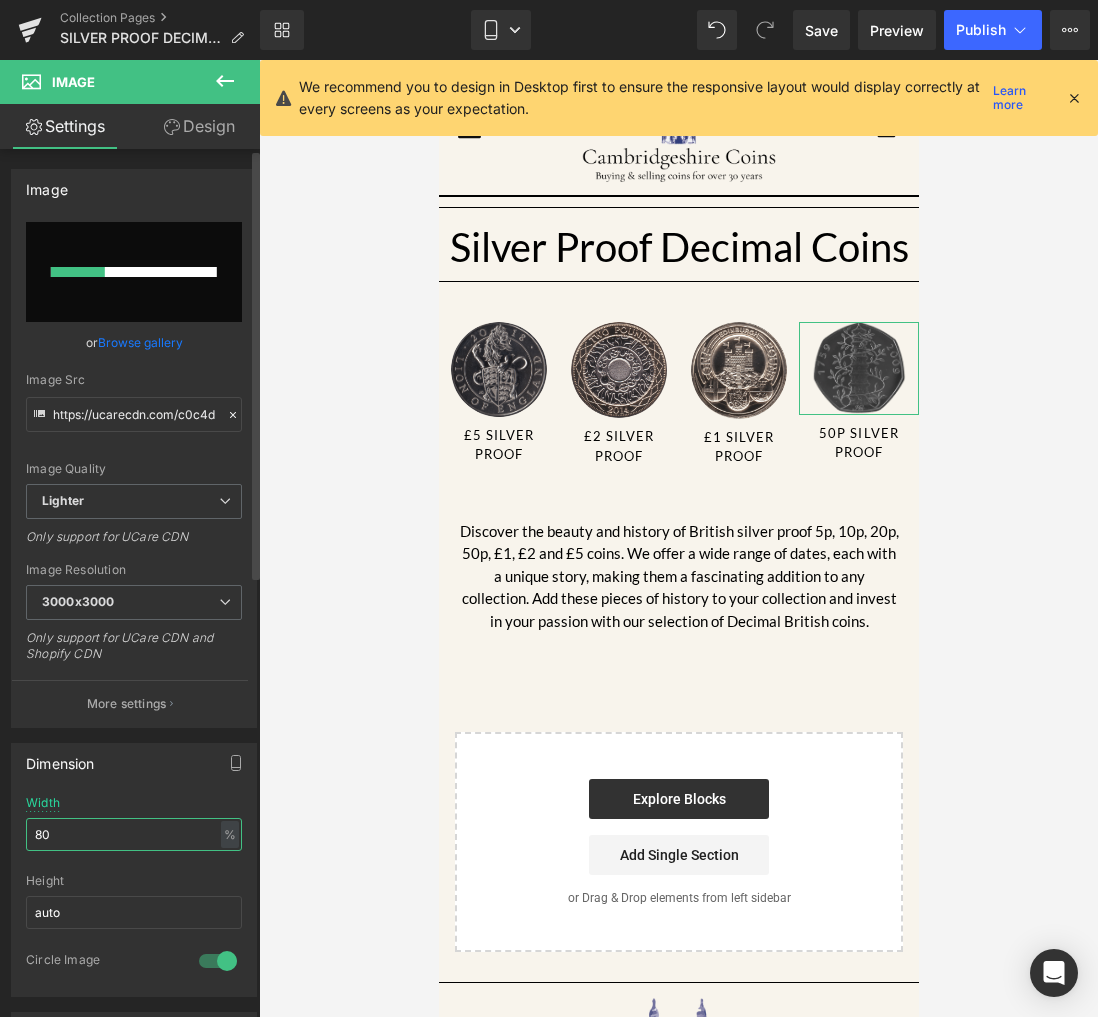click on "80" at bounding box center (134, 834) 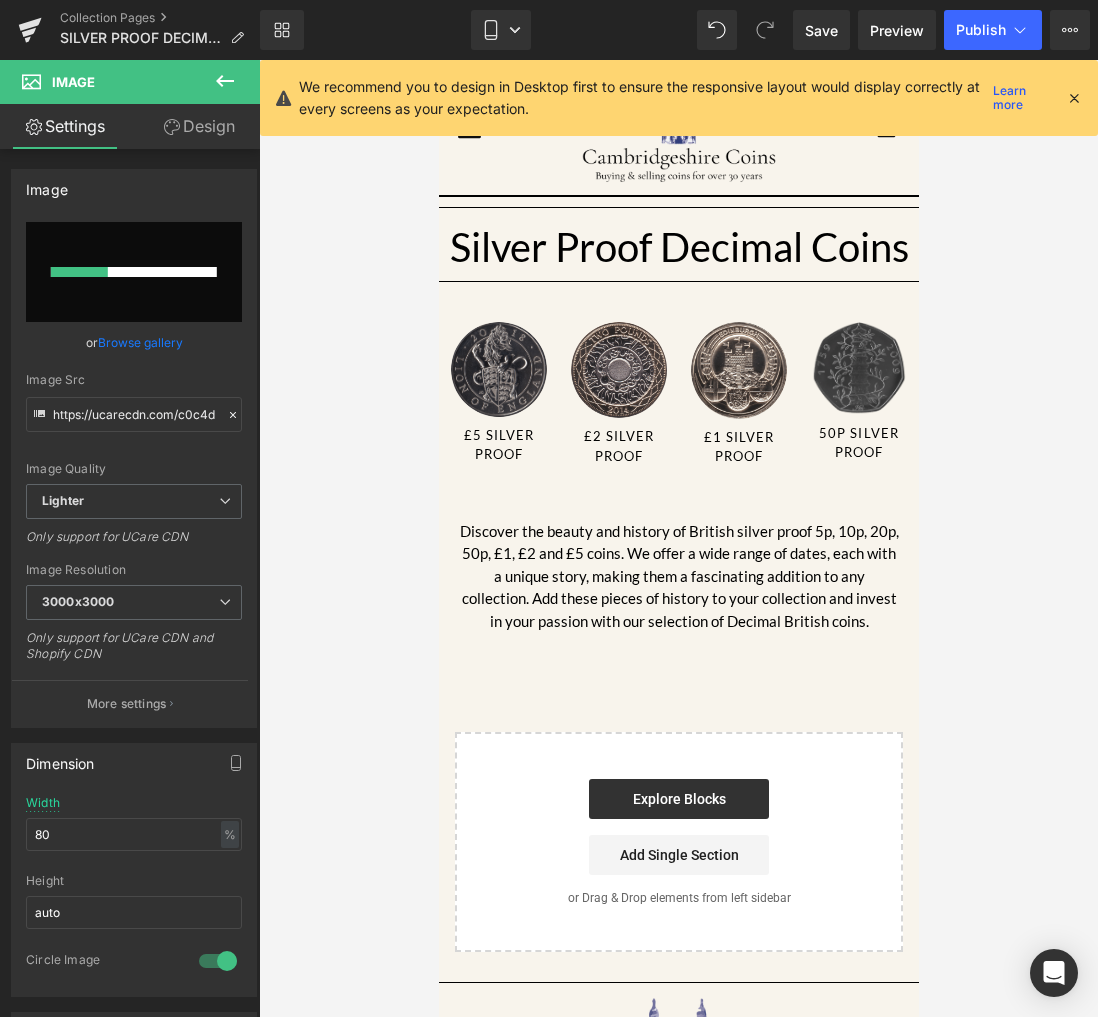 click at bounding box center (438, 60) 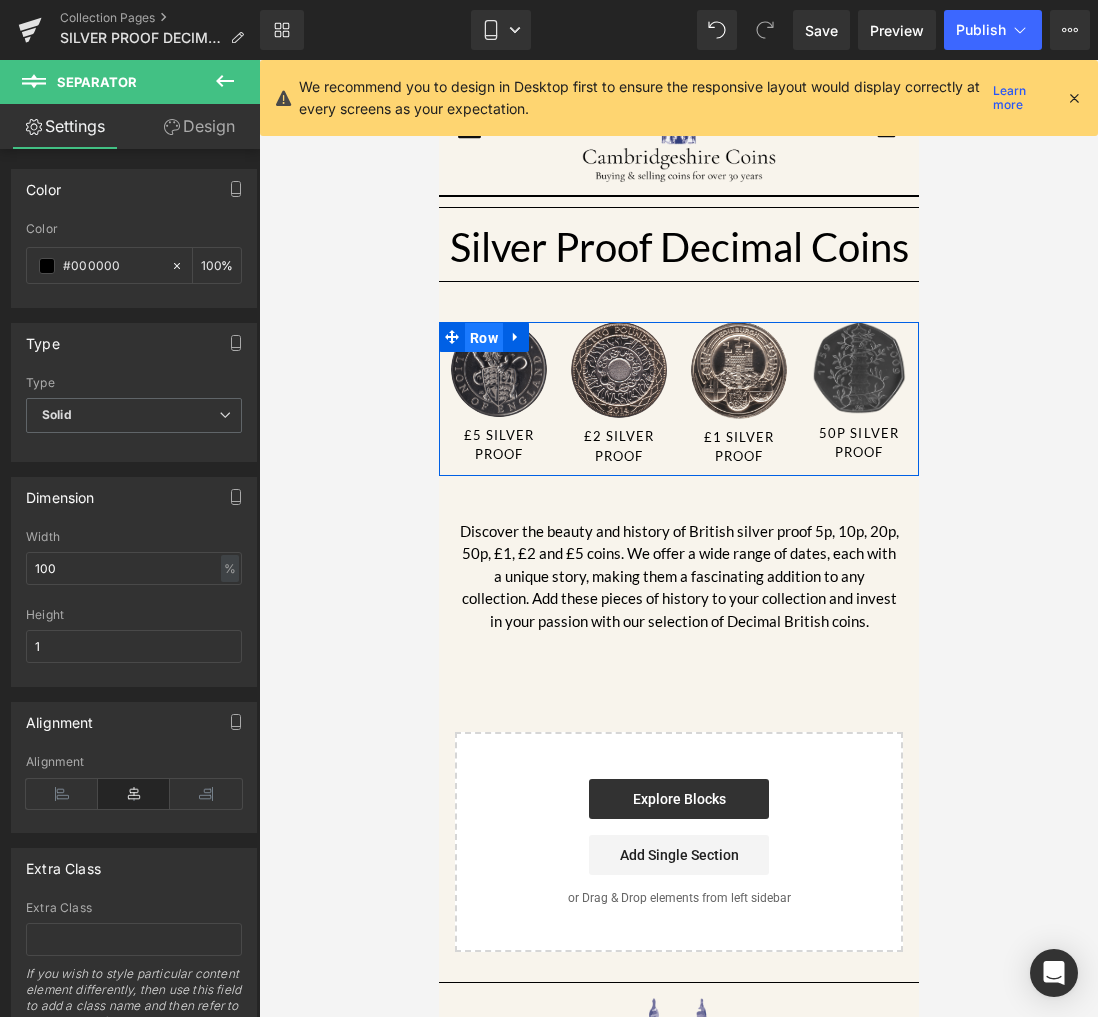 click on "Row" at bounding box center (483, 338) 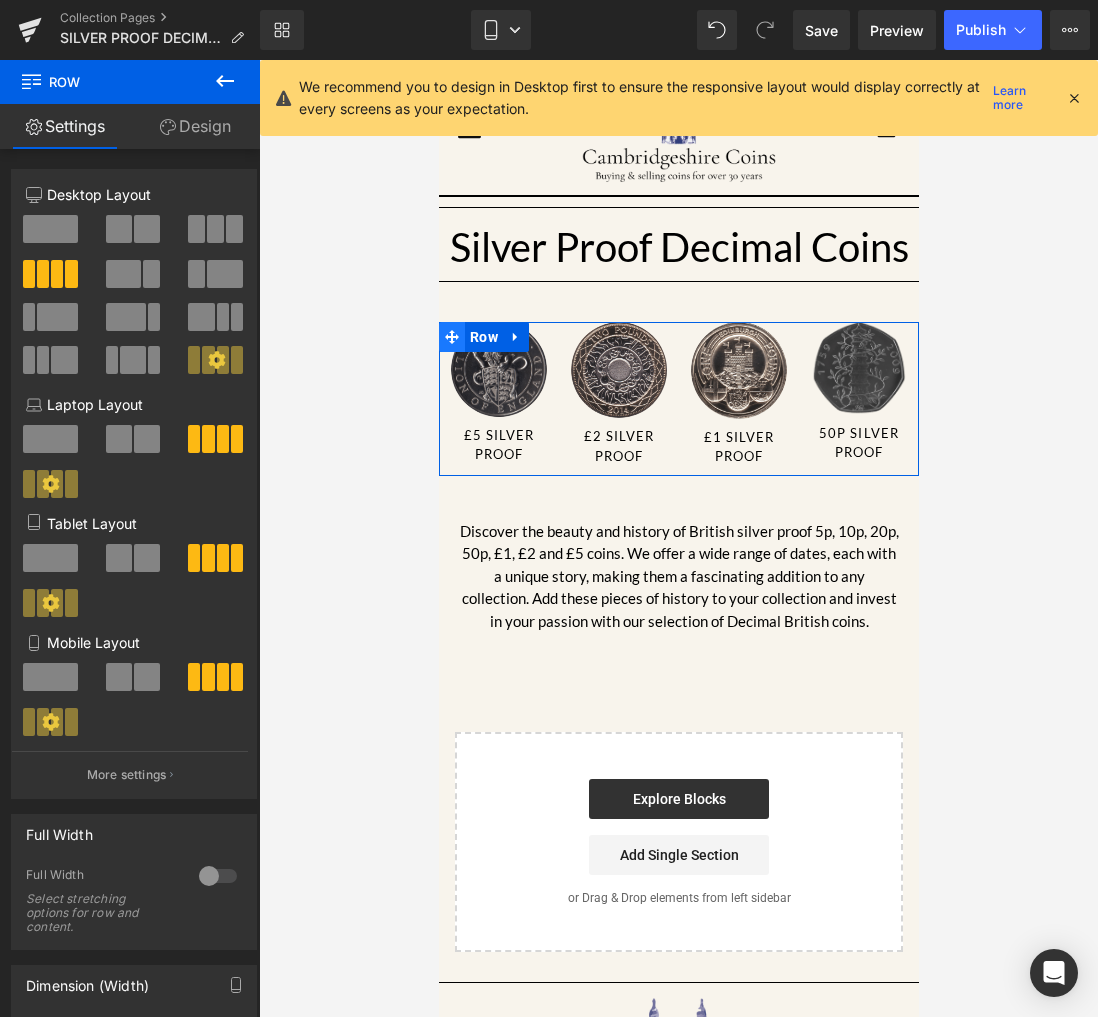click at bounding box center [451, 337] 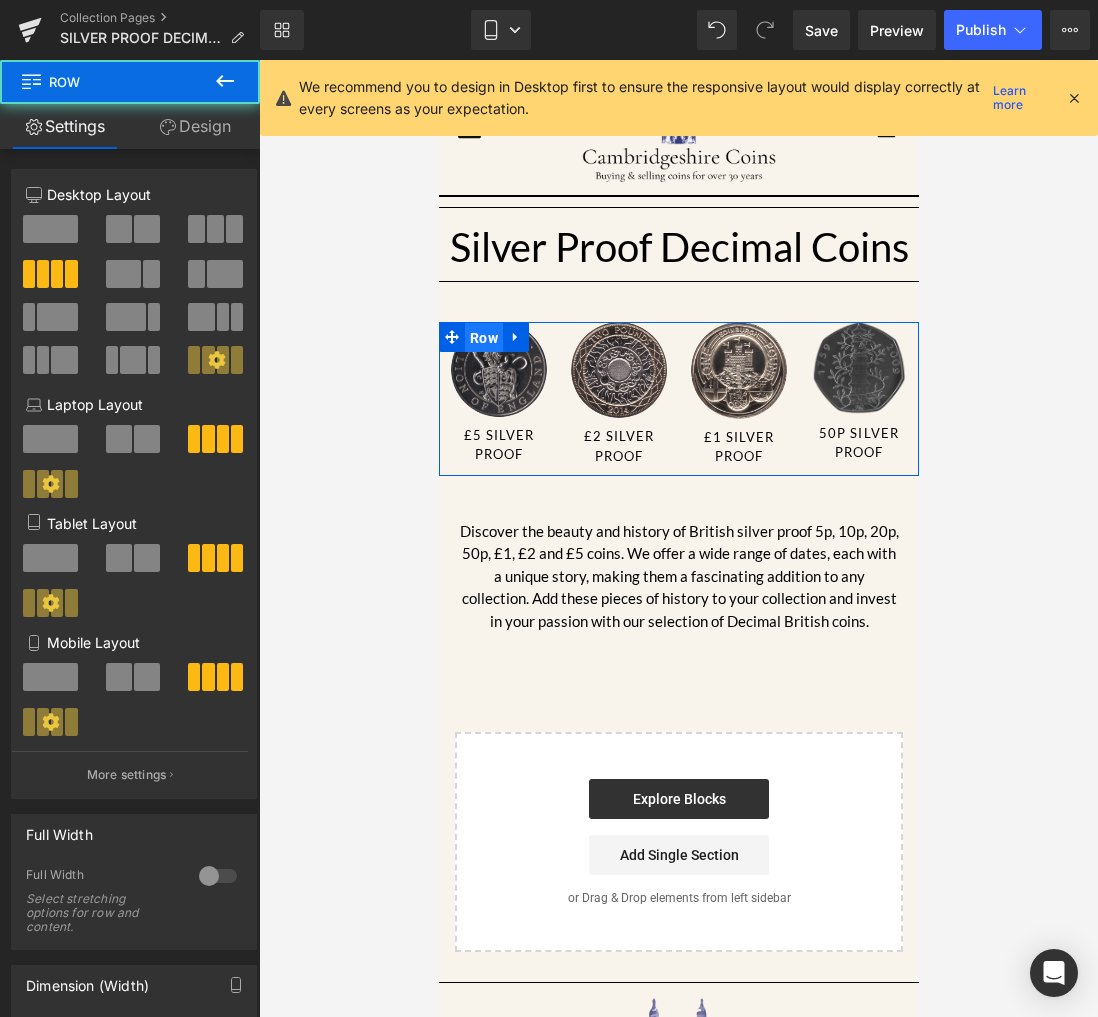 click on "Row" at bounding box center [483, 338] 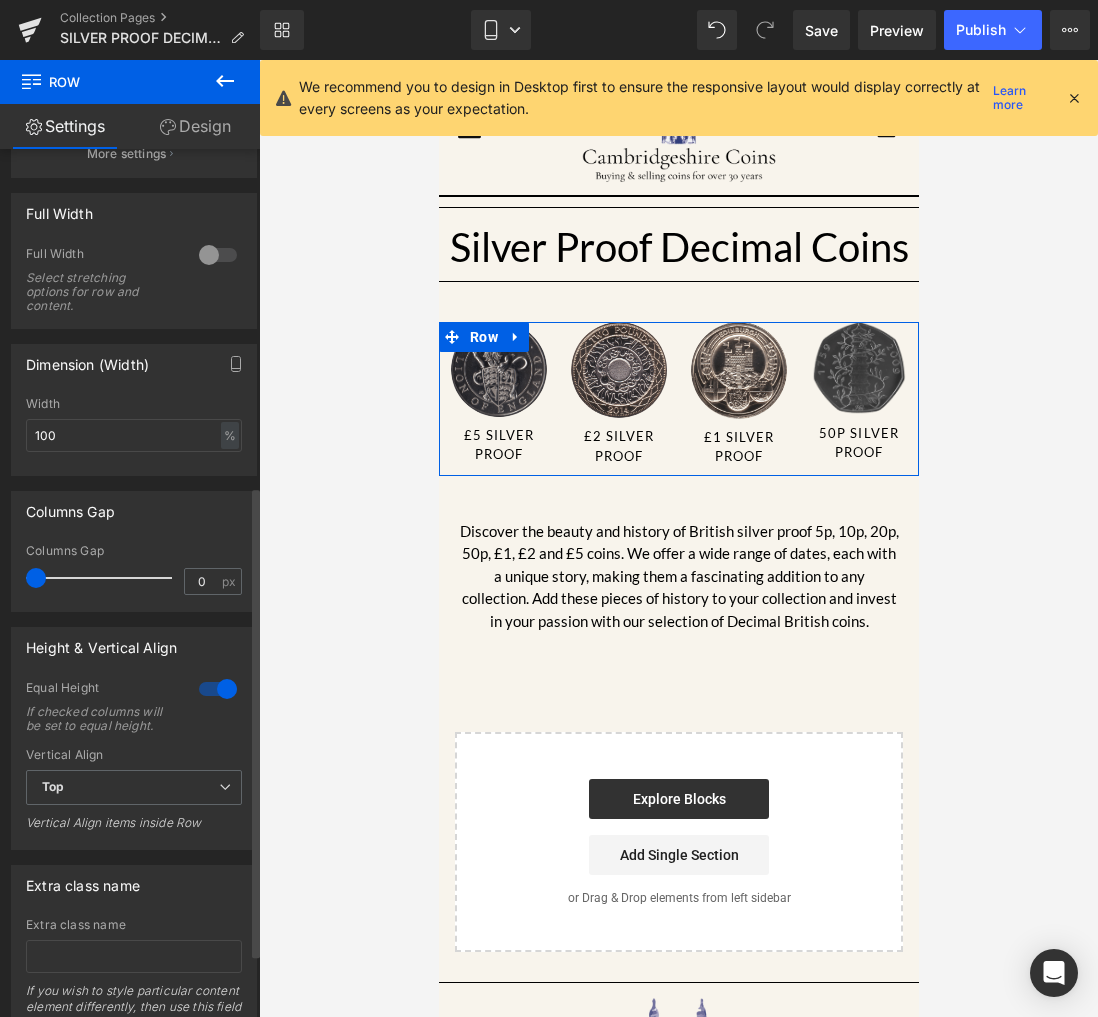 scroll, scrollTop: 619, scrollLeft: 0, axis: vertical 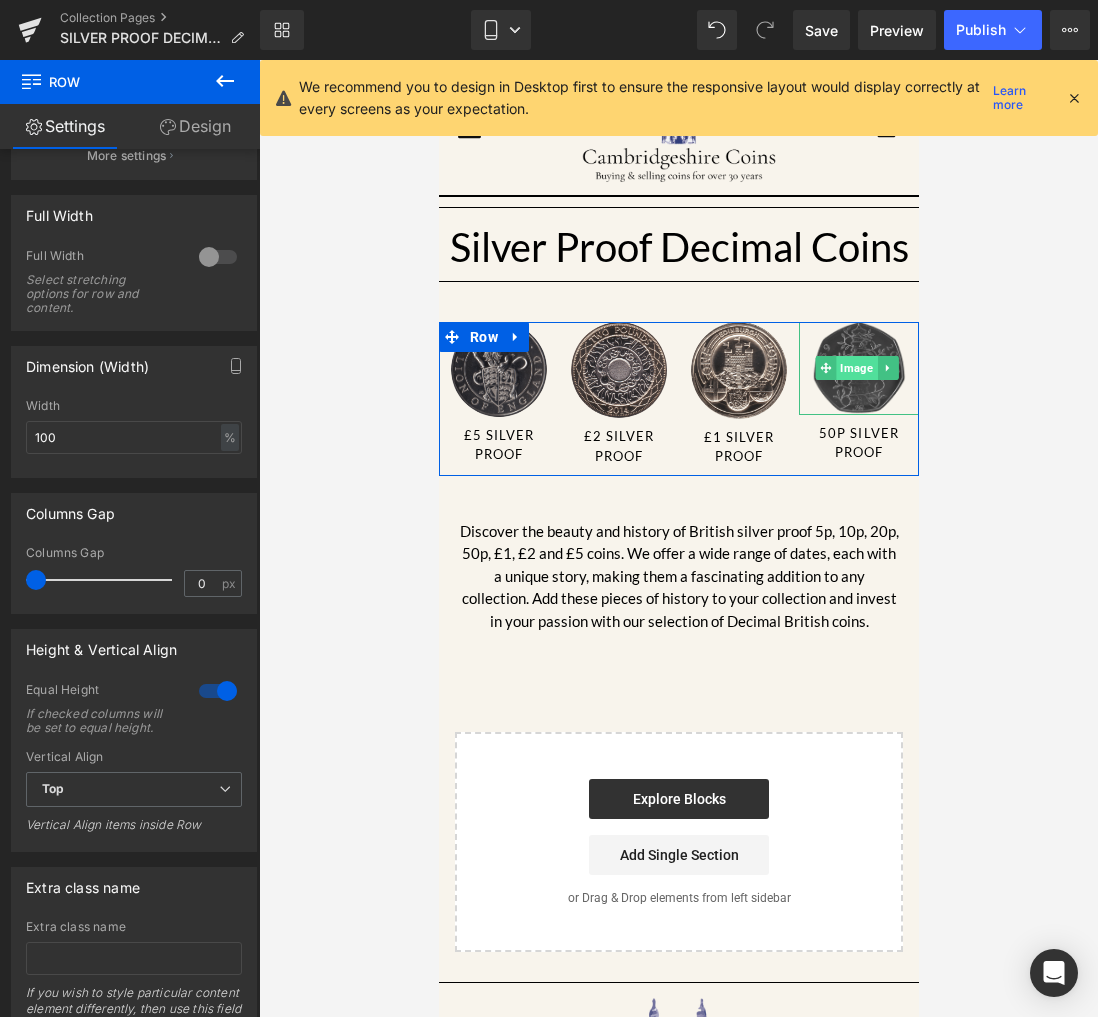 click on "Image" at bounding box center [856, 368] 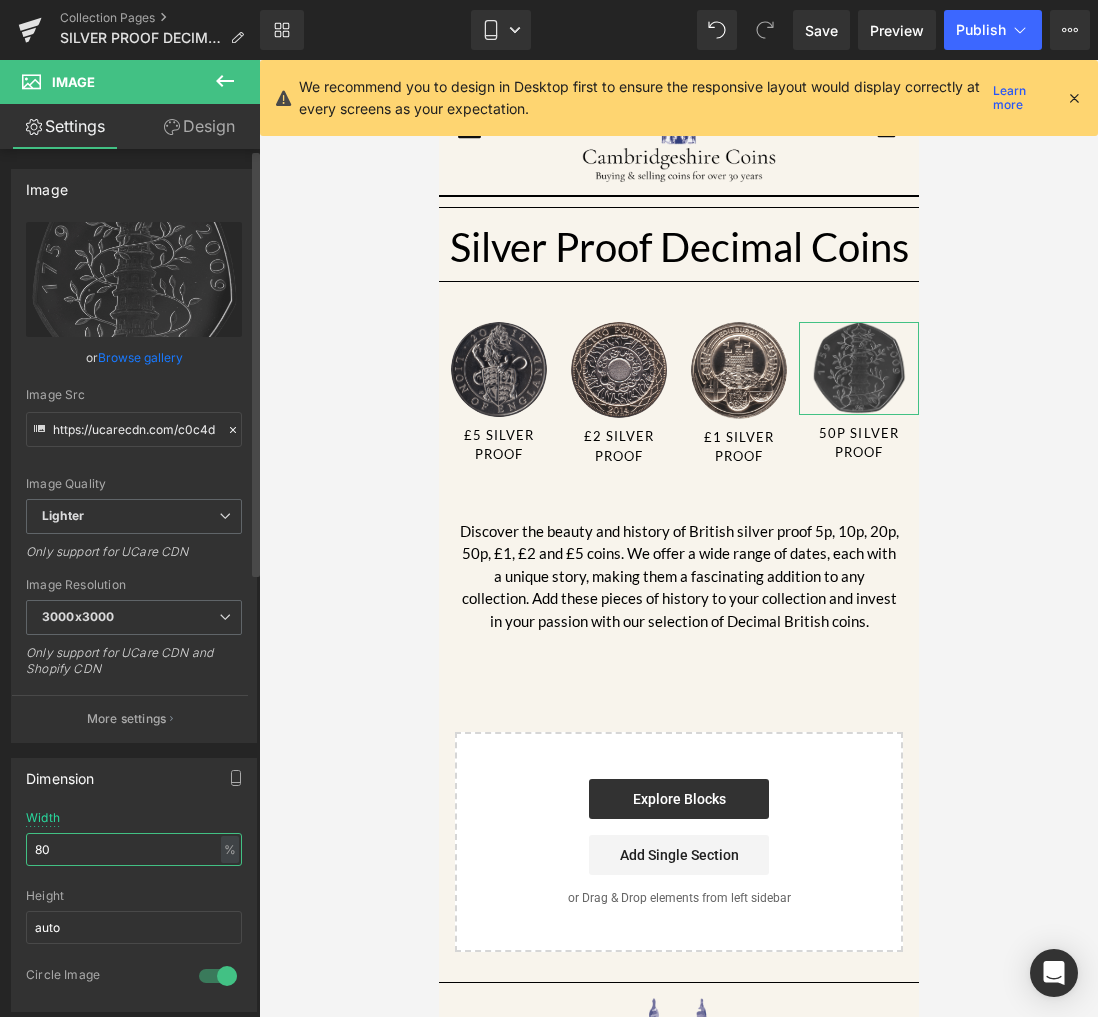 click on "80" at bounding box center (134, 849) 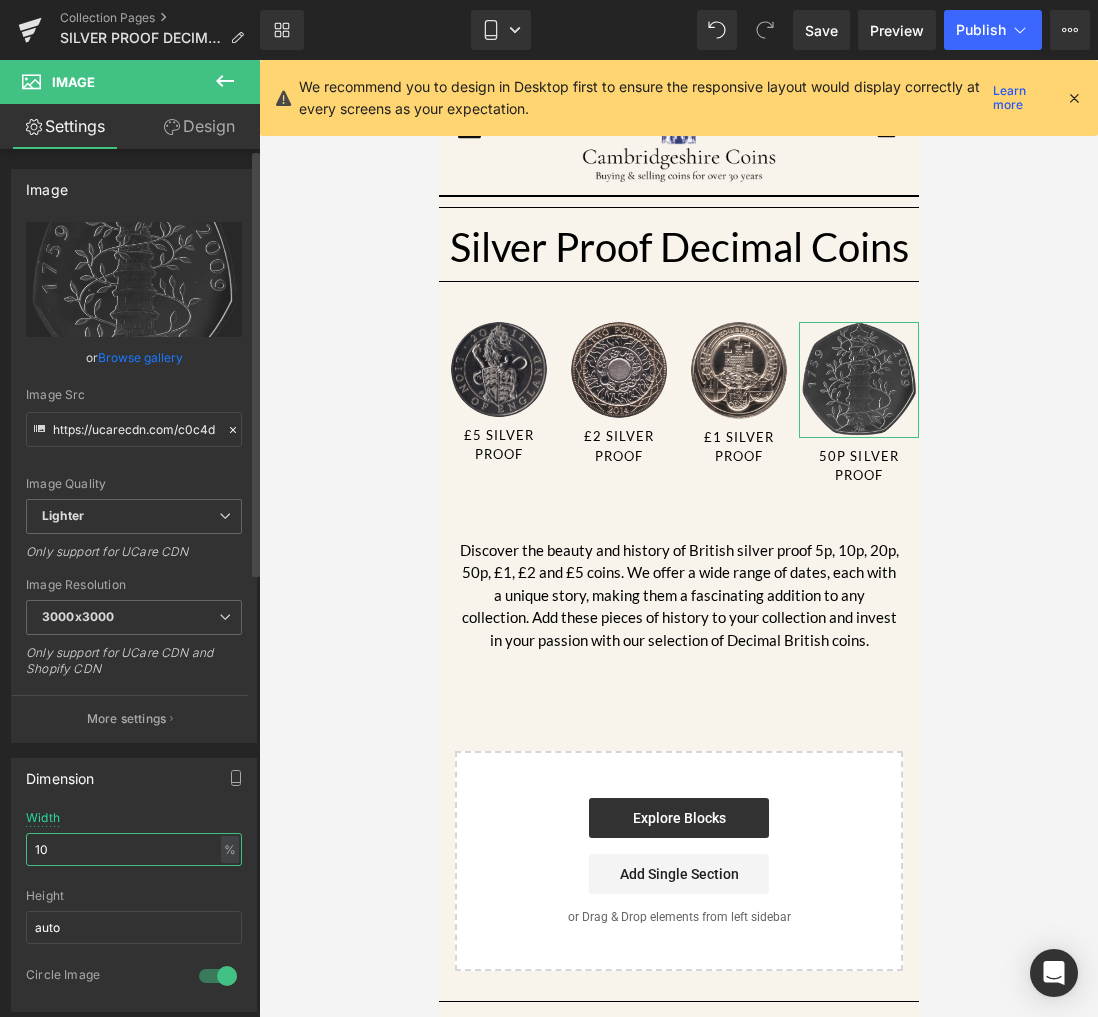 type on "1" 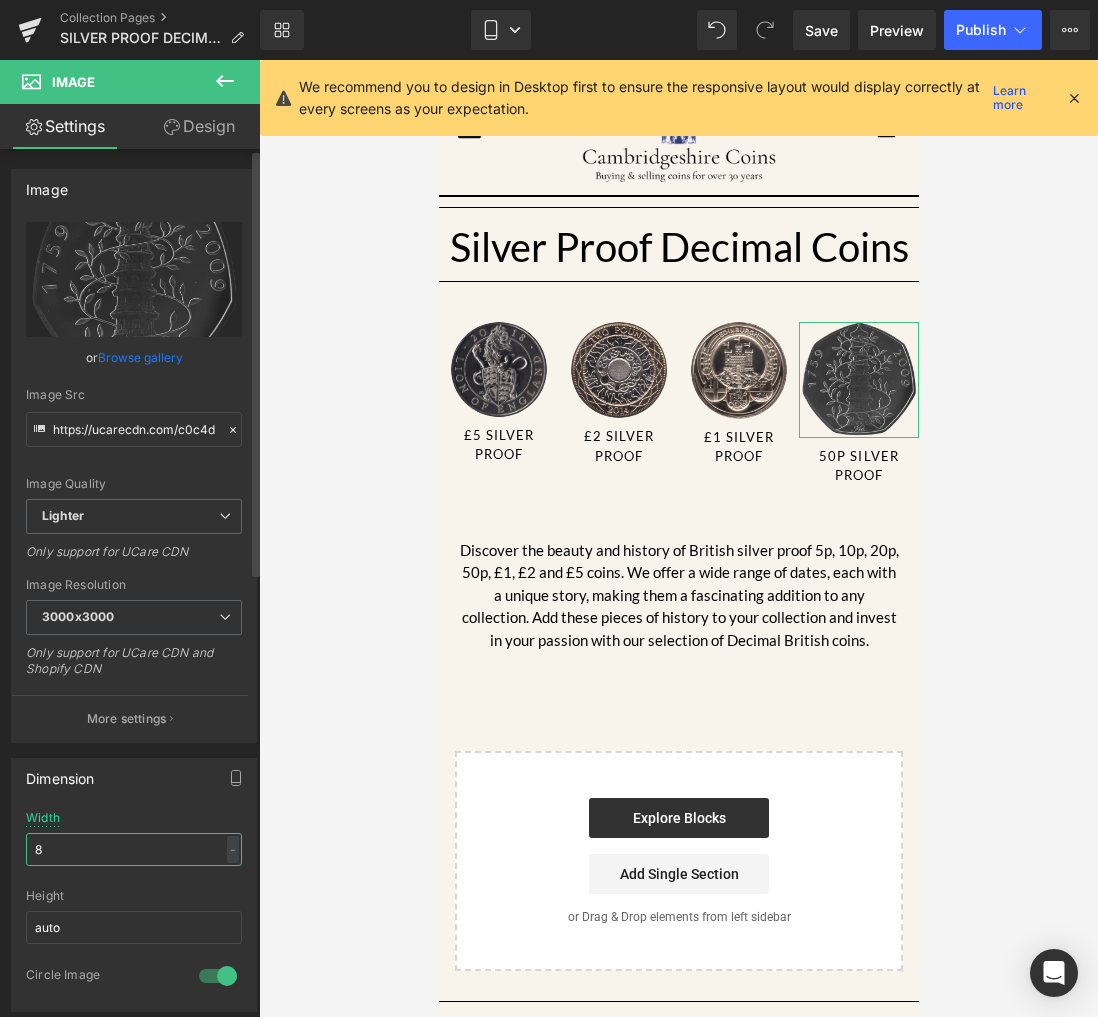 type on "80" 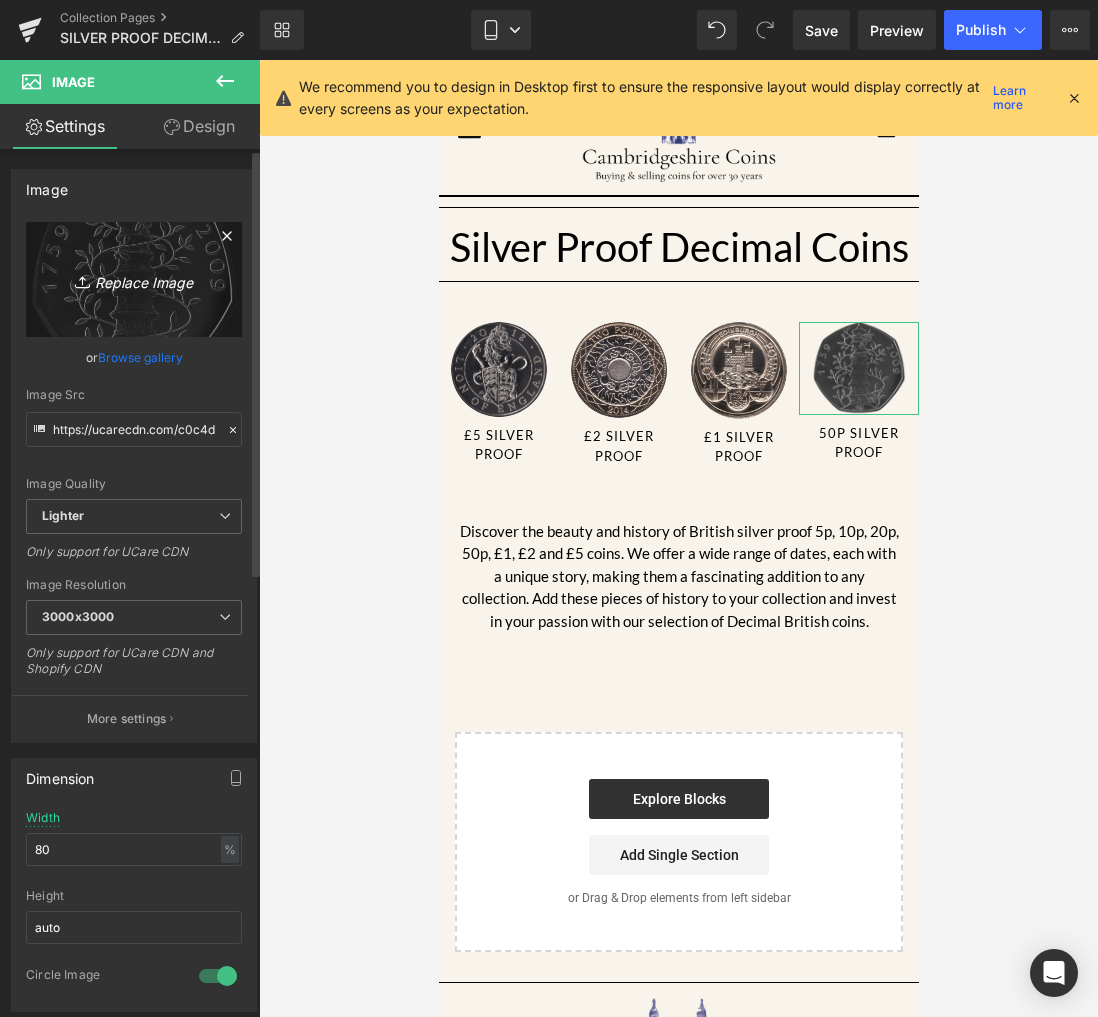 click on "Replace Image" at bounding box center (134, 279) 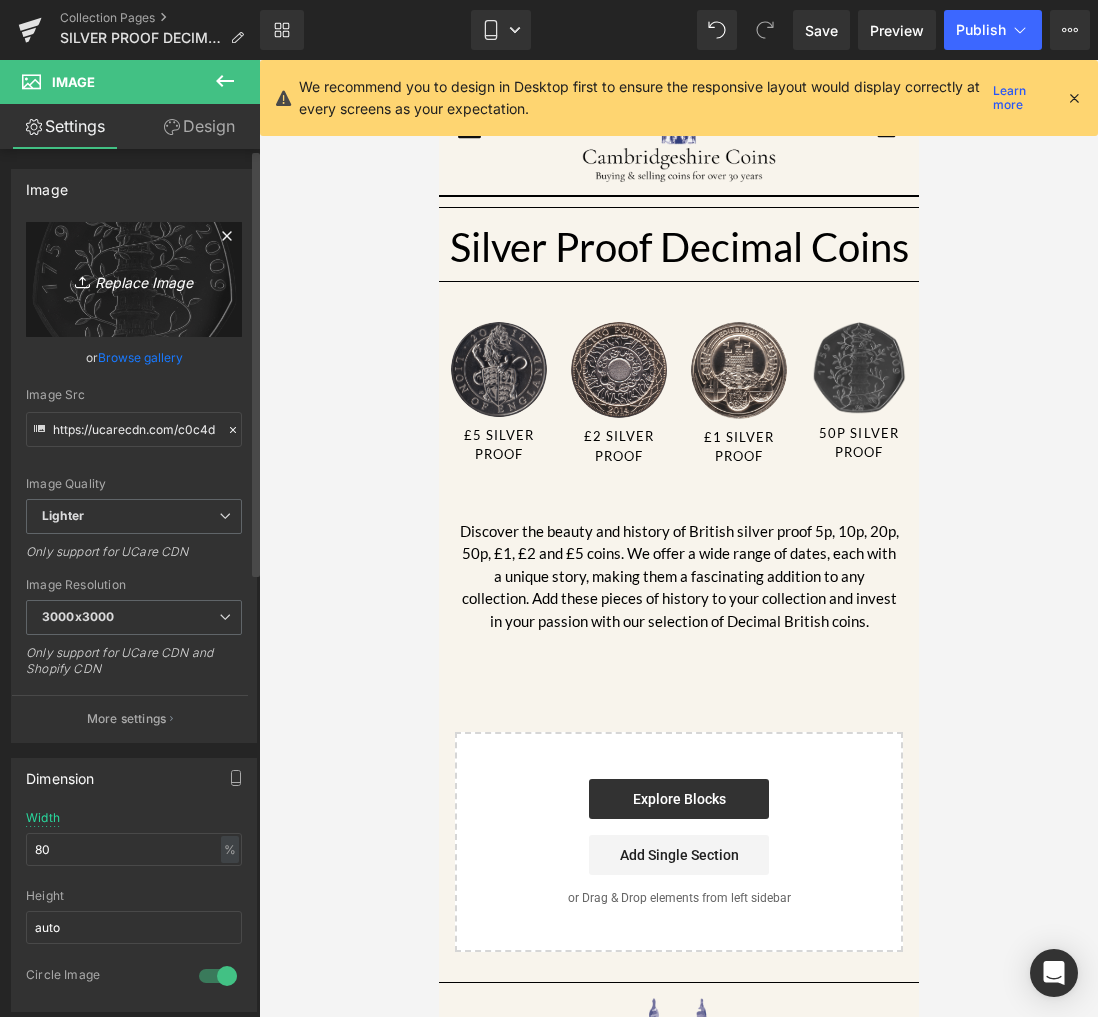 type on "C:\fakepath\white-Photoroom copy.png" 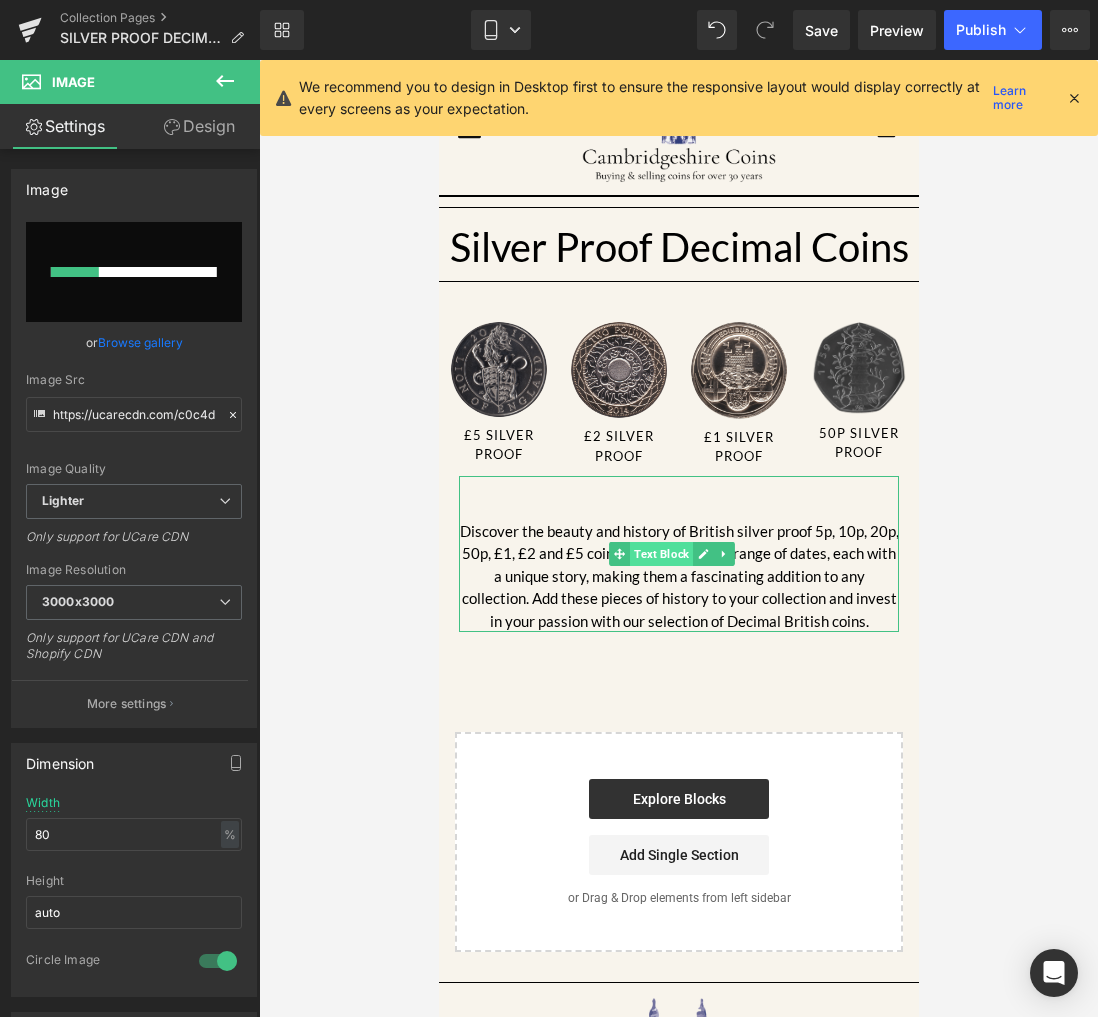 type 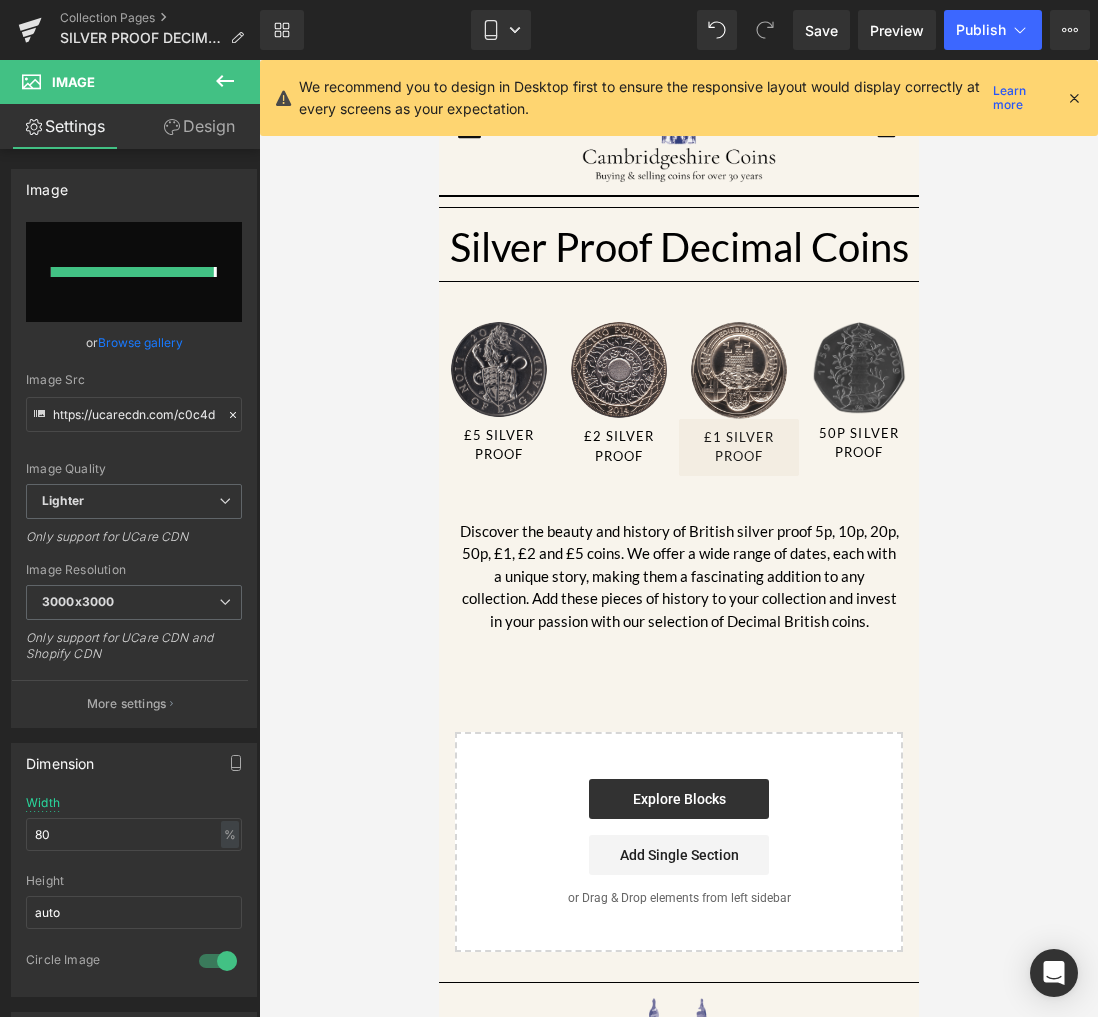 type on "https://ucarecdn.com/74834120-ebe0-4ce3-af90-a49fd93af33e/-/format/auto/-/preview/3000x3000/-/quality/lighter/white-Photoroom%20copy.png" 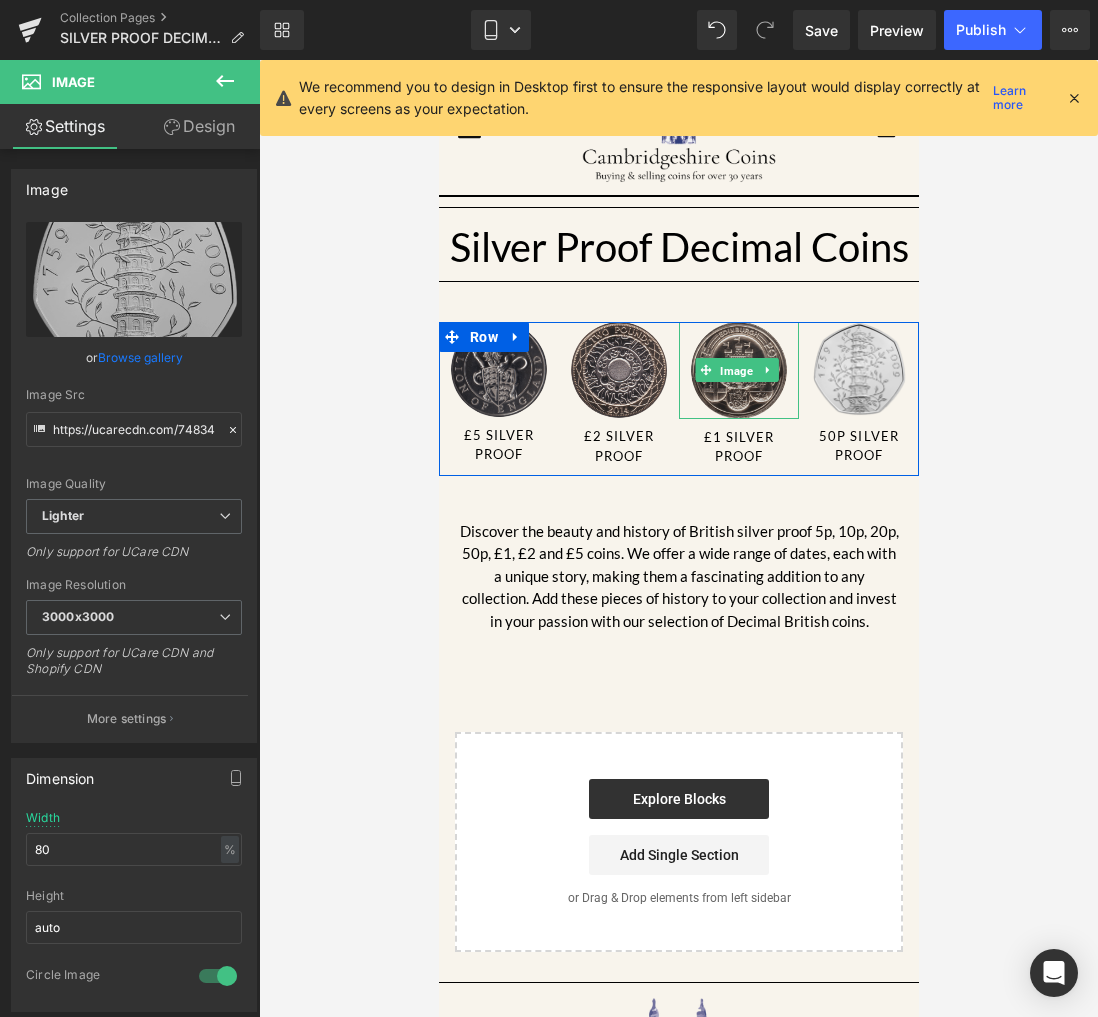 click on "Image" at bounding box center (736, 371) 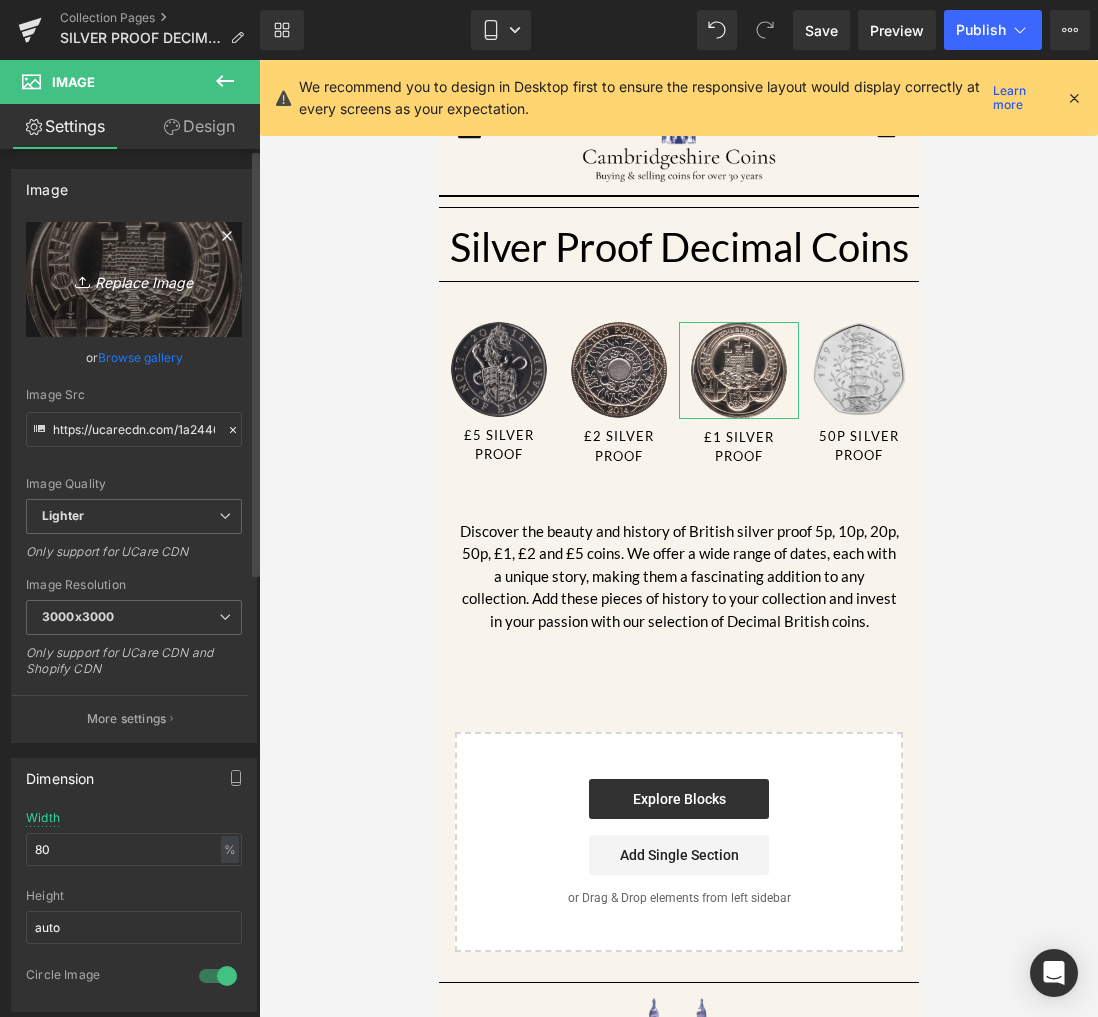 click on "Replace Image" at bounding box center (134, 279) 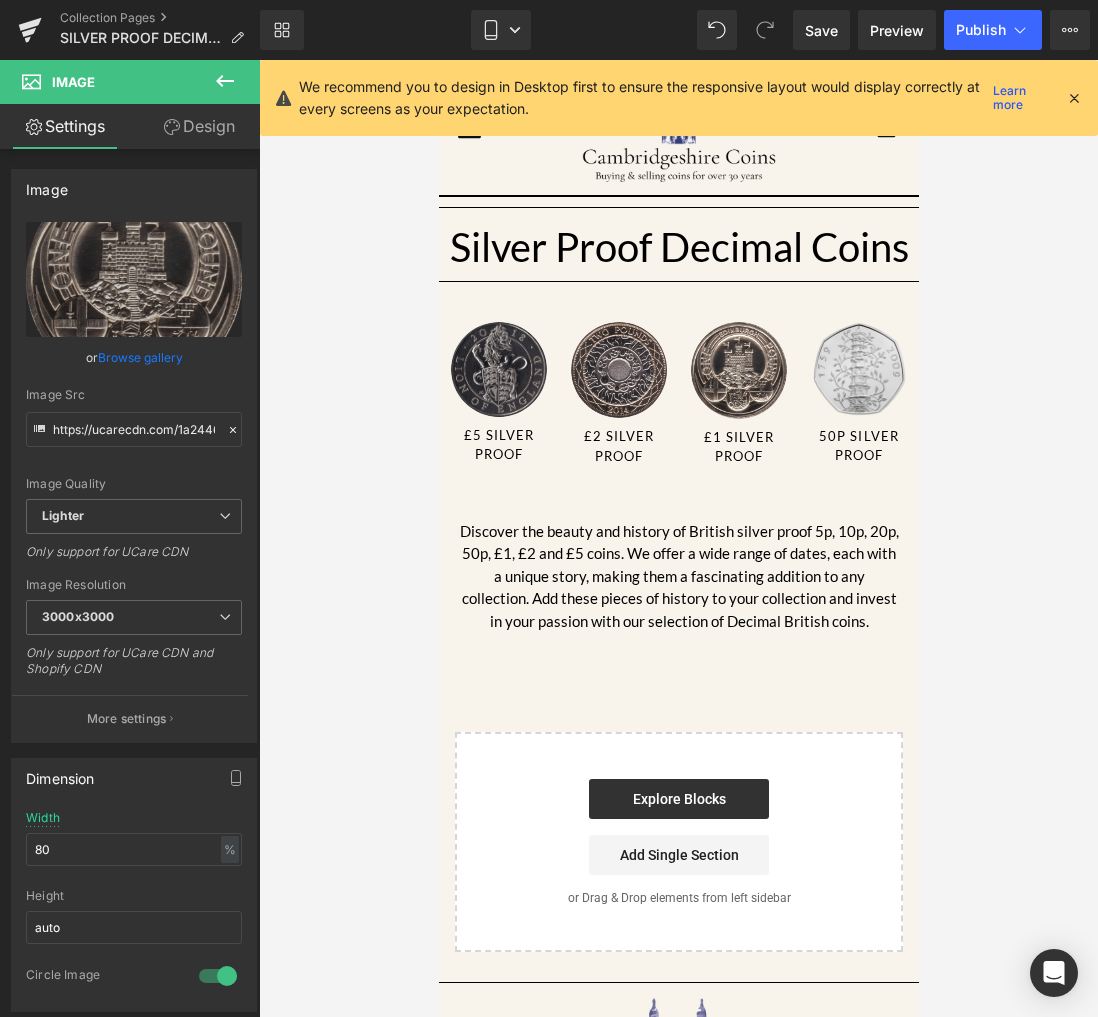 type on "C:\fakepath\1997-silver-proof-one-poundsilver-world-coinscambridgeshire-coins-286779.png" 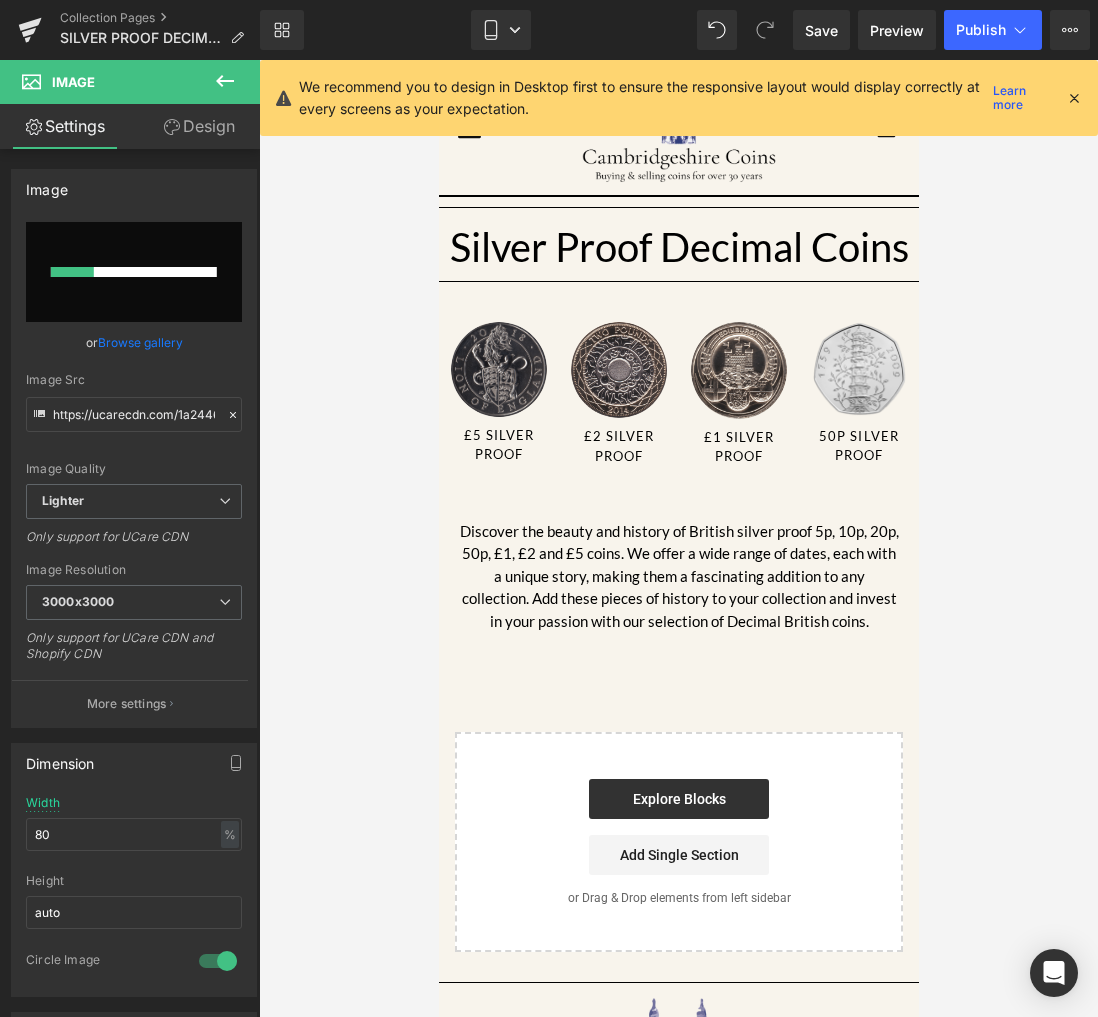 type 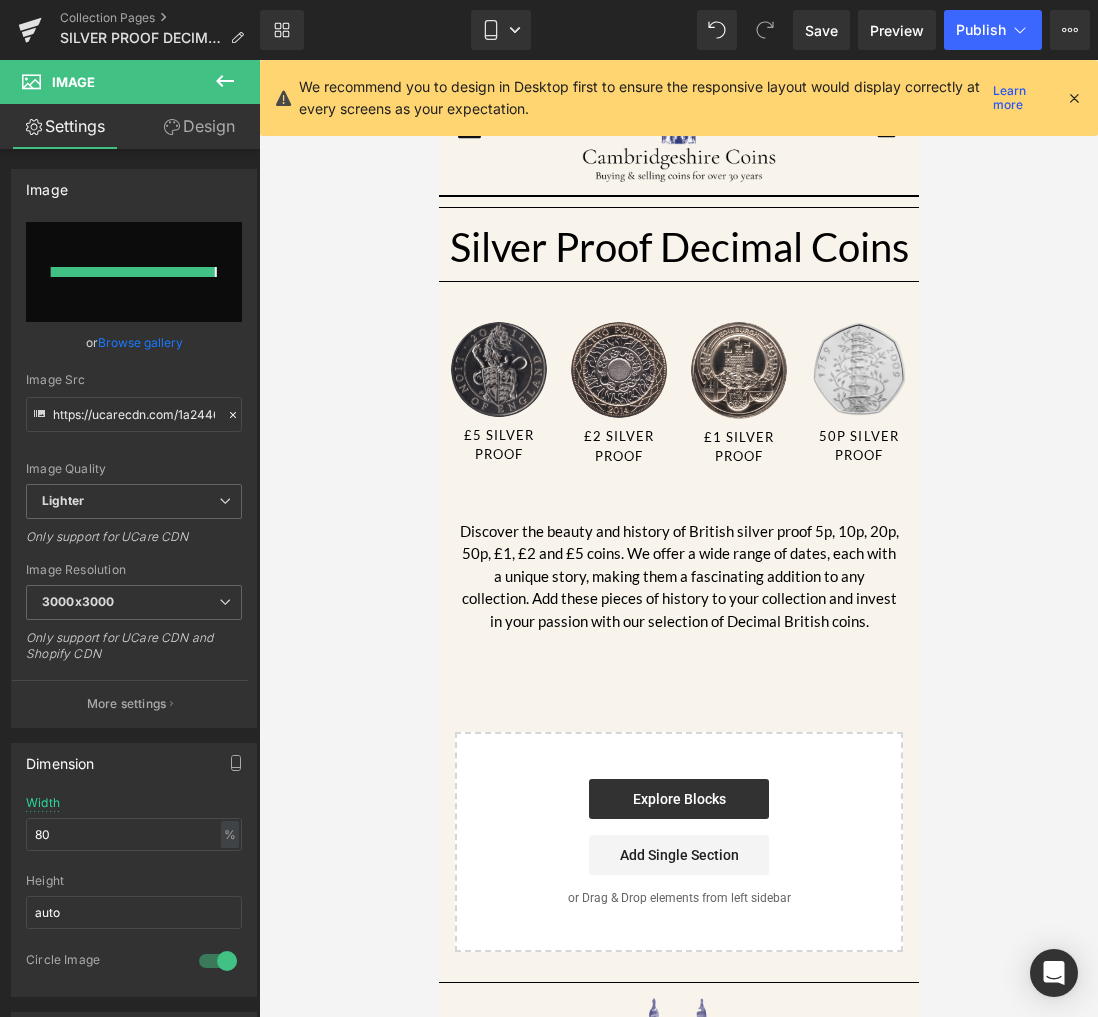 type on "https://ucarecdn.com/cce9dbf6-9e7e-4ab2-a35c-02b25dee2f17/-/format/auto/-/preview/3000x3000/-/quality/lighter/1997-silver-proof-one-poundsilver-world-coinscambridgeshire-coins-286779.png" 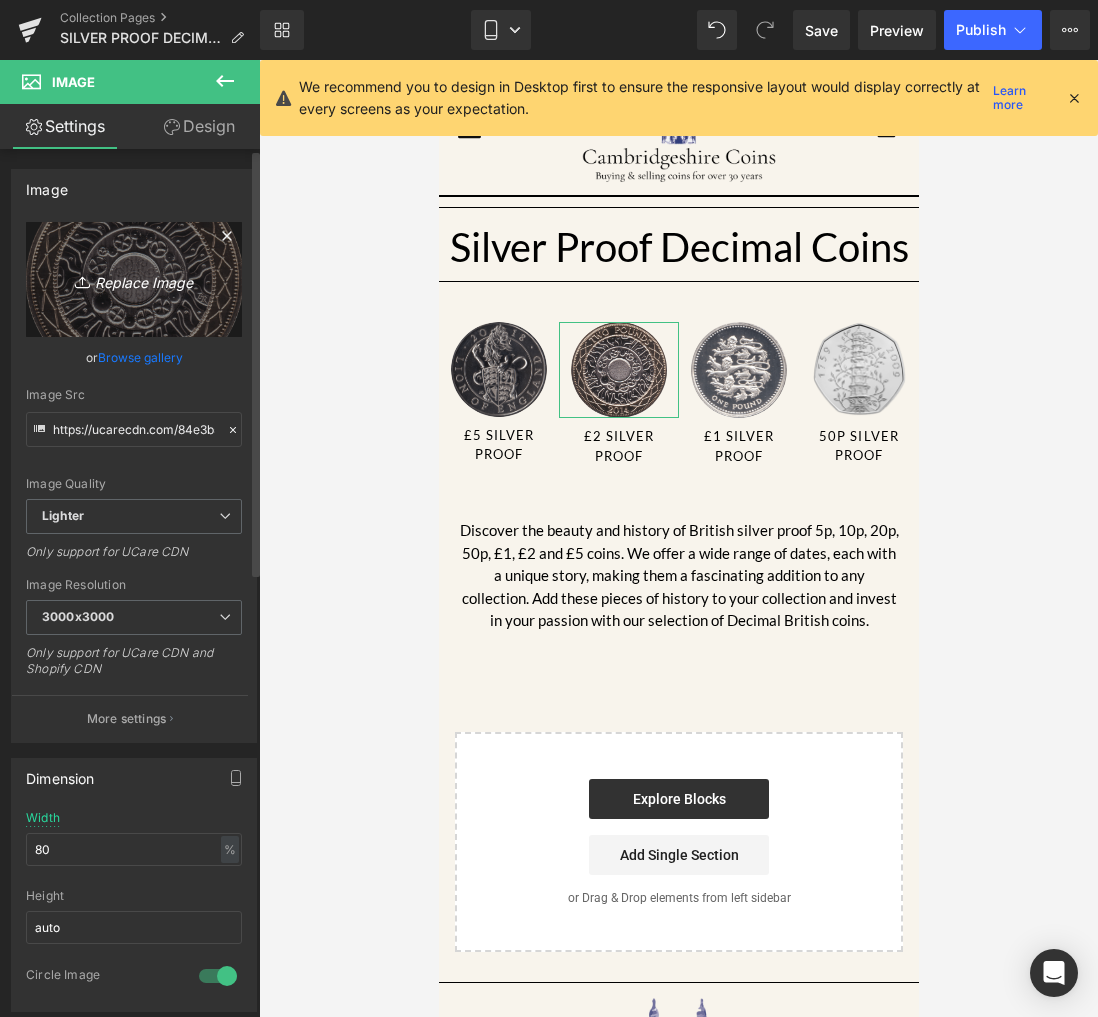 click on "Replace Image" at bounding box center (134, 279) 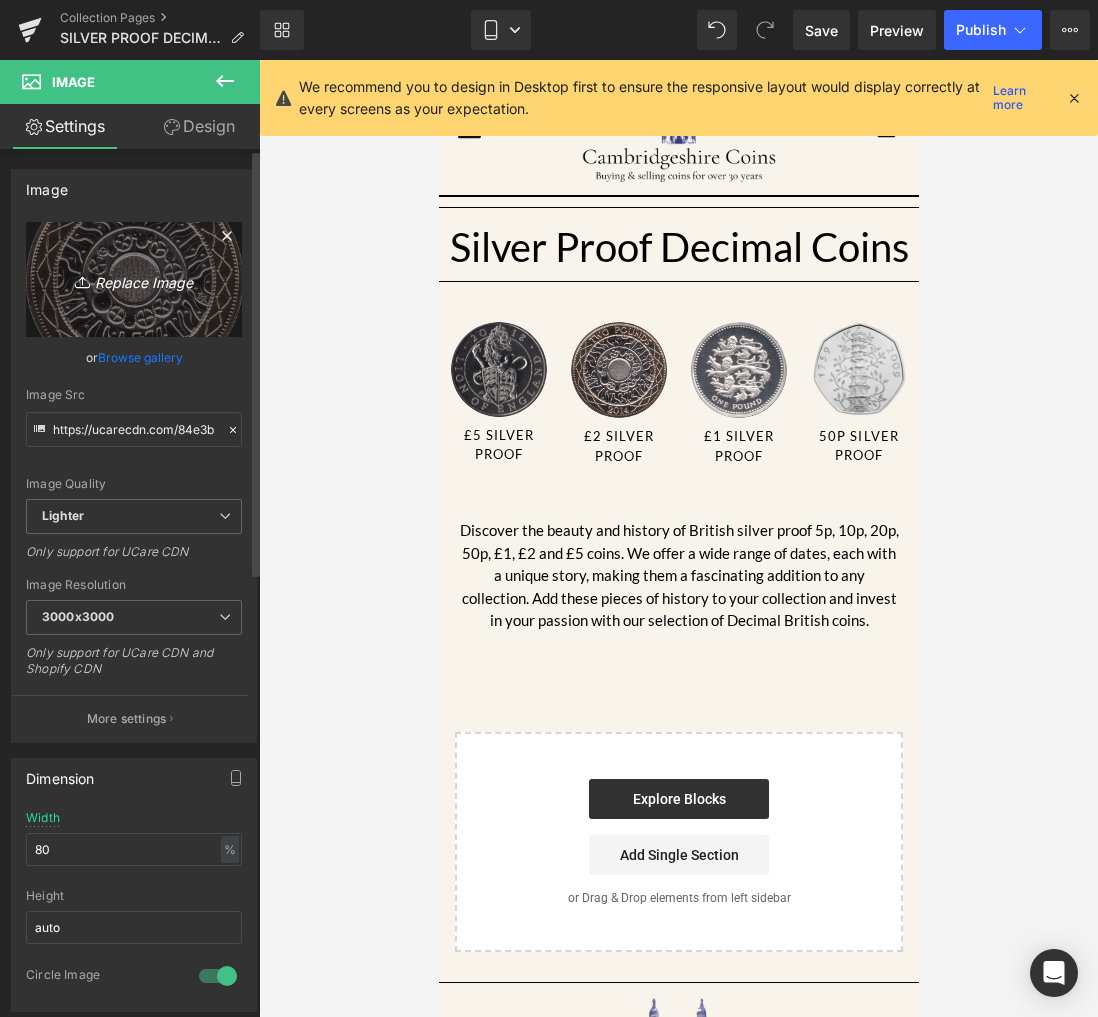type on "C:\fakepath\2003-silver-proof-dna-double-helix-two-poundssilver-world-coinscambridgeshire-coins-525126.png" 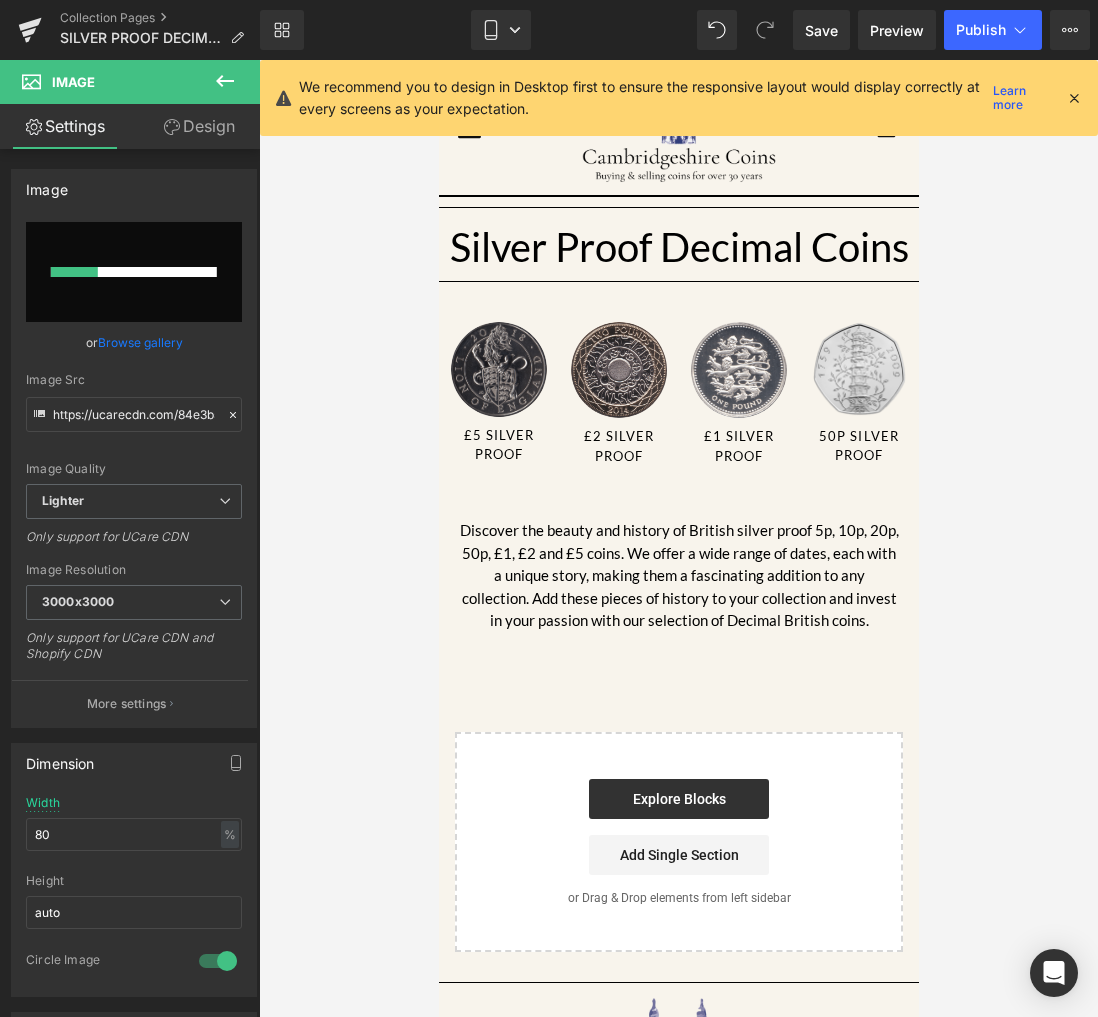 type 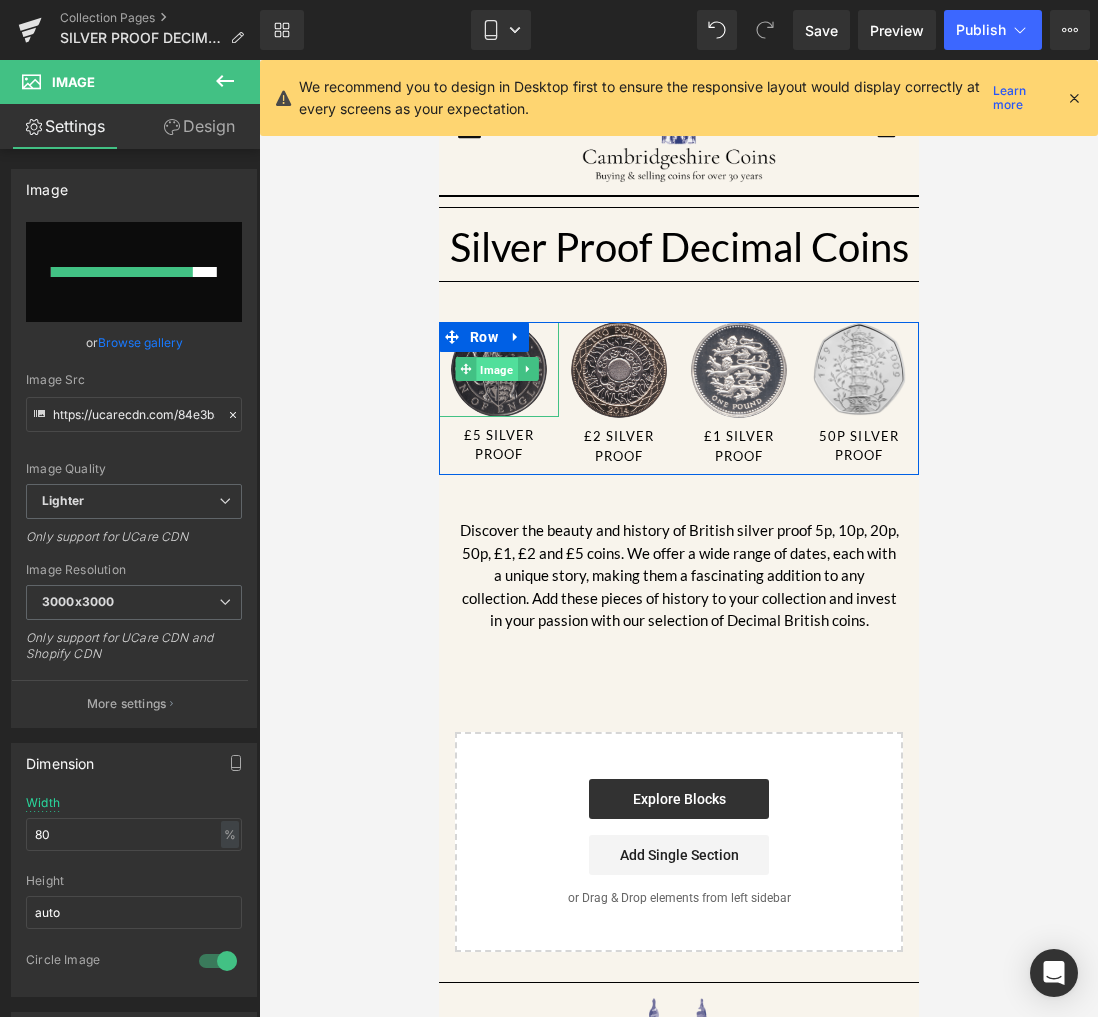 drag, startPoint x: 493, startPoint y: 366, endPoint x: 864, endPoint y: 440, distance: 378.30807 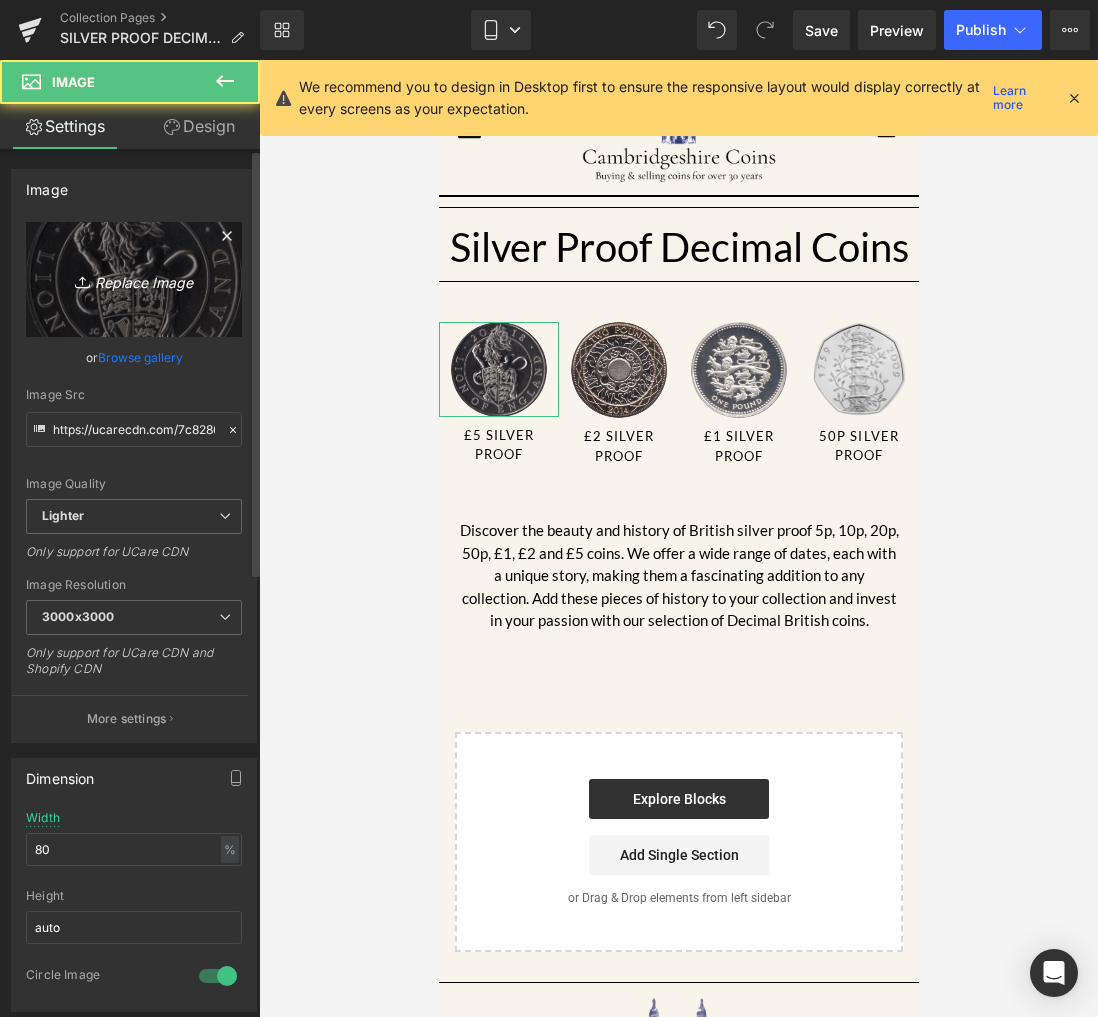 click on "Replace Image" at bounding box center (134, 279) 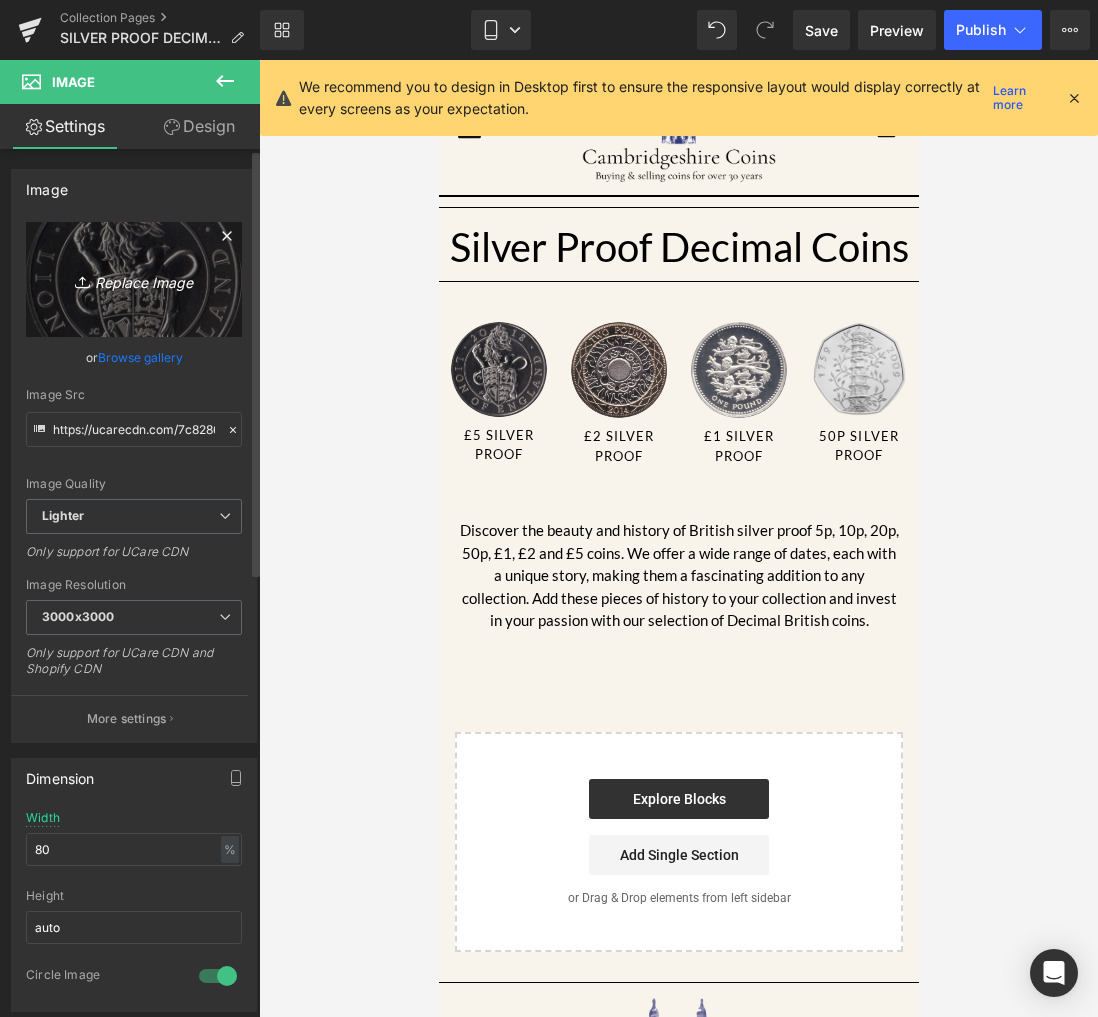 type on "C:\fakepath\2006-silver-proof-five-pound-coin-80th-birthday-queen-elizabethsilver-world-coinscambridgeshire-coins-360356.png" 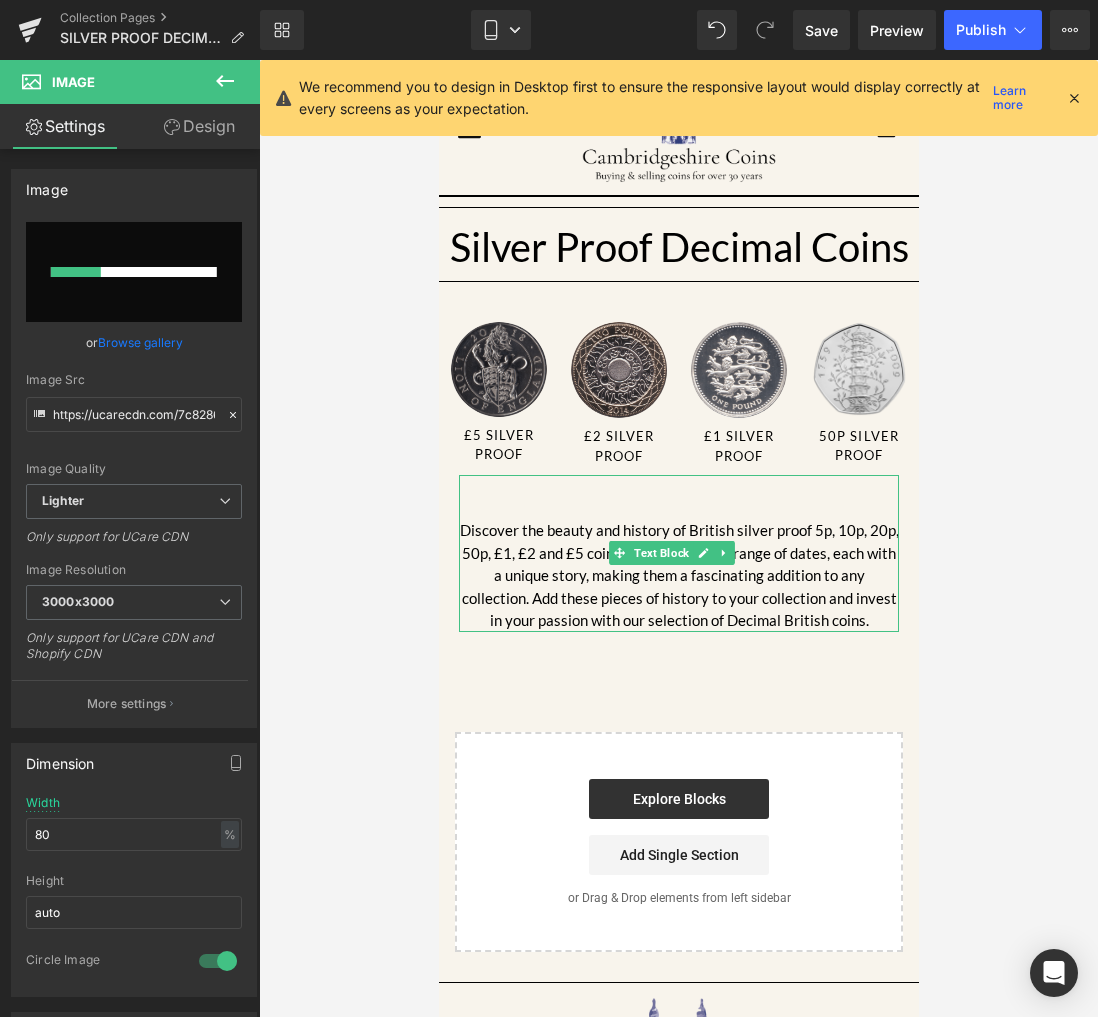 type 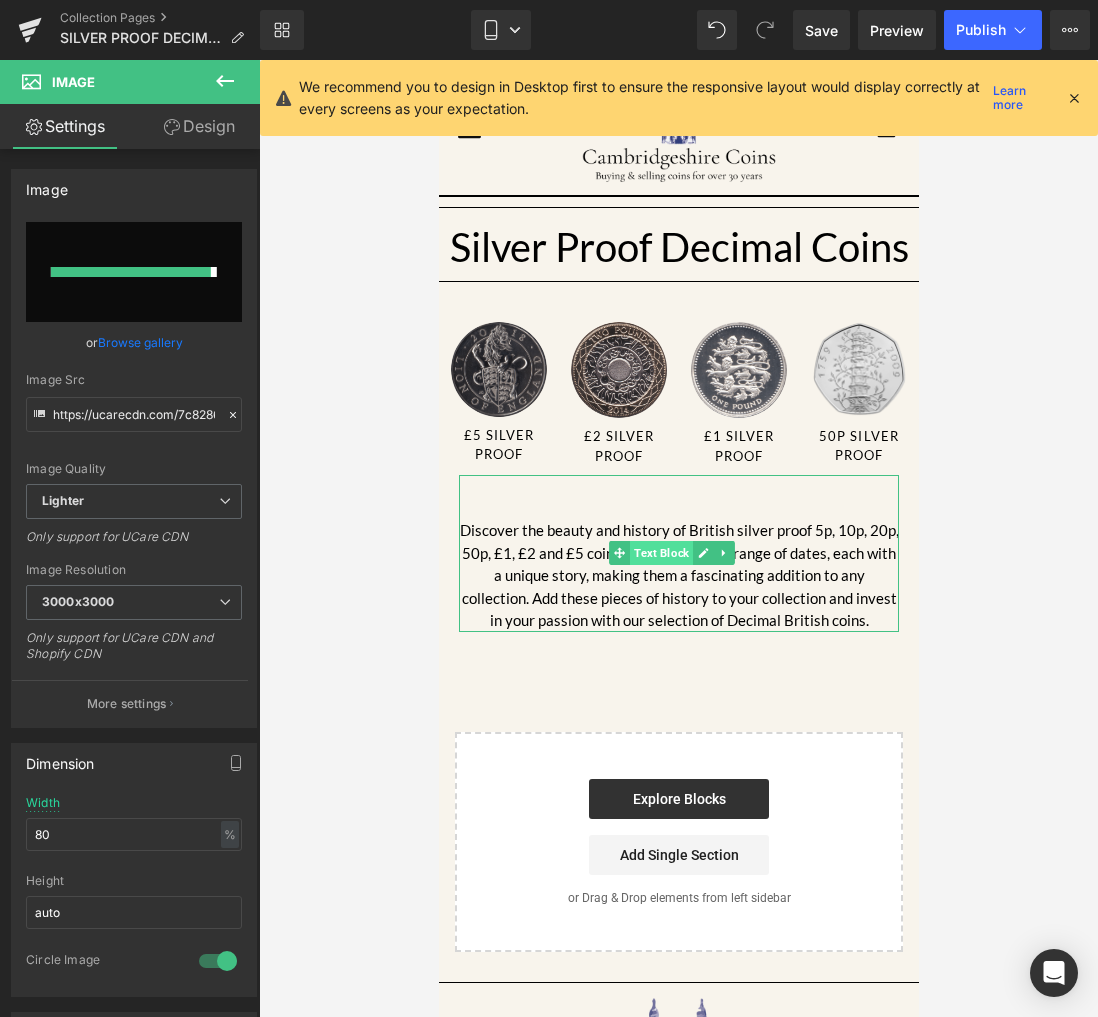 type on "https://ucarecdn.com/769ae12d-ae4a-4eb4-b119-8431fa9416ae/-/format/auto/-/preview/3000x3000/-/quality/lighter/2006-silver-proof-five-pound-coin-80th-birthday-queen-elizabethsilver-world-coinscambridgeshire-coins-360356.png" 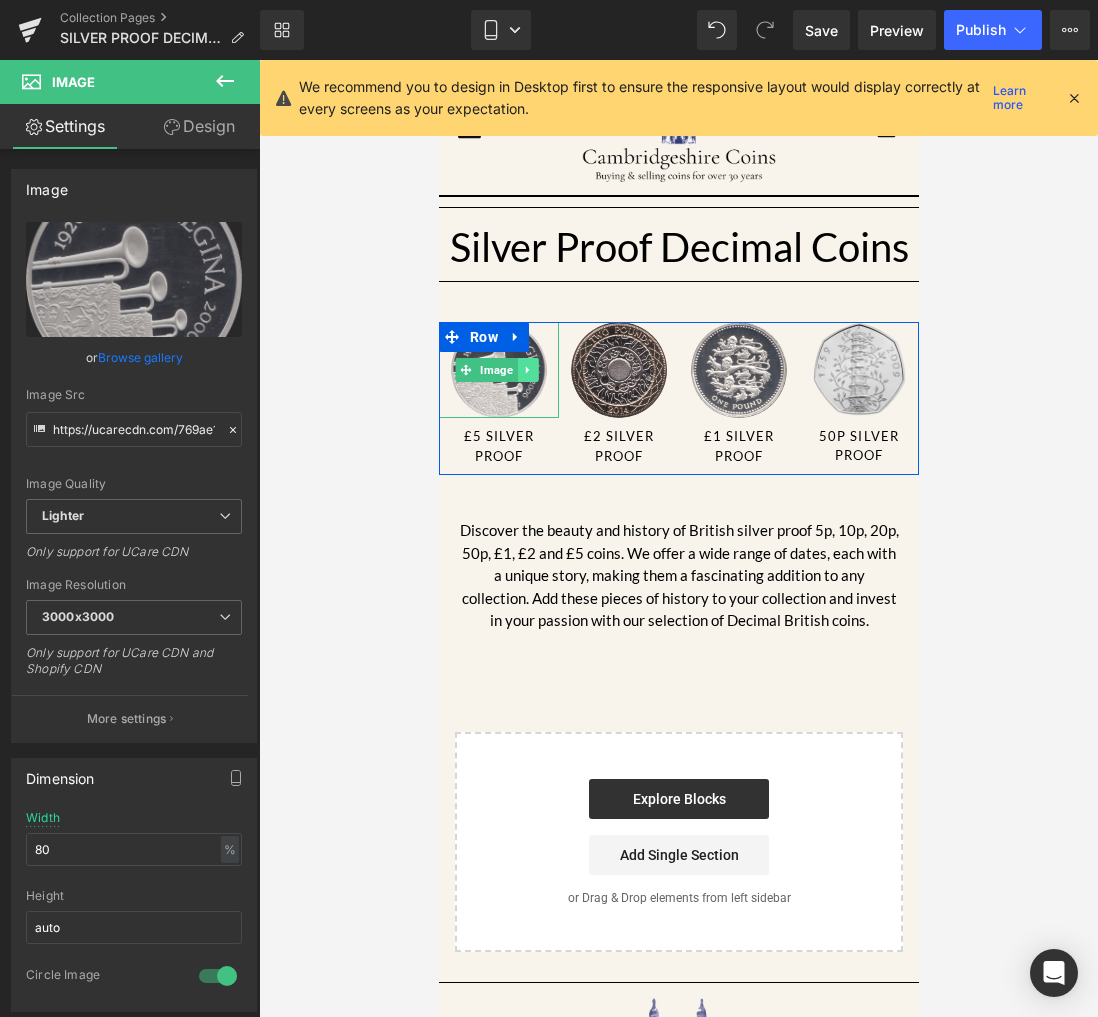 click 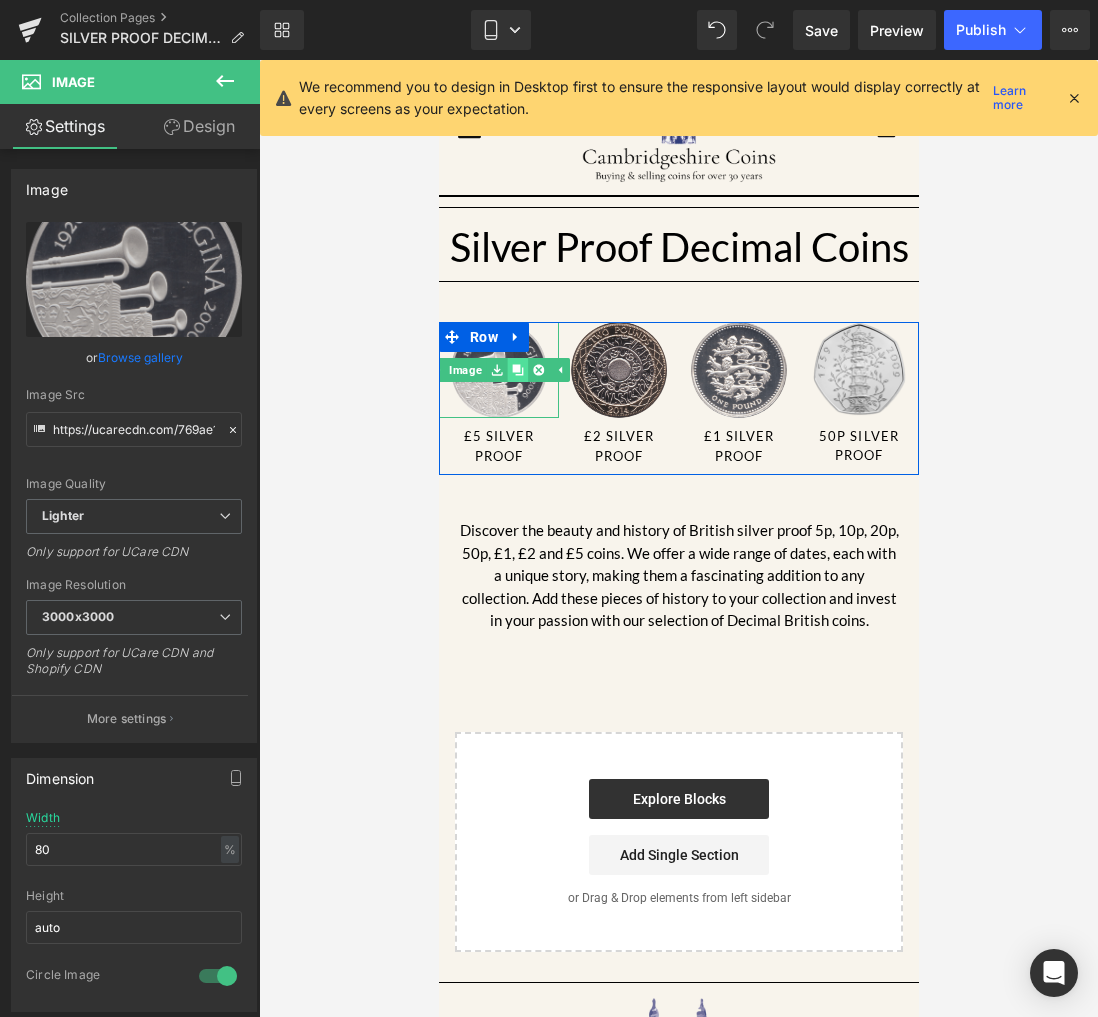 click 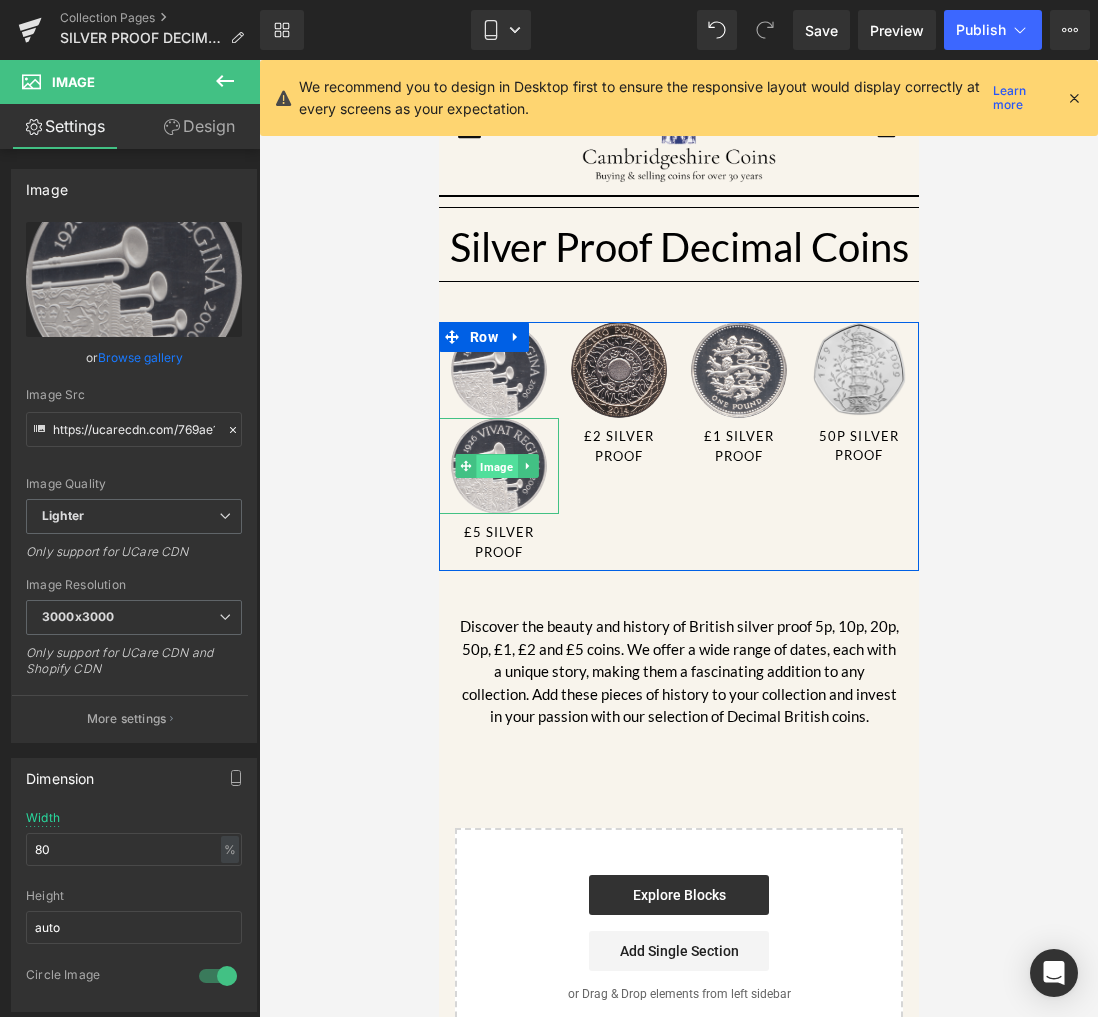 click on "Image" at bounding box center (496, 467) 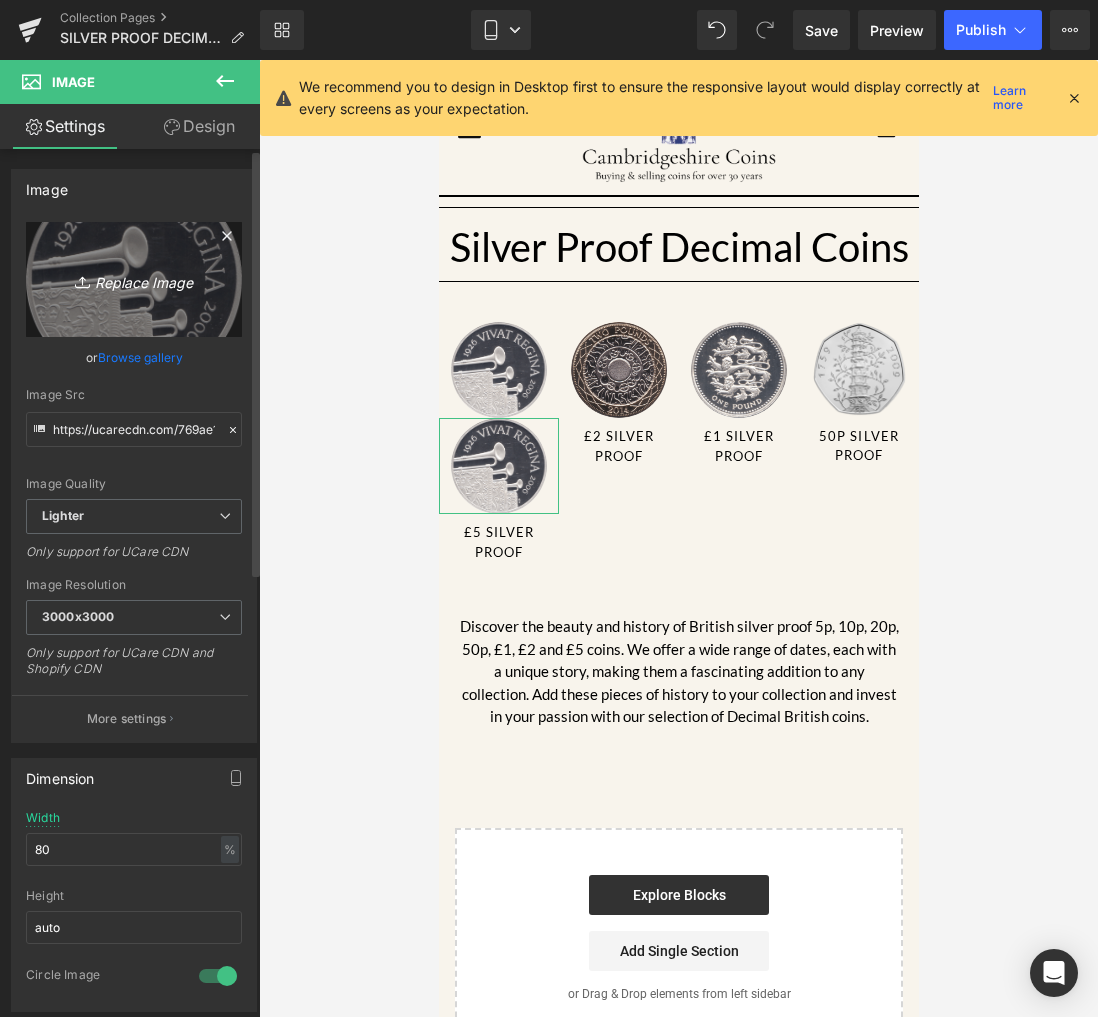 click on "Replace Image" at bounding box center [134, 279] 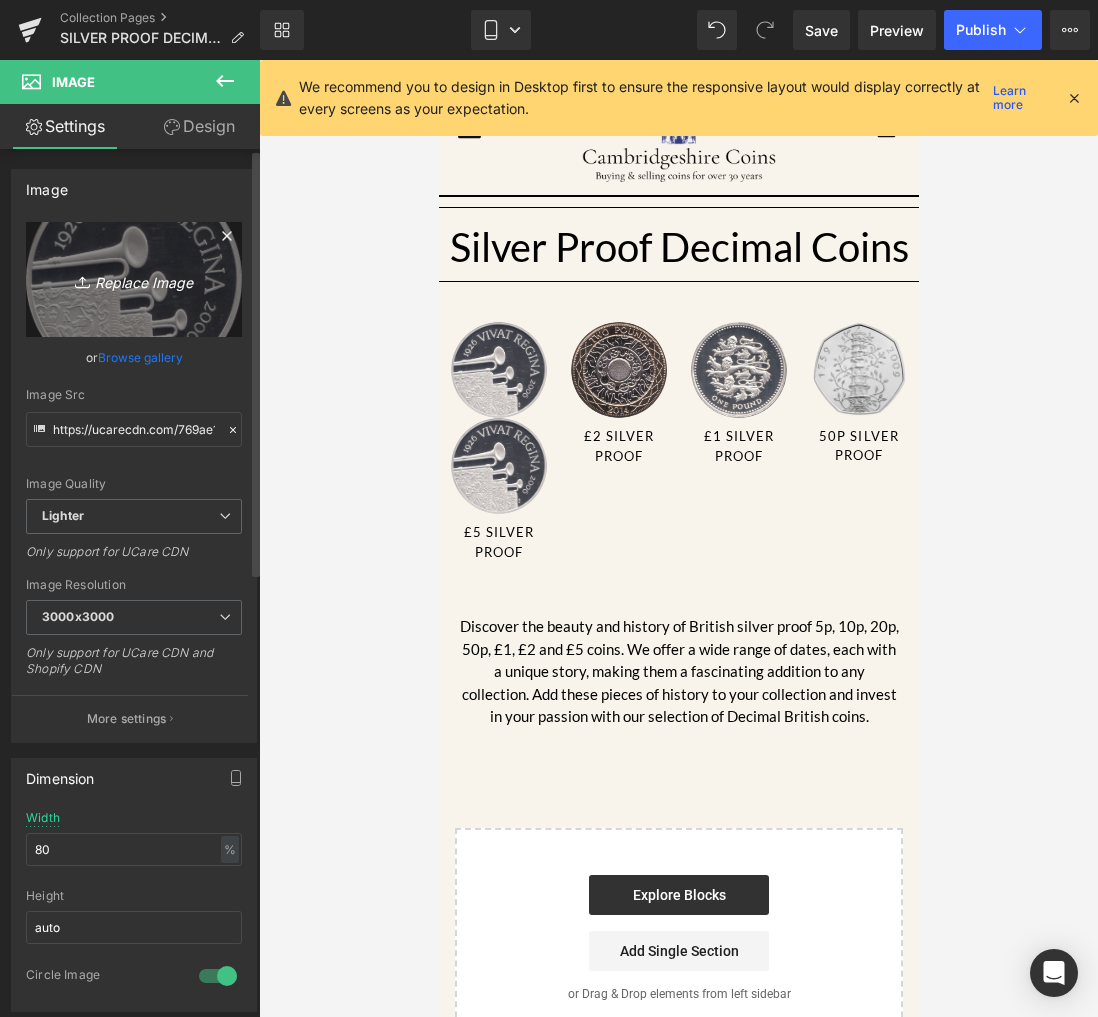 type on "C:\fakepath\2003-silver-proof-dna-double-helix-two-poundssilver-world-coinscambridgeshire-coins-525126.png" 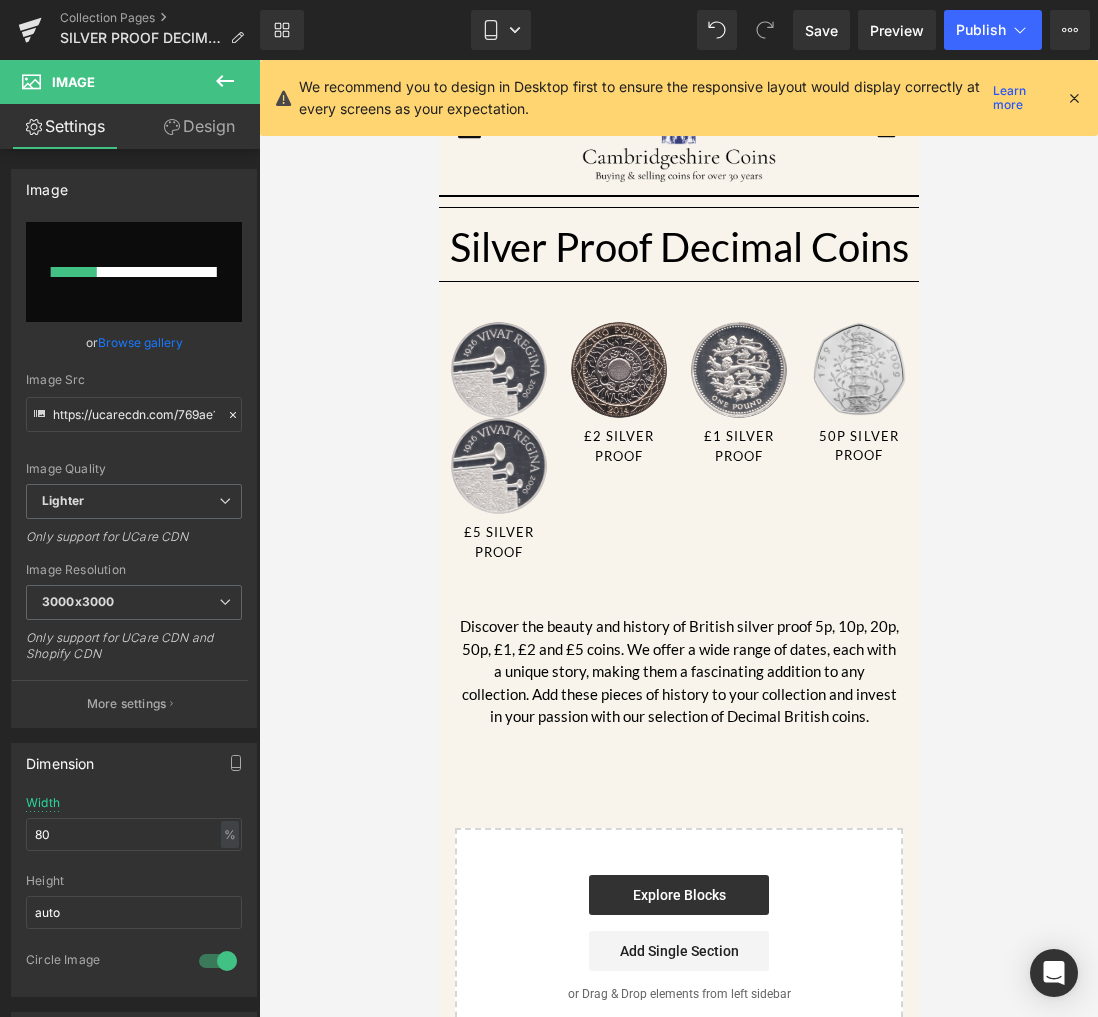 type 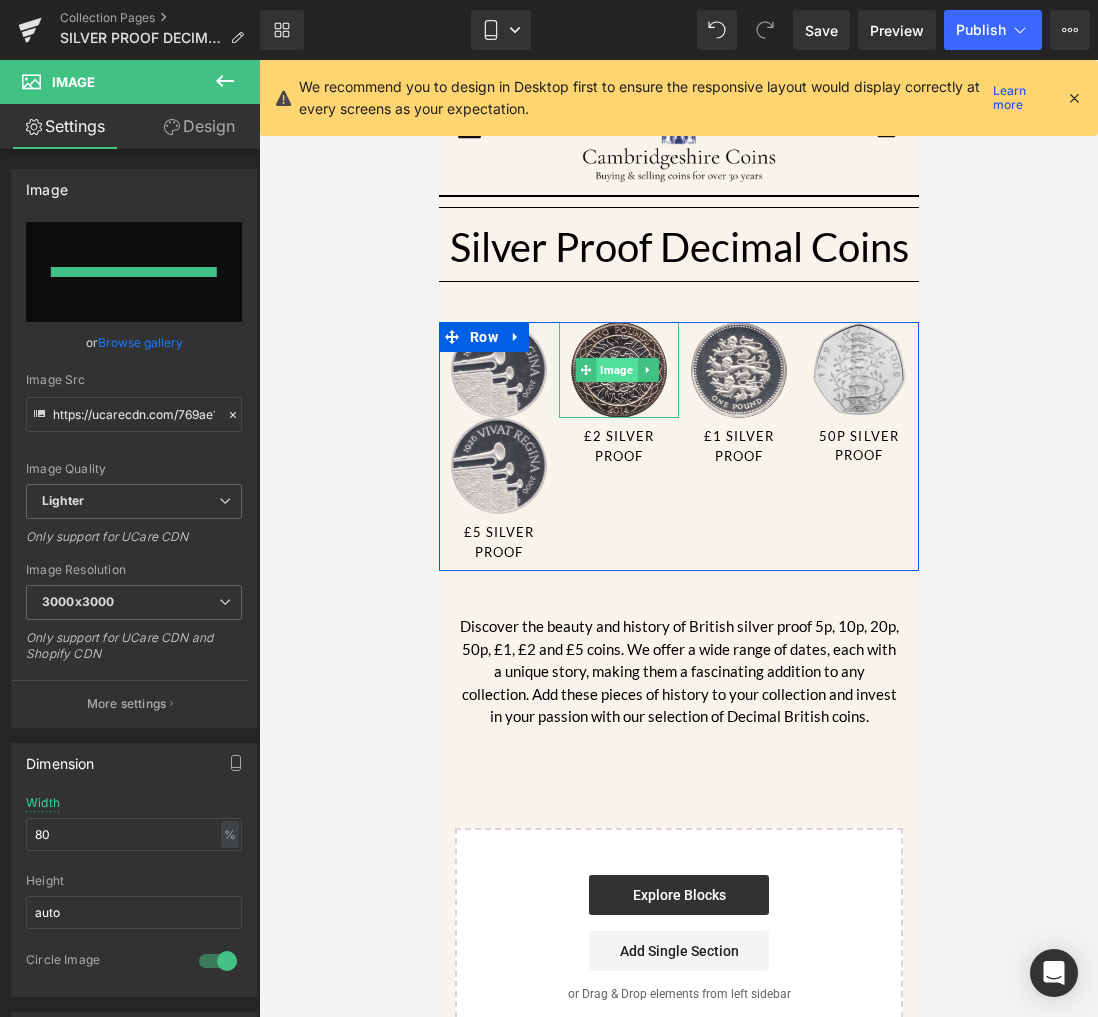 type on "https://ucarecdn.com/0c23a1c7-c46f-440d-8891-2b60b2e5499d/-/format/auto/-/preview/3000x3000/-/quality/lighter/2003-silver-proof-dna-double-helix-two-poundssilver-world-coinscambridgeshire-coins-525126.png" 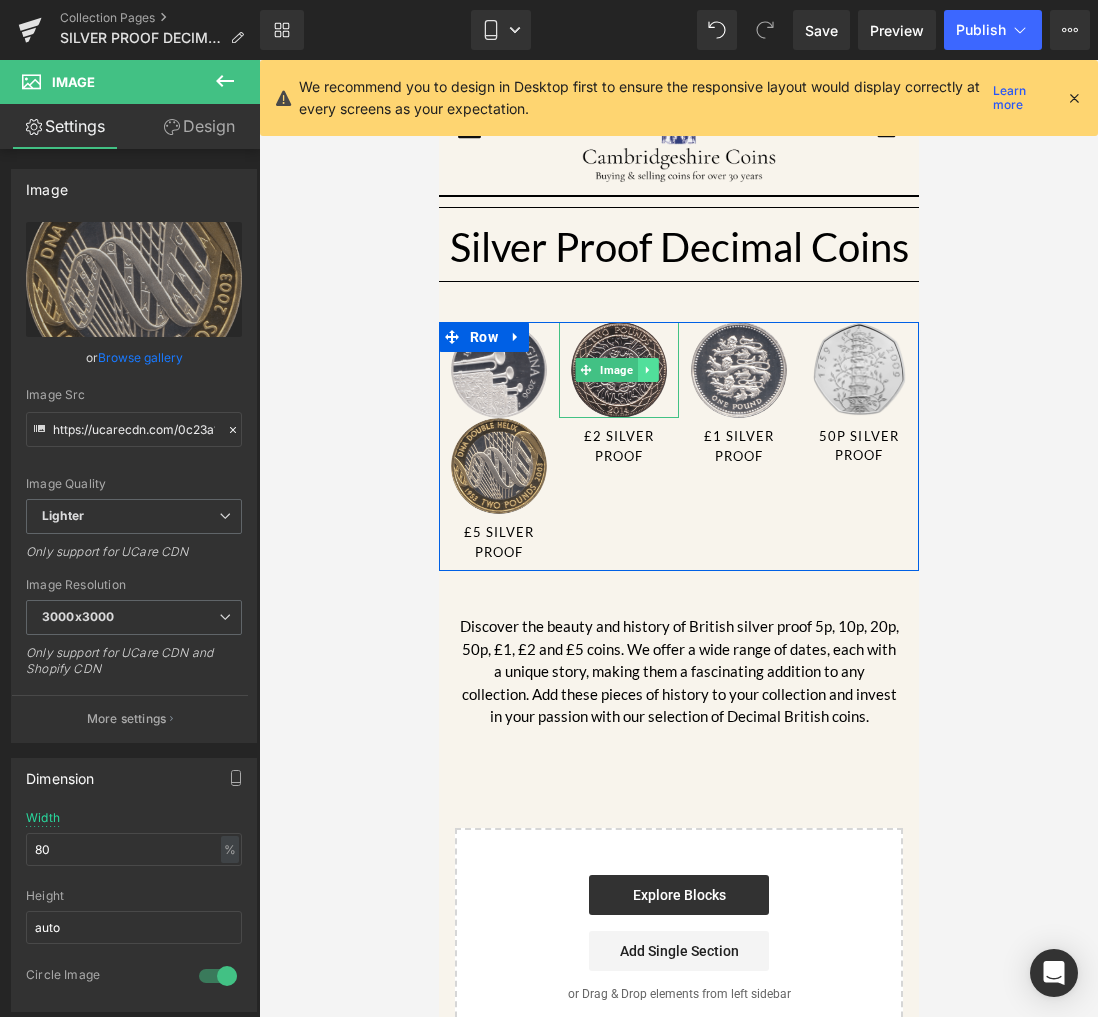 click 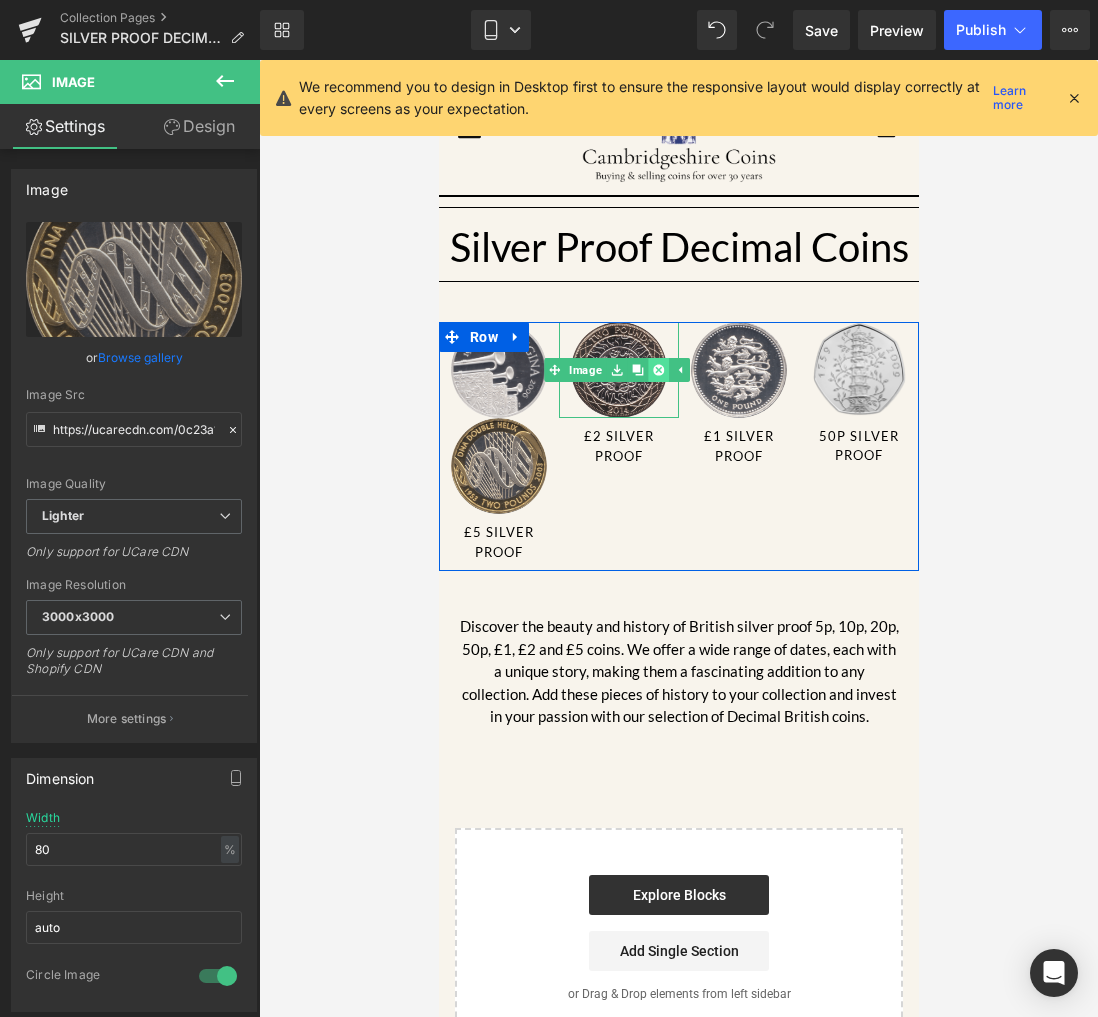 click at bounding box center [657, 370] 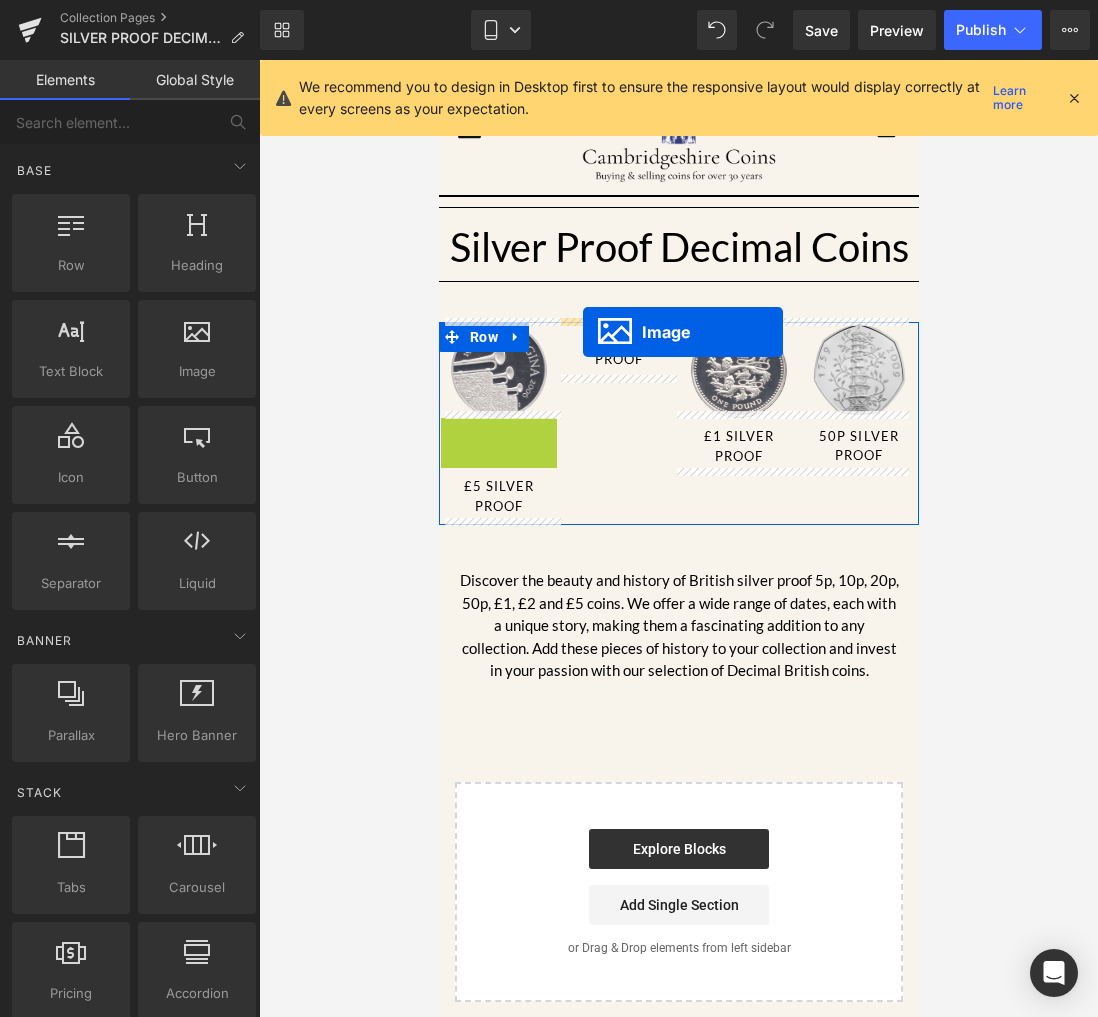 drag, startPoint x: 463, startPoint y: 459, endPoint x: 585, endPoint y: 322, distance: 183.44754 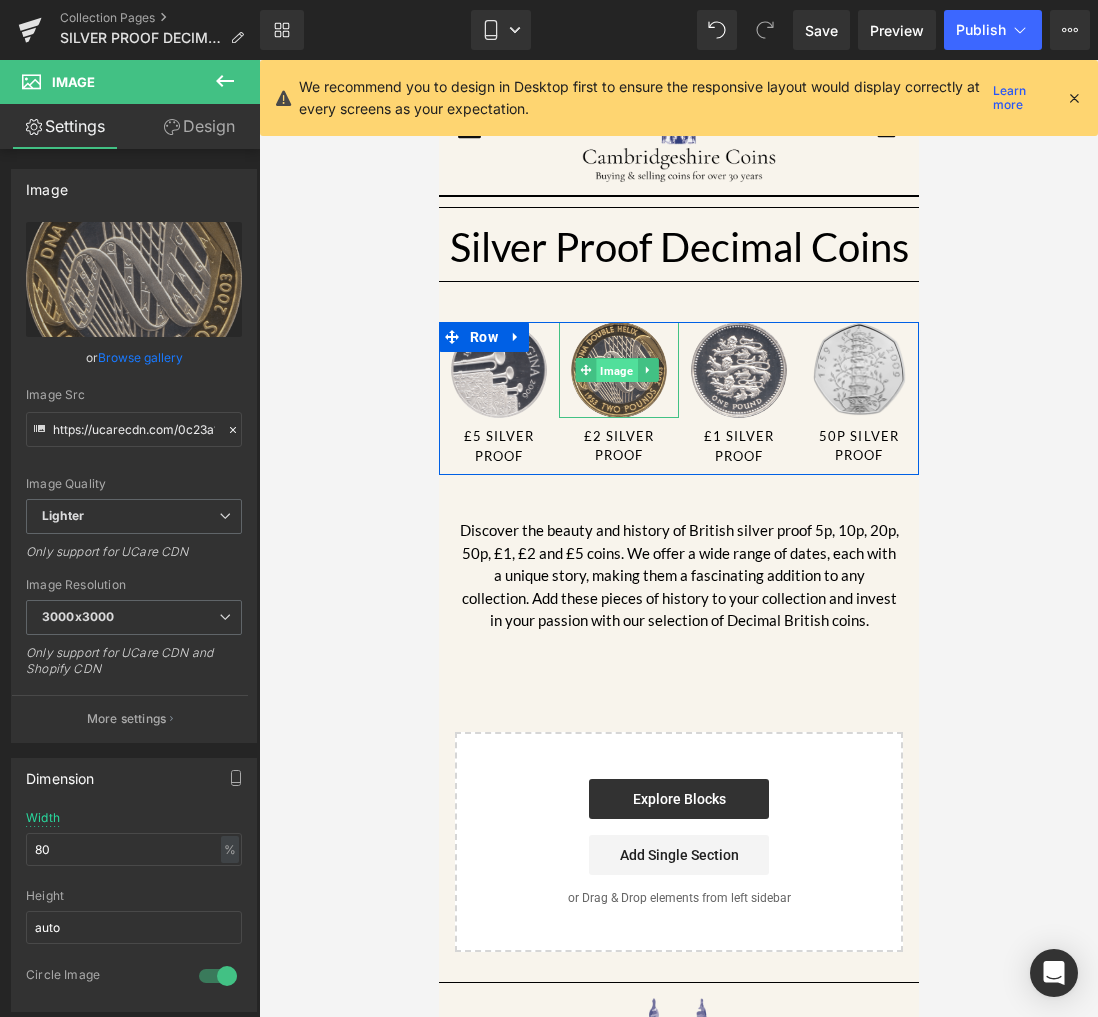 click on "Image" at bounding box center (616, 371) 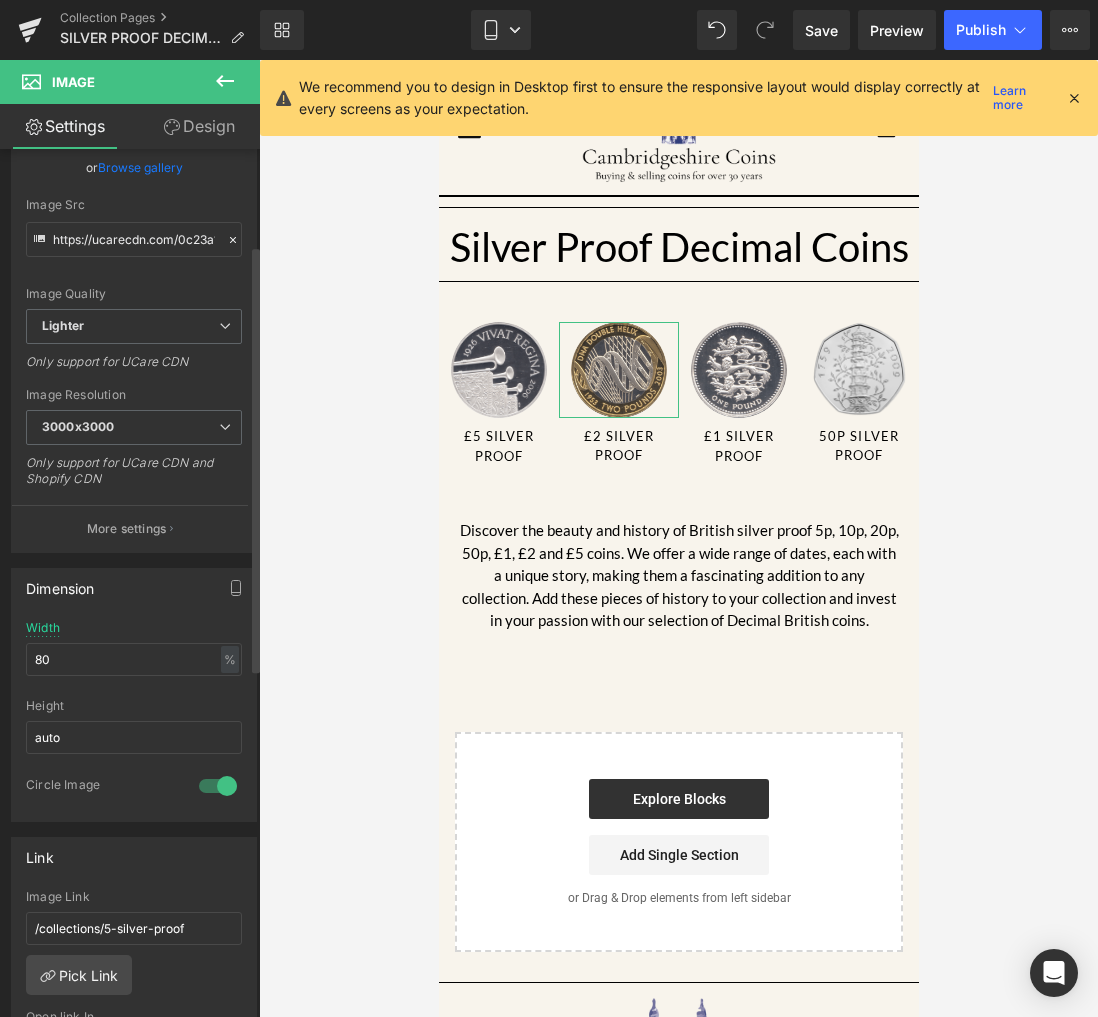 scroll, scrollTop: 220, scrollLeft: 0, axis: vertical 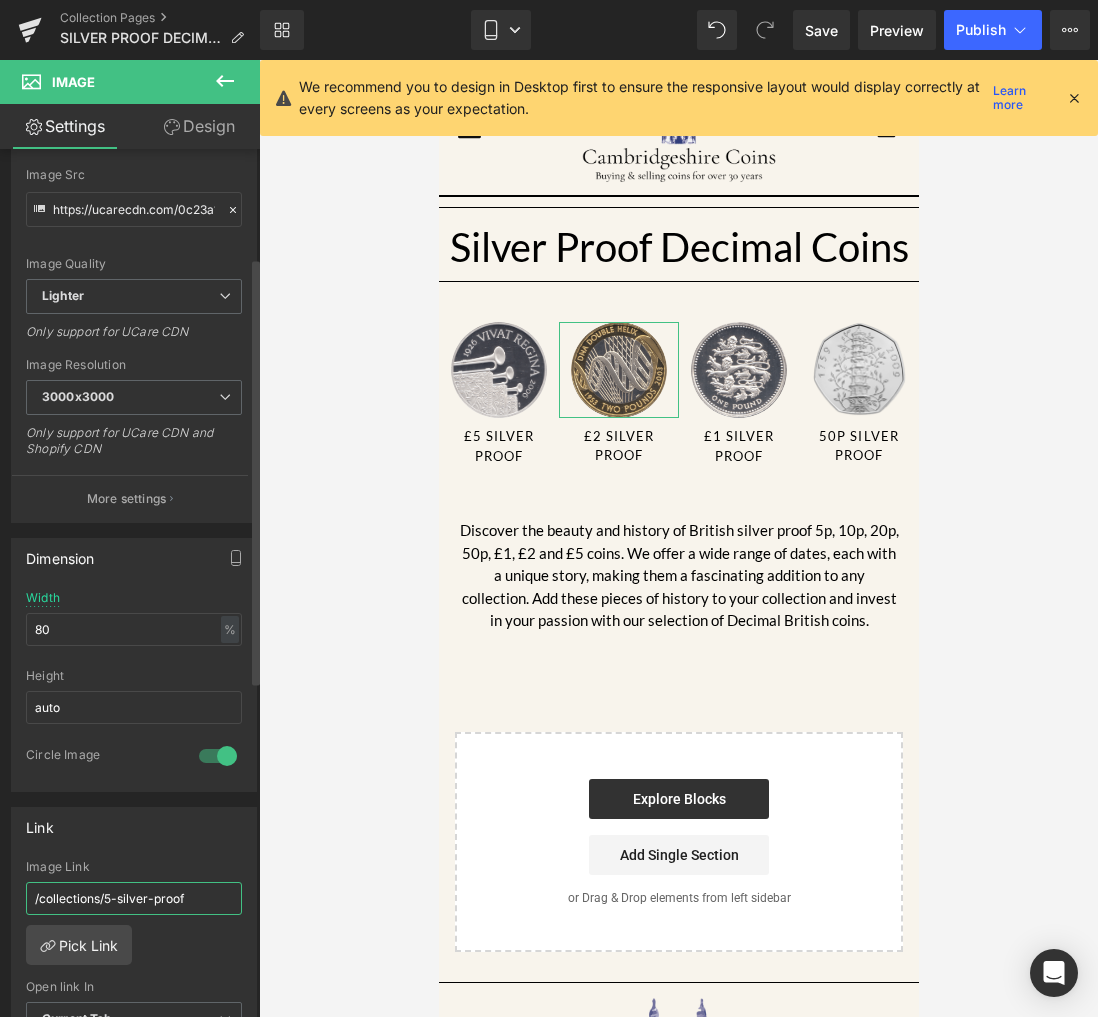 click on "/collections/5-silver-proof" at bounding box center [134, 898] 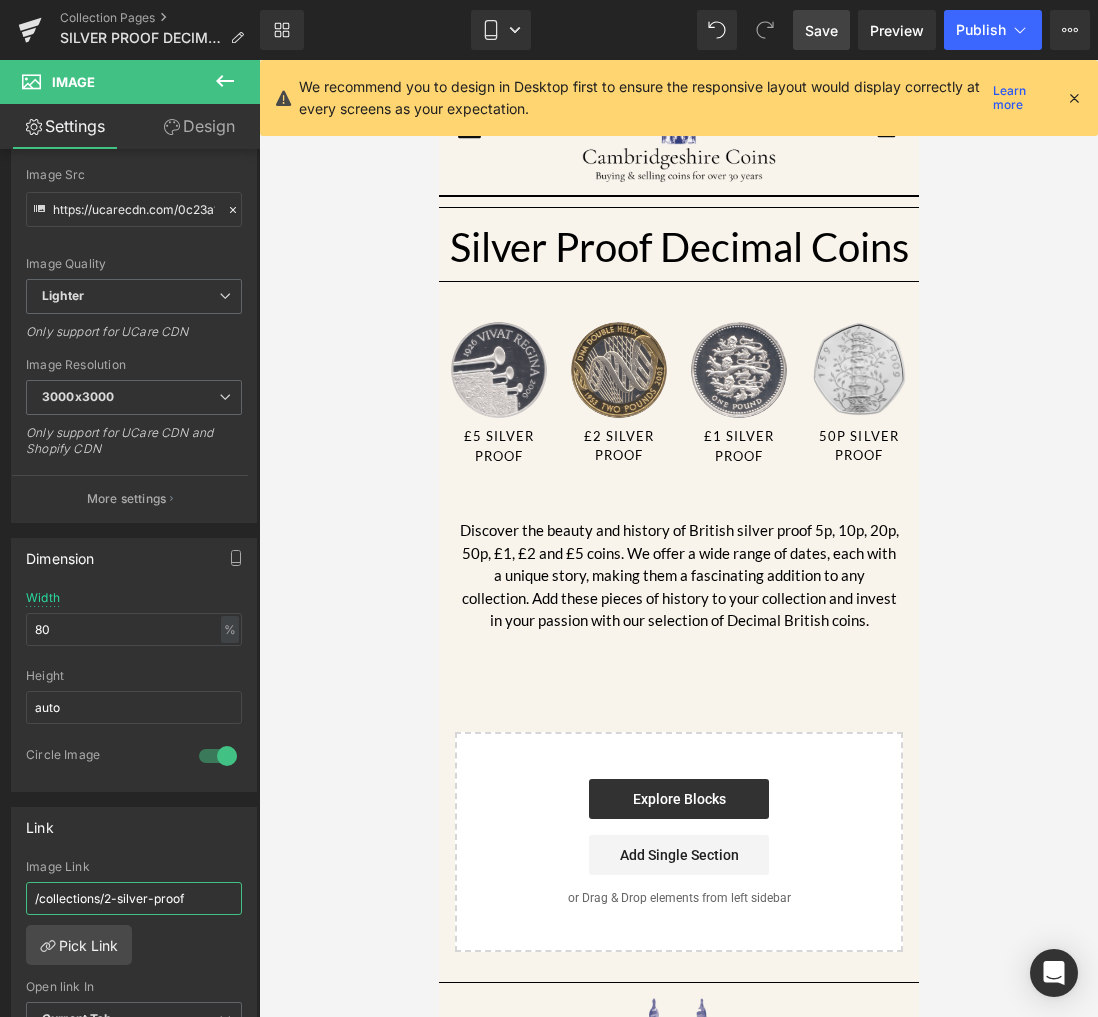 type on "/collections/2-silver-proof" 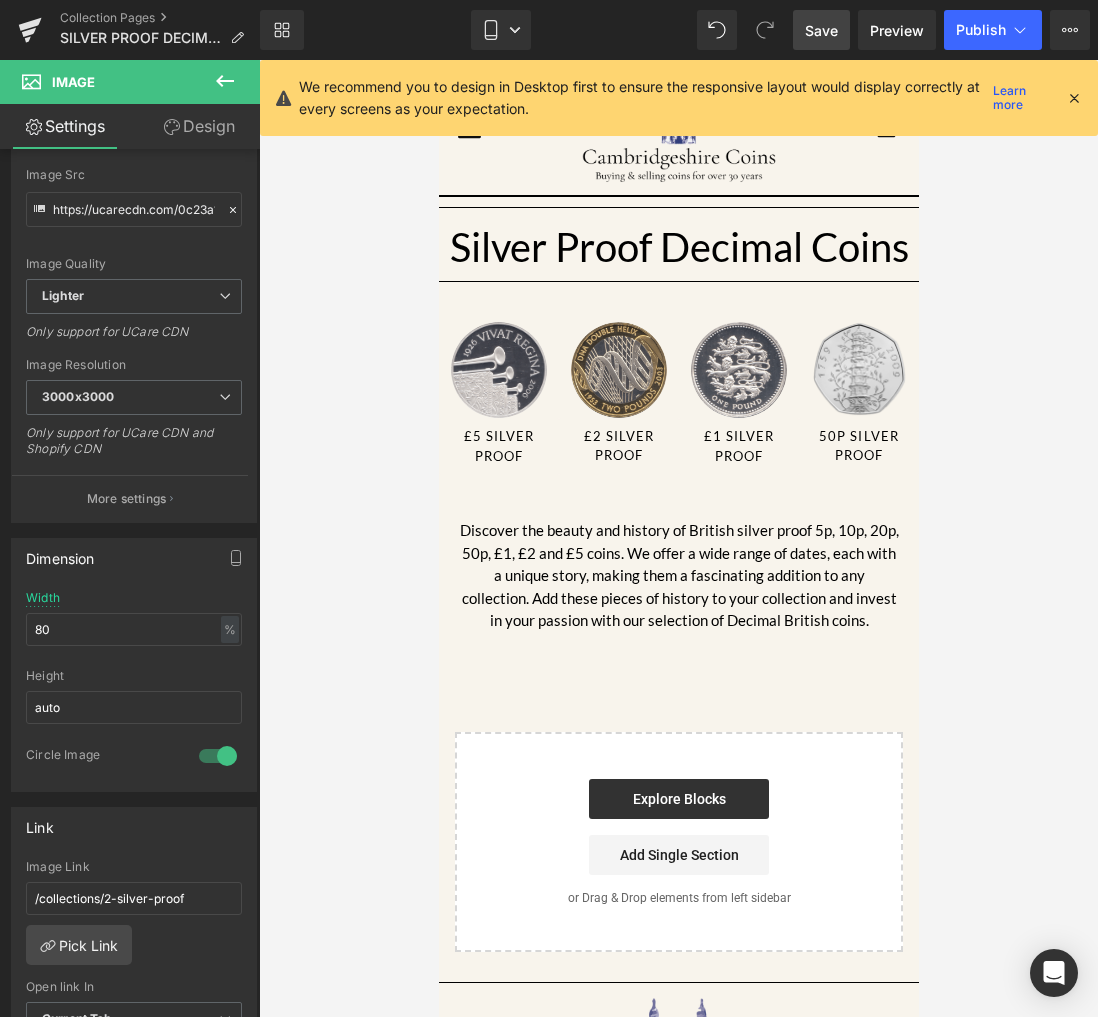 click on "Save" at bounding box center [821, 30] 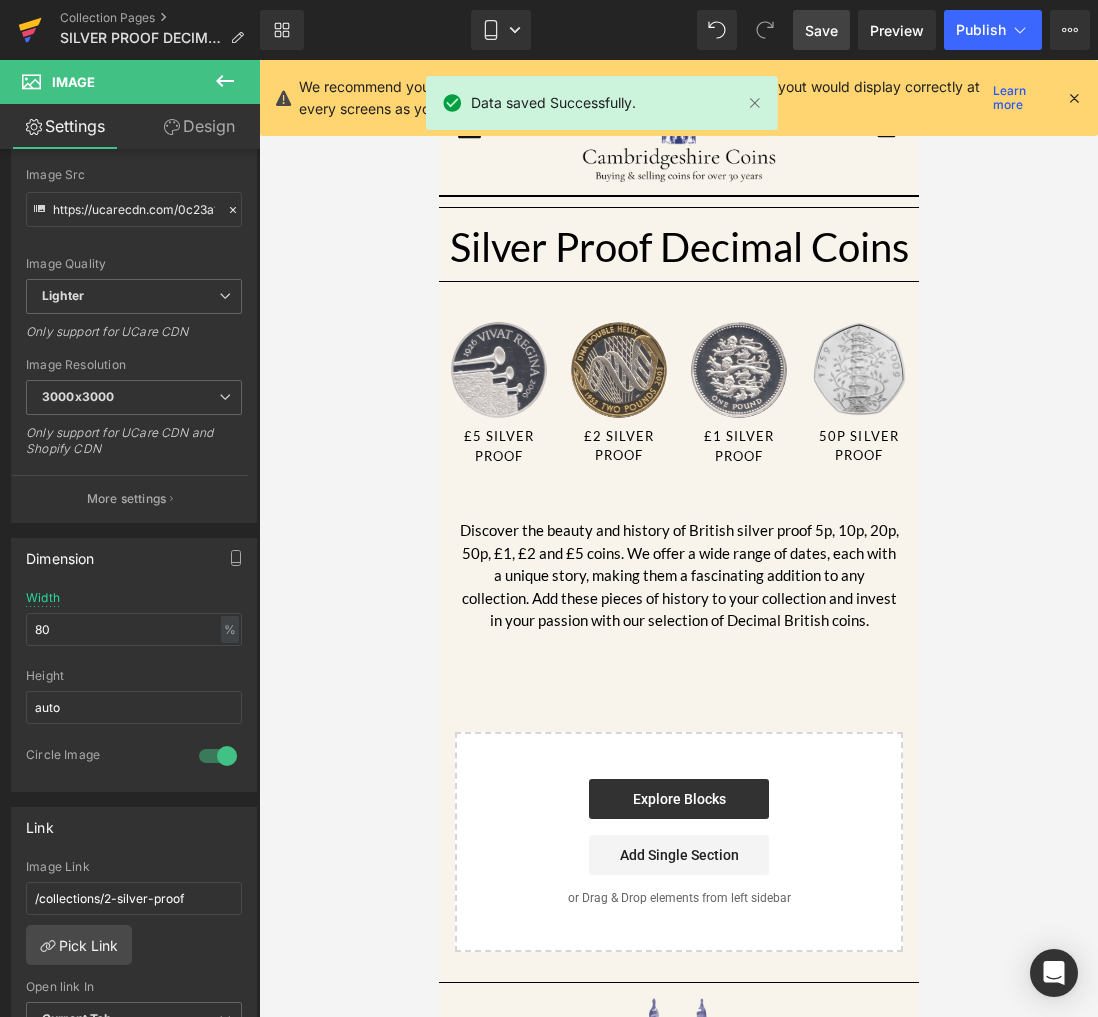 click 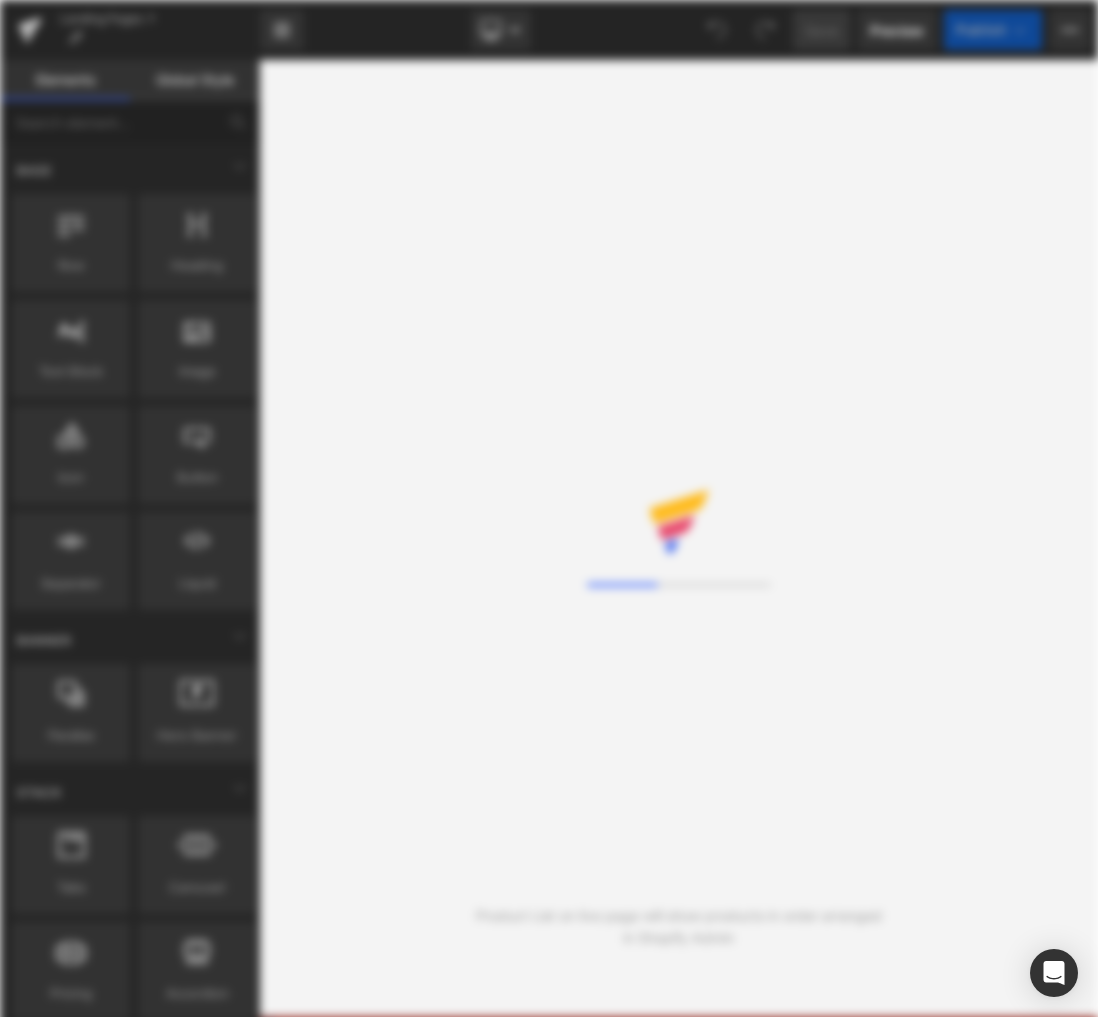 scroll, scrollTop: 0, scrollLeft: 0, axis: both 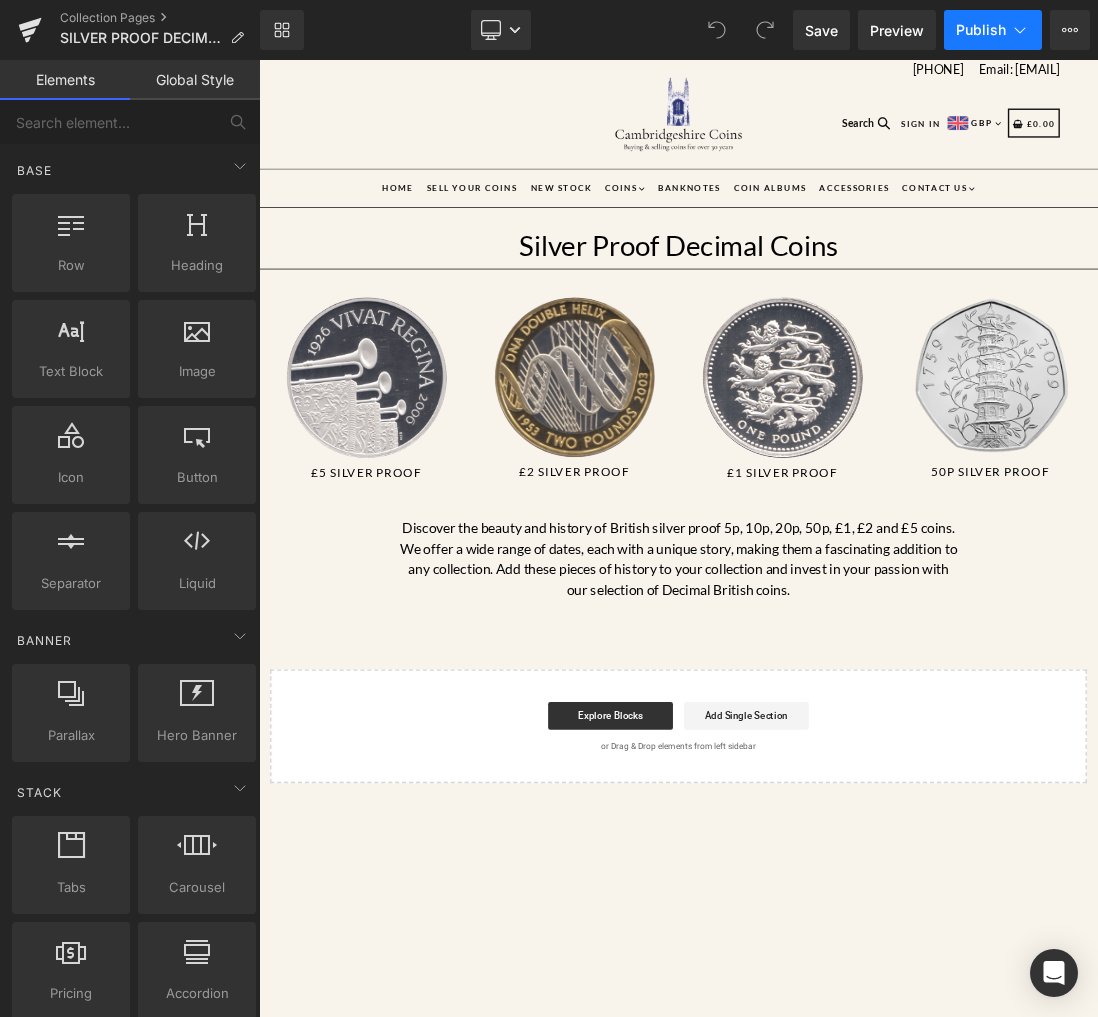 click on "Publish" at bounding box center (993, 30) 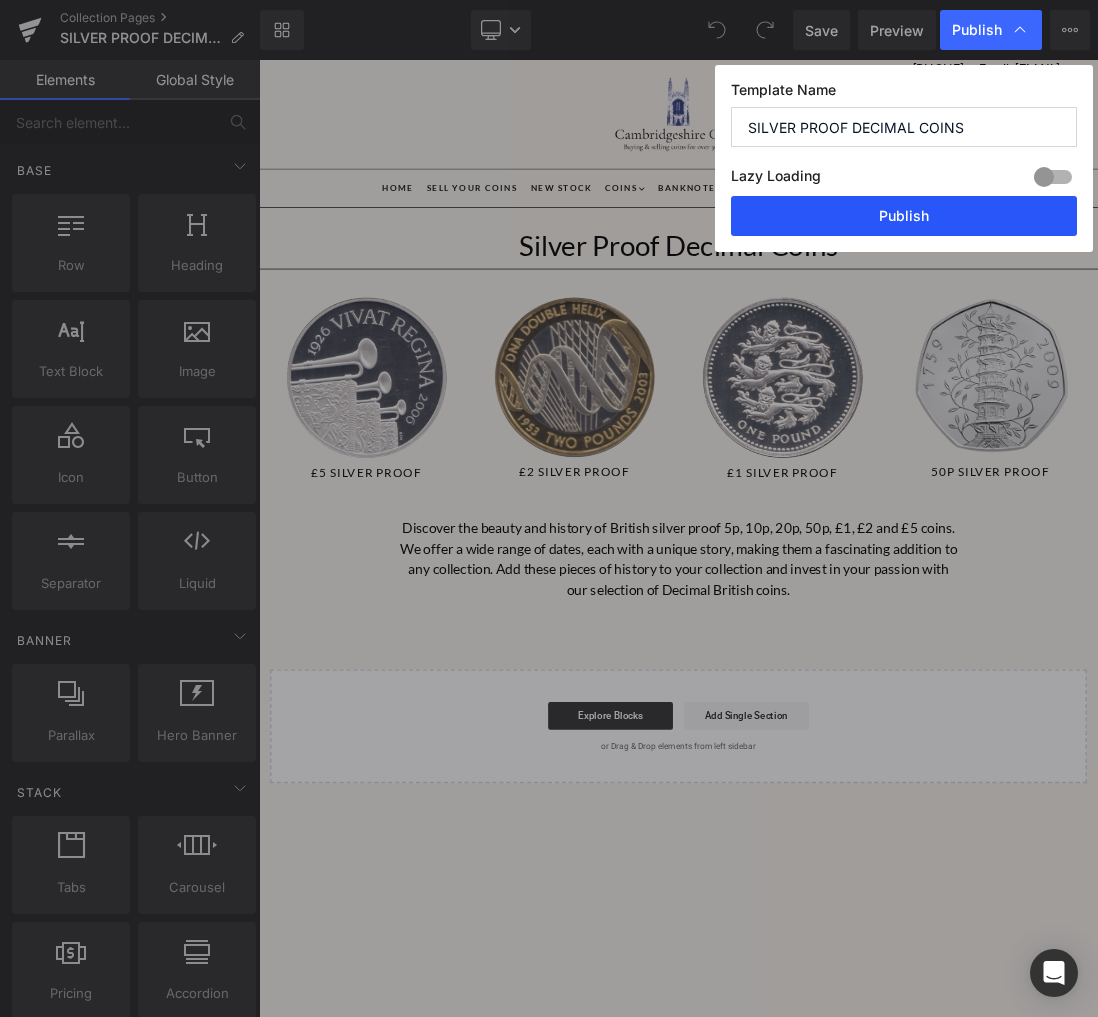 click on "Publish" at bounding box center [904, 216] 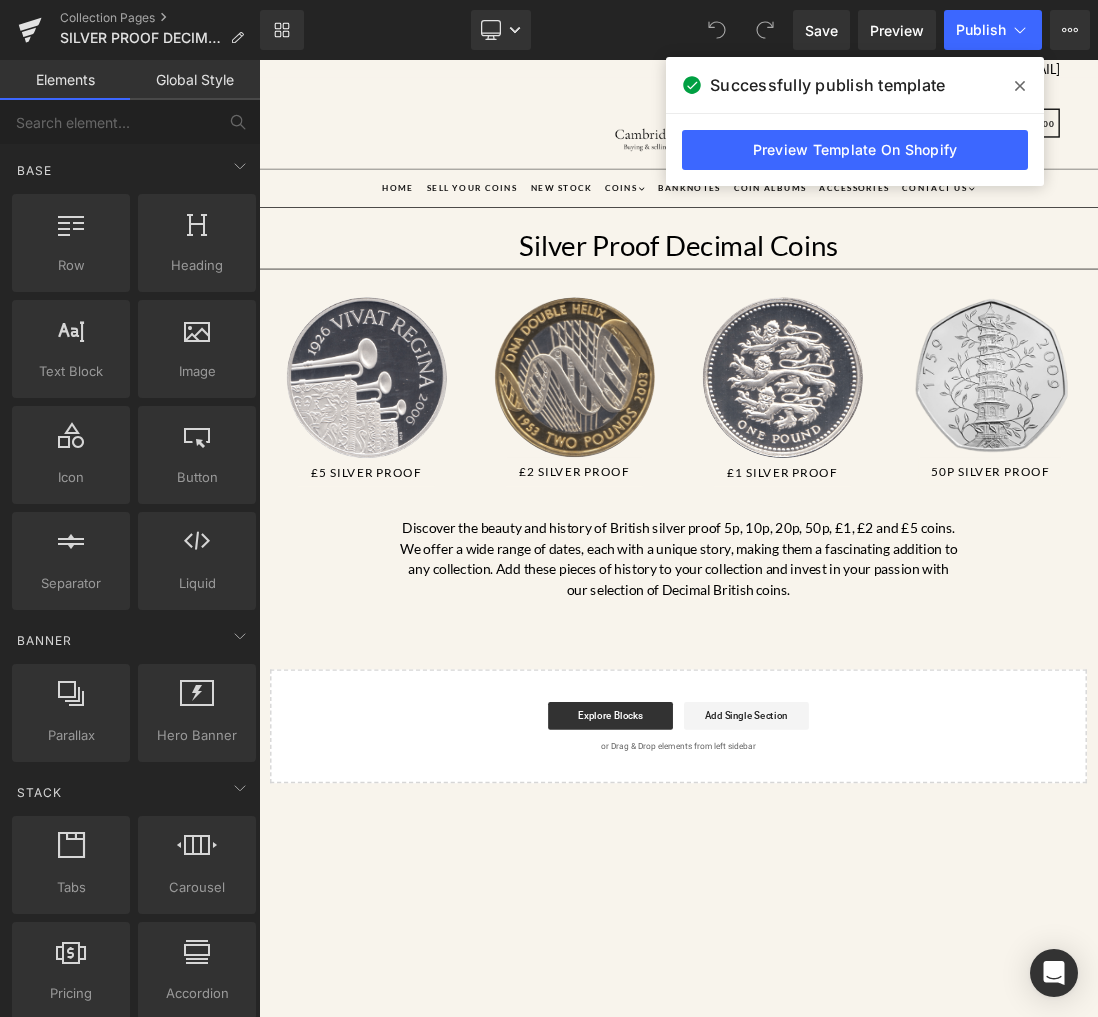 click at bounding box center (1020, 86) 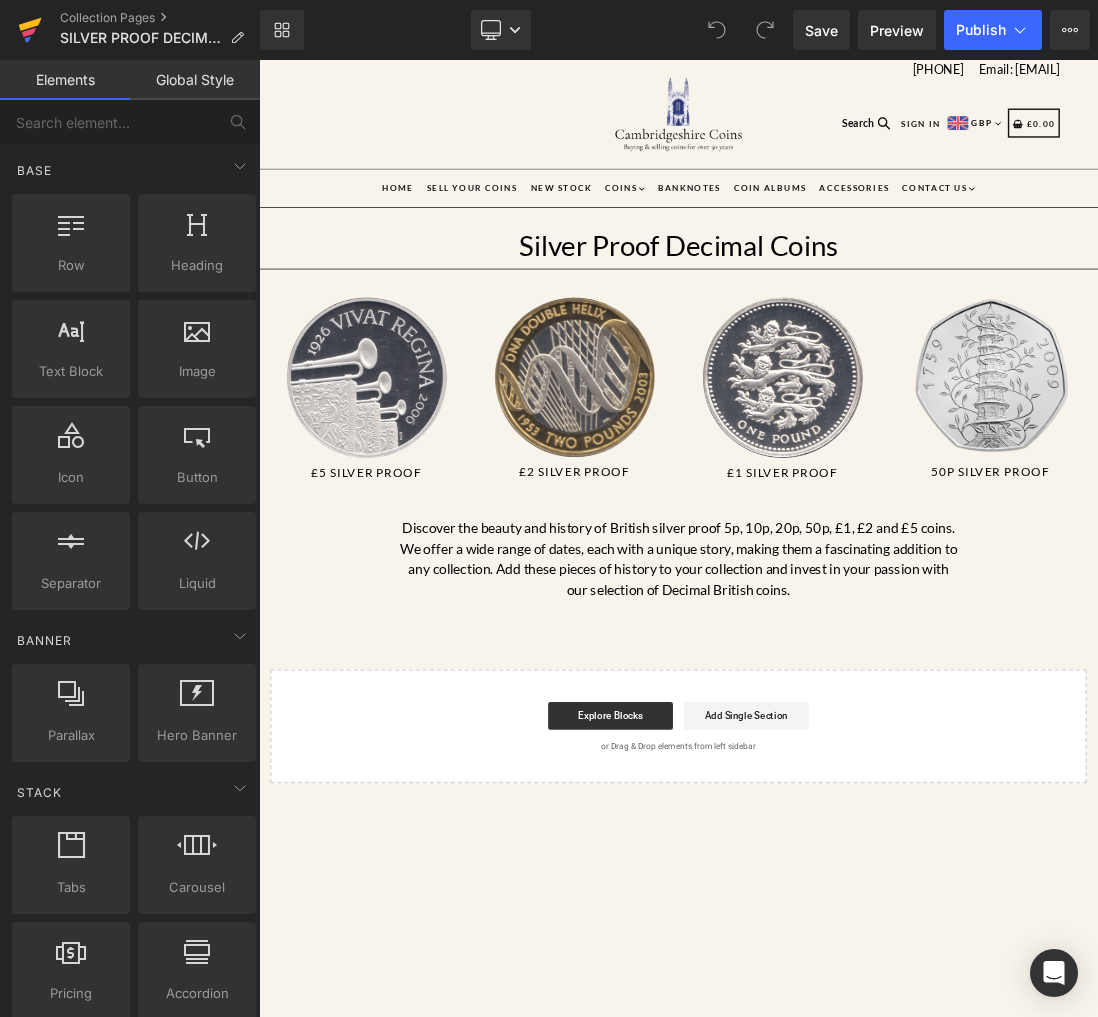 click 